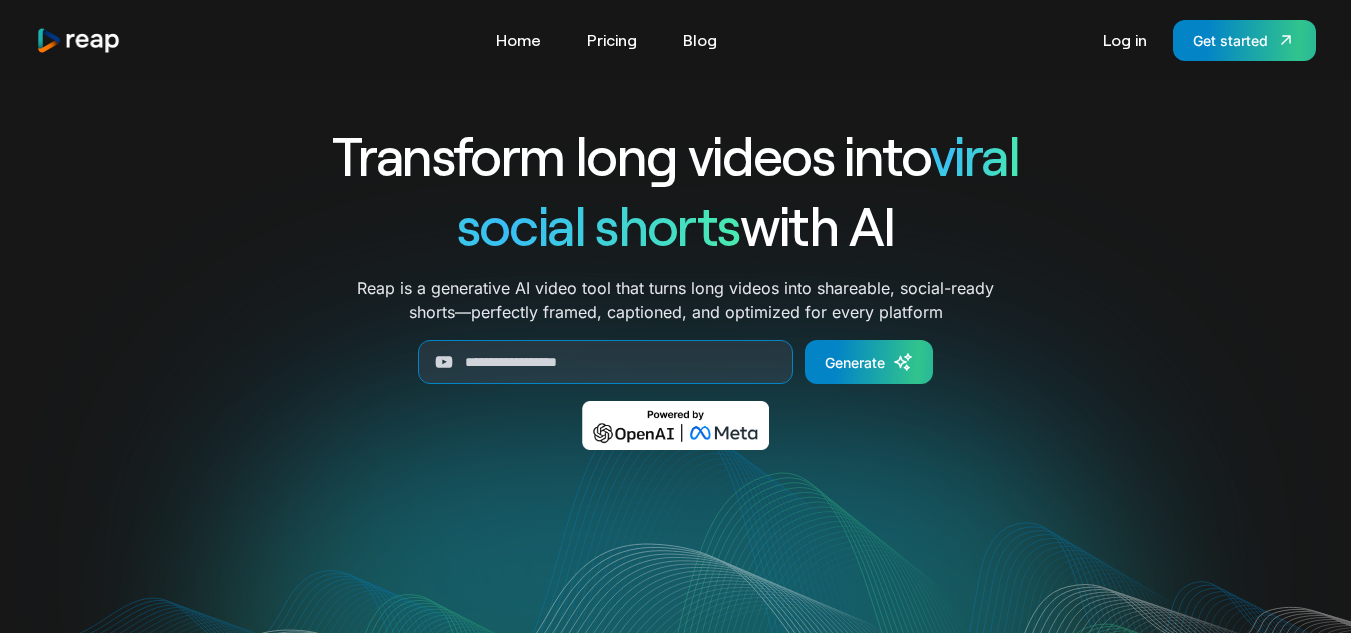 scroll, scrollTop: 0, scrollLeft: 0, axis: both 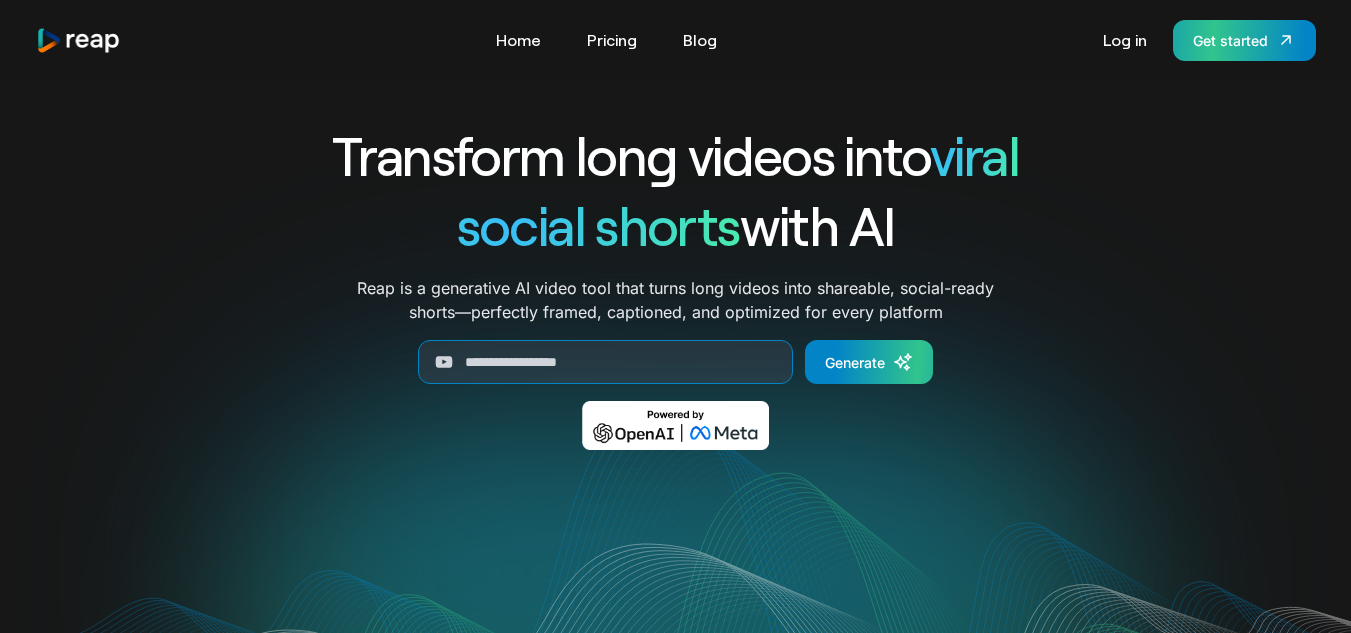 click on "Get started" at bounding box center (1230, 40) 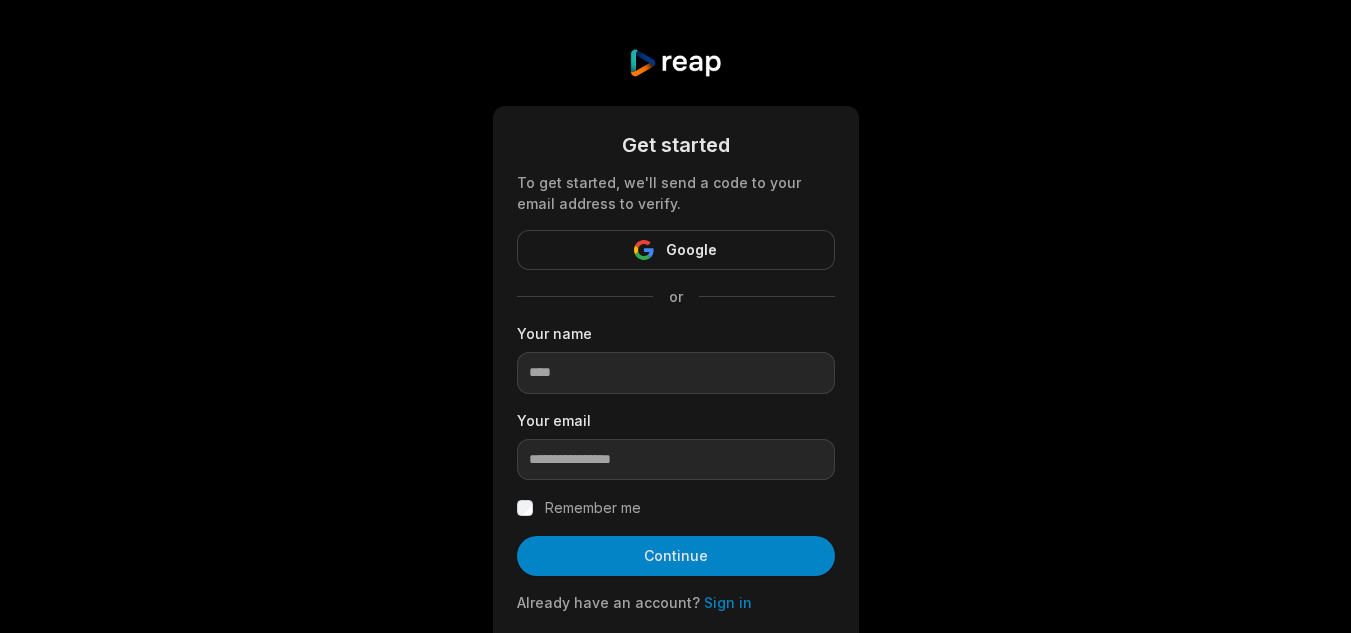 scroll, scrollTop: 0, scrollLeft: 0, axis: both 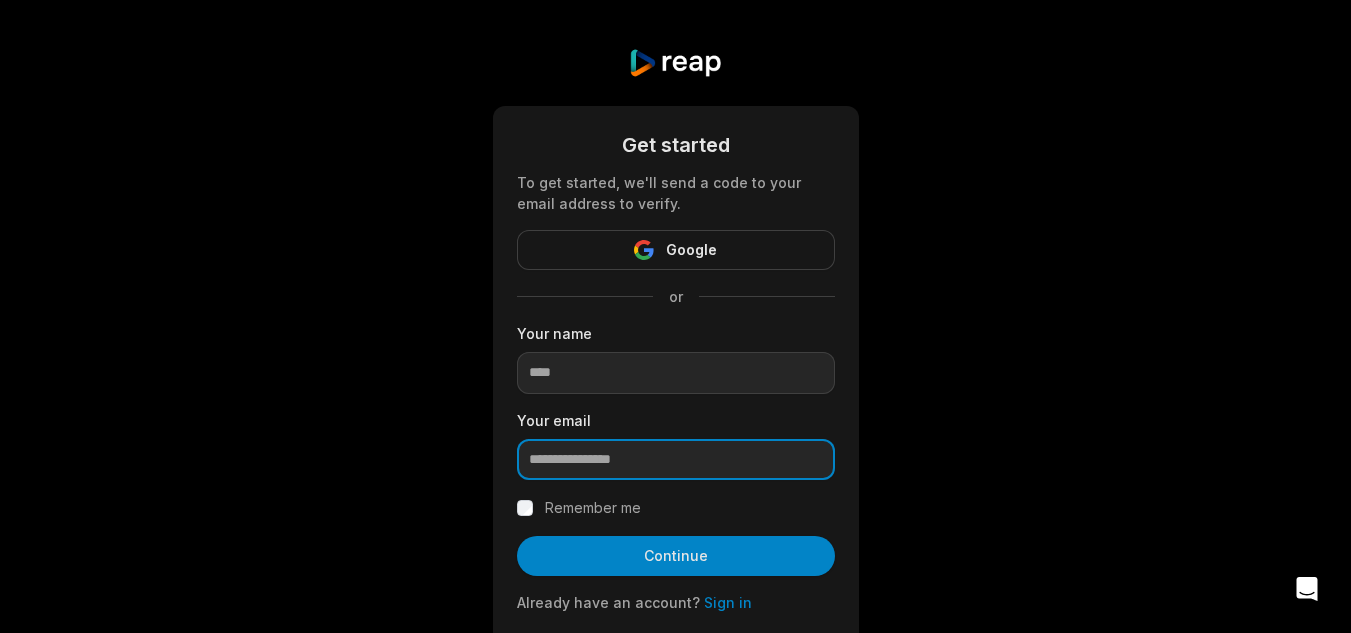 click at bounding box center (676, 460) 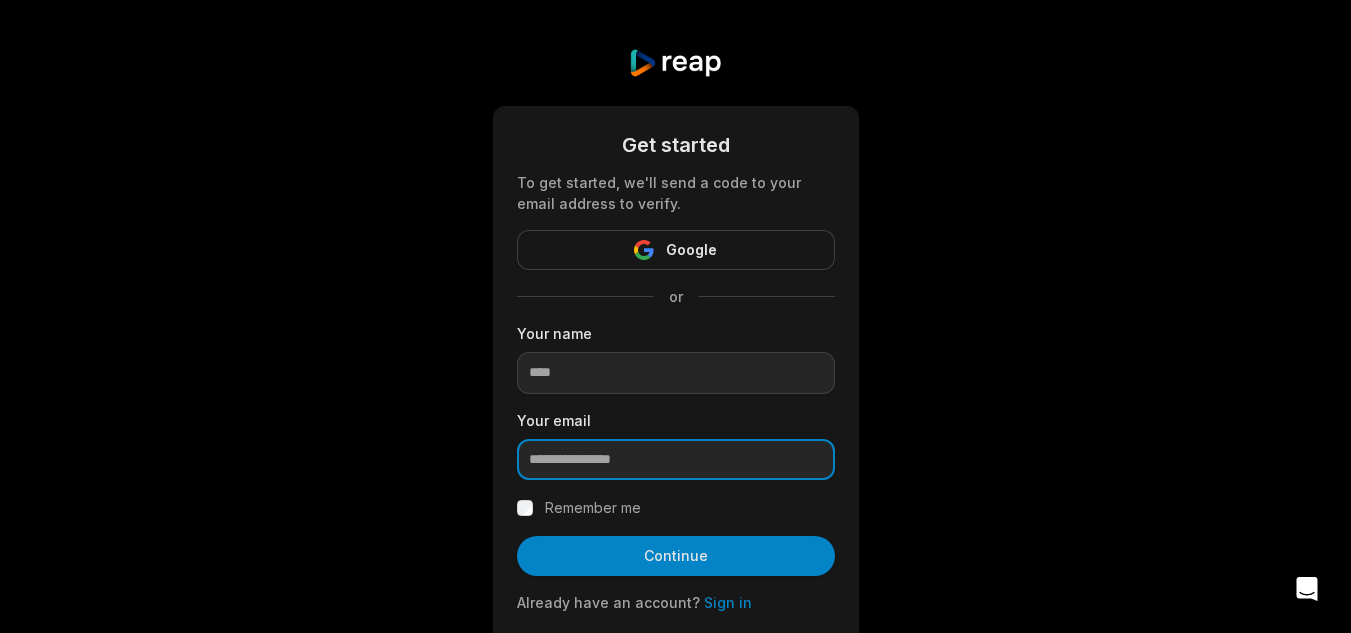 paste on "**********" 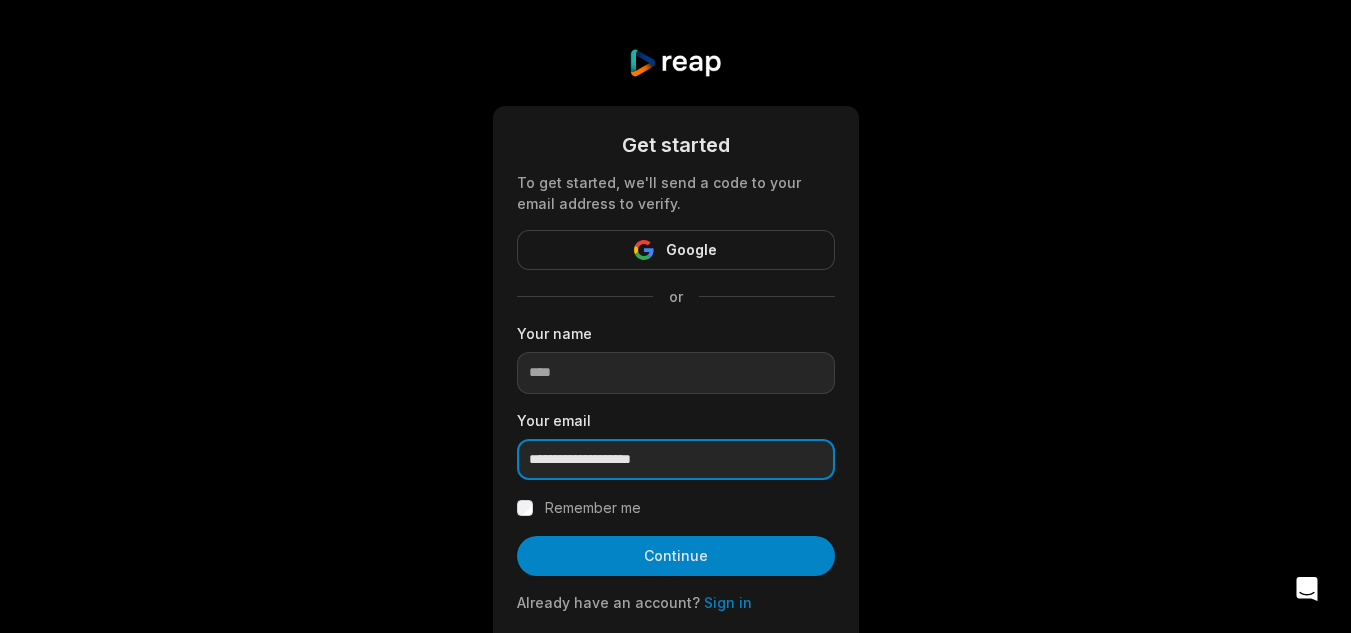 type on "**********" 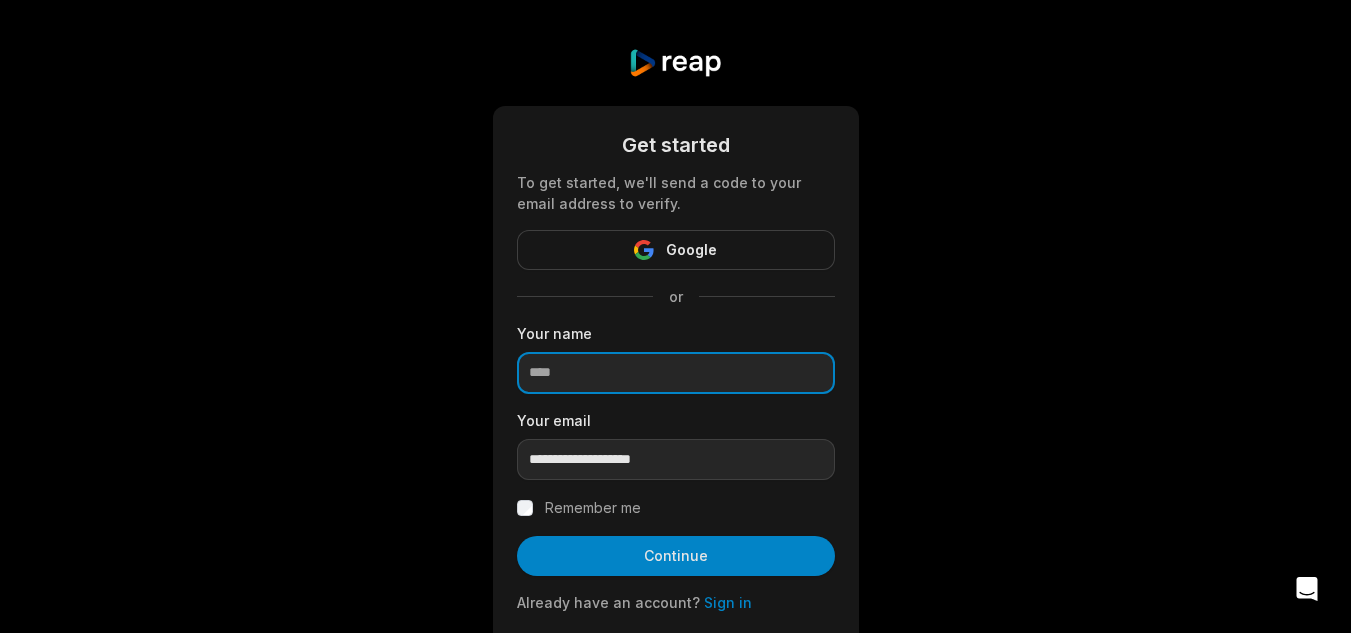 click at bounding box center [676, 373] 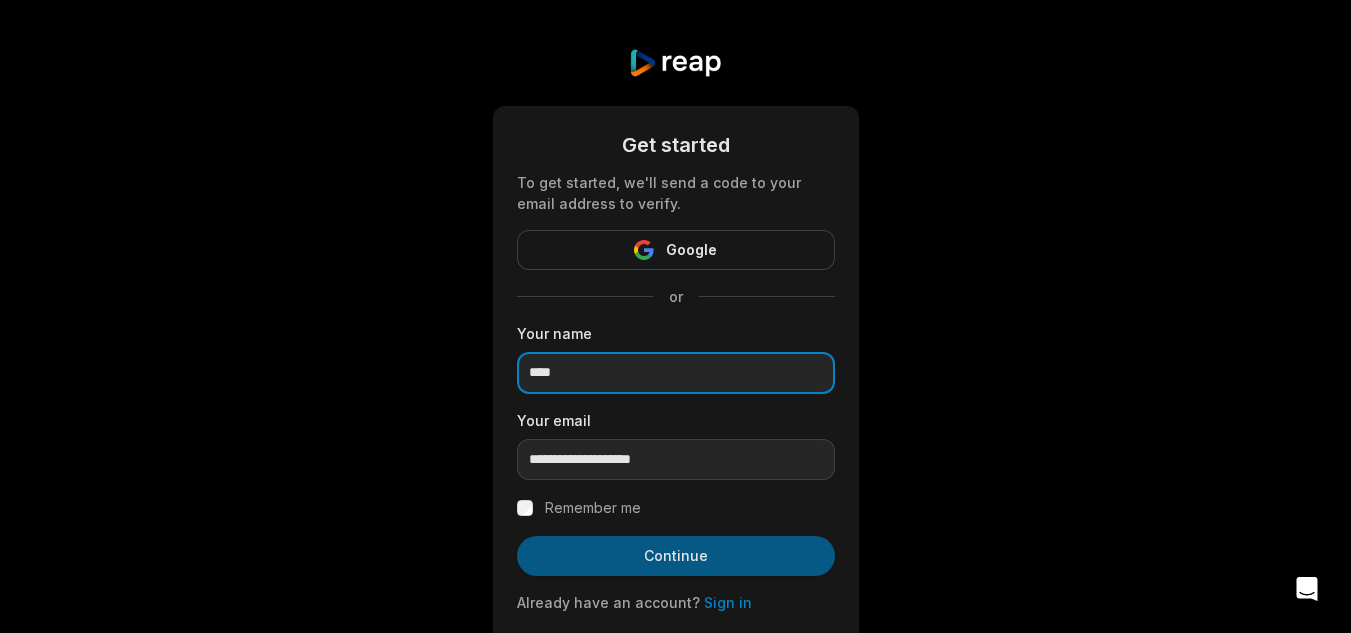 type on "****" 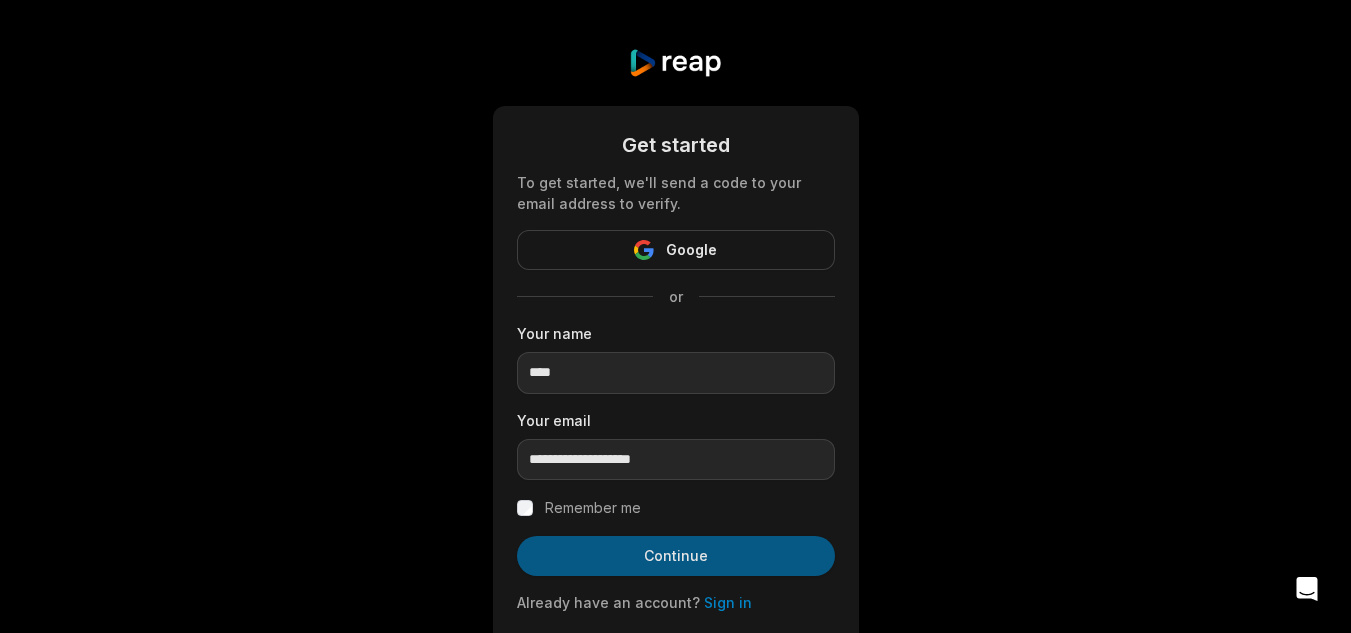 click on "Continue" at bounding box center [676, 556] 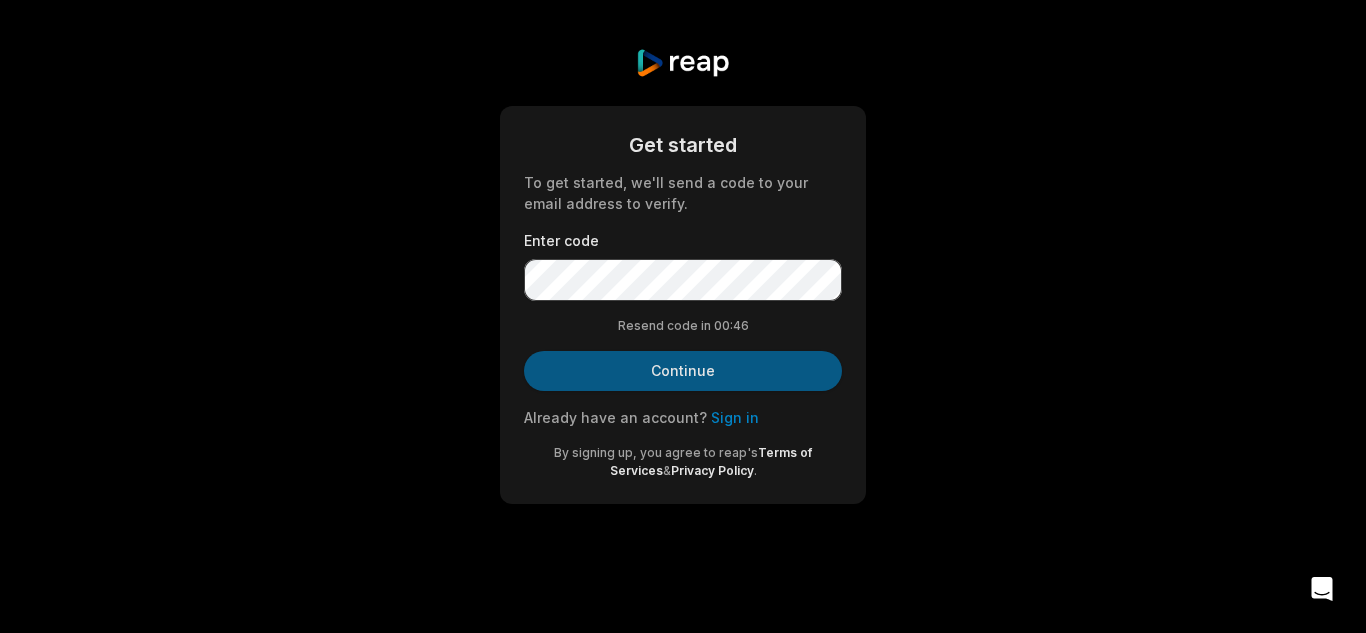 click on "Continue" at bounding box center [683, 371] 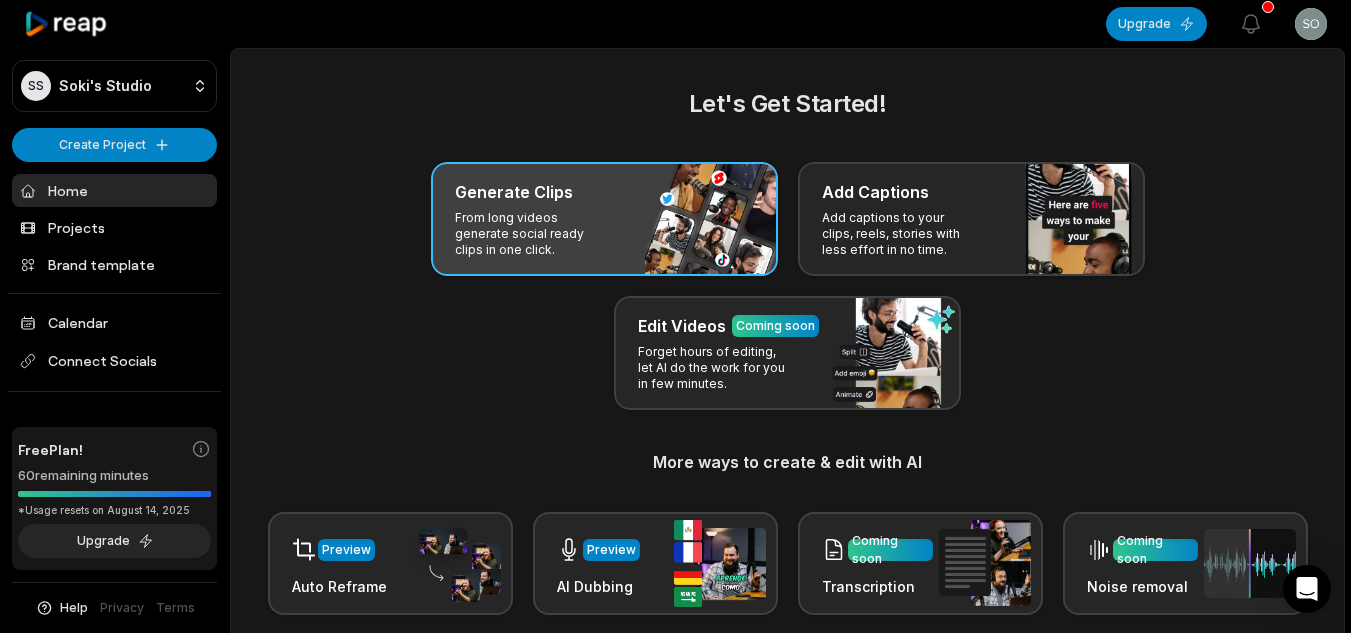 click on "Generate Clips" at bounding box center (514, 192) 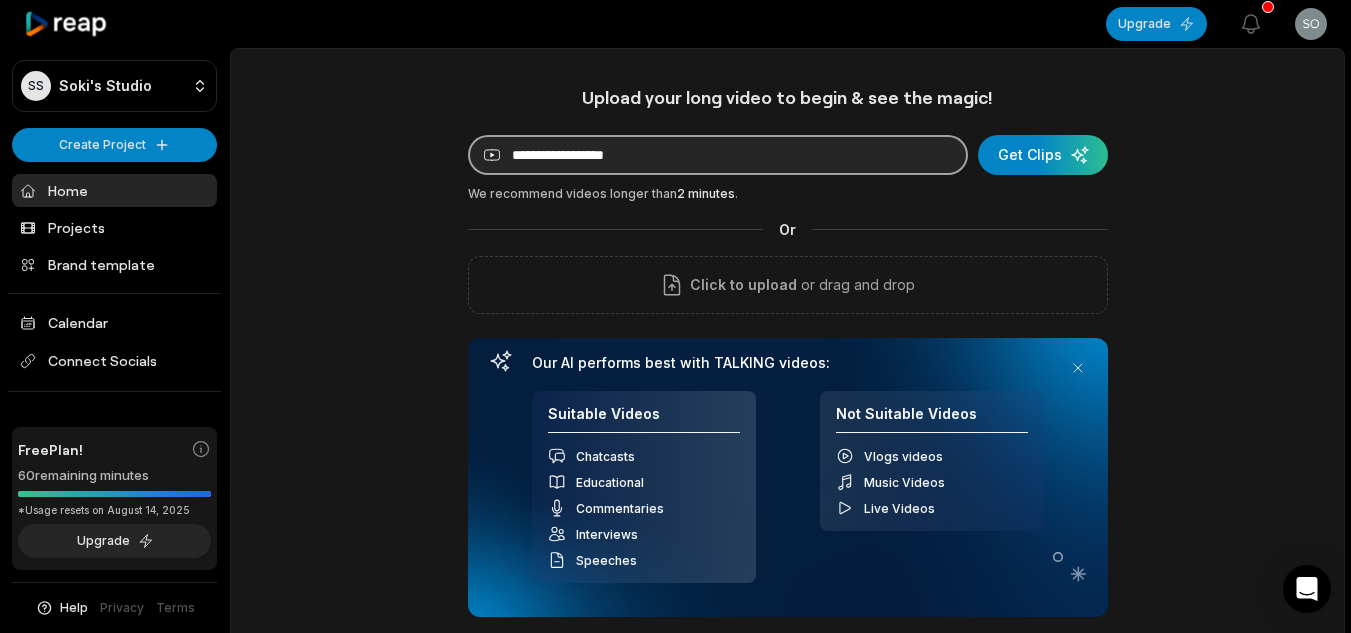 click at bounding box center (718, 155) 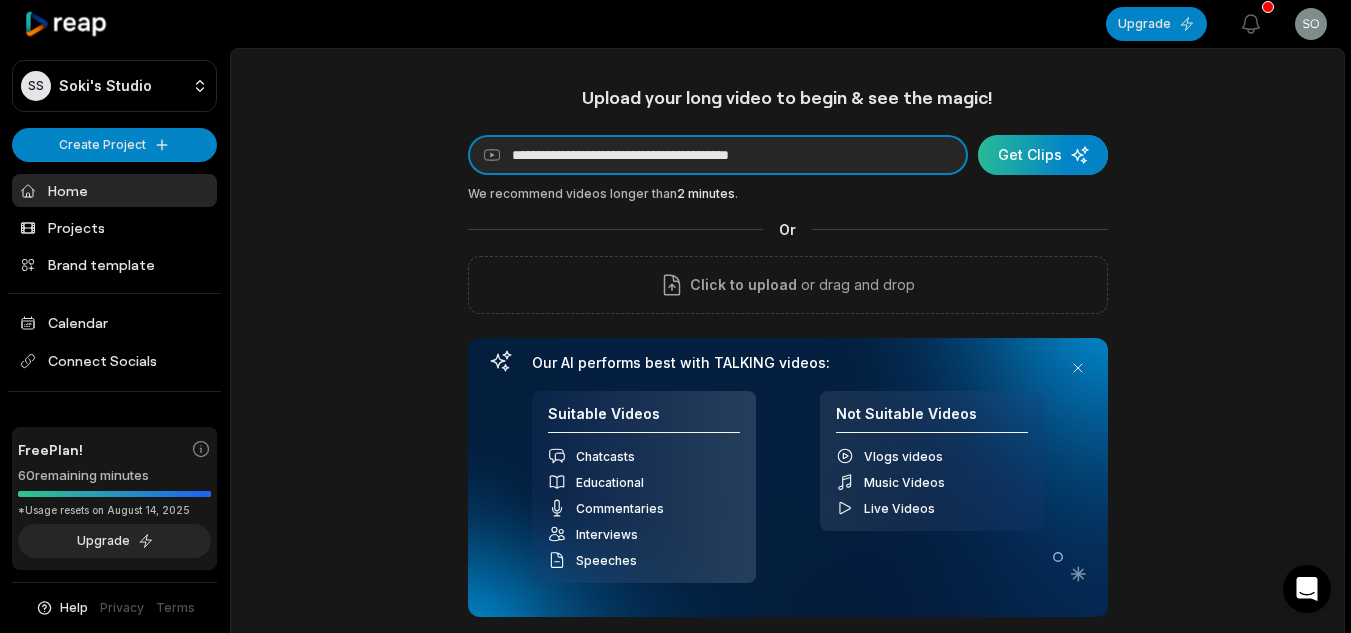 type on "**********" 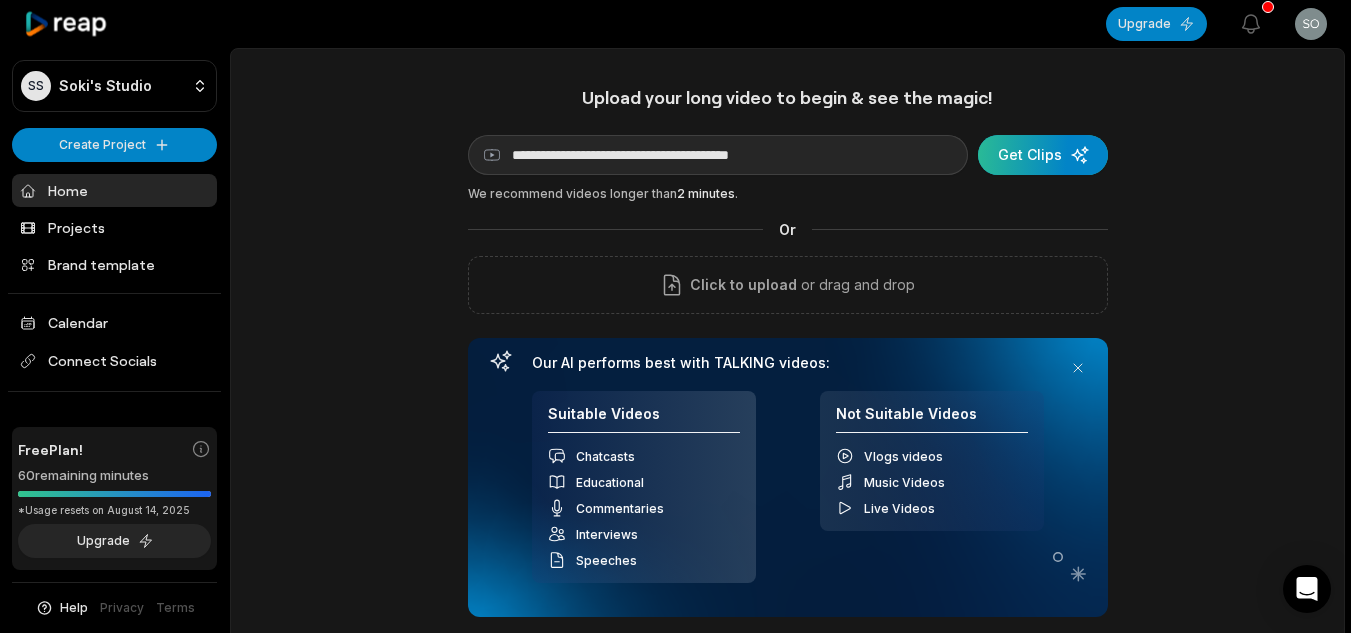 click at bounding box center (1043, 155) 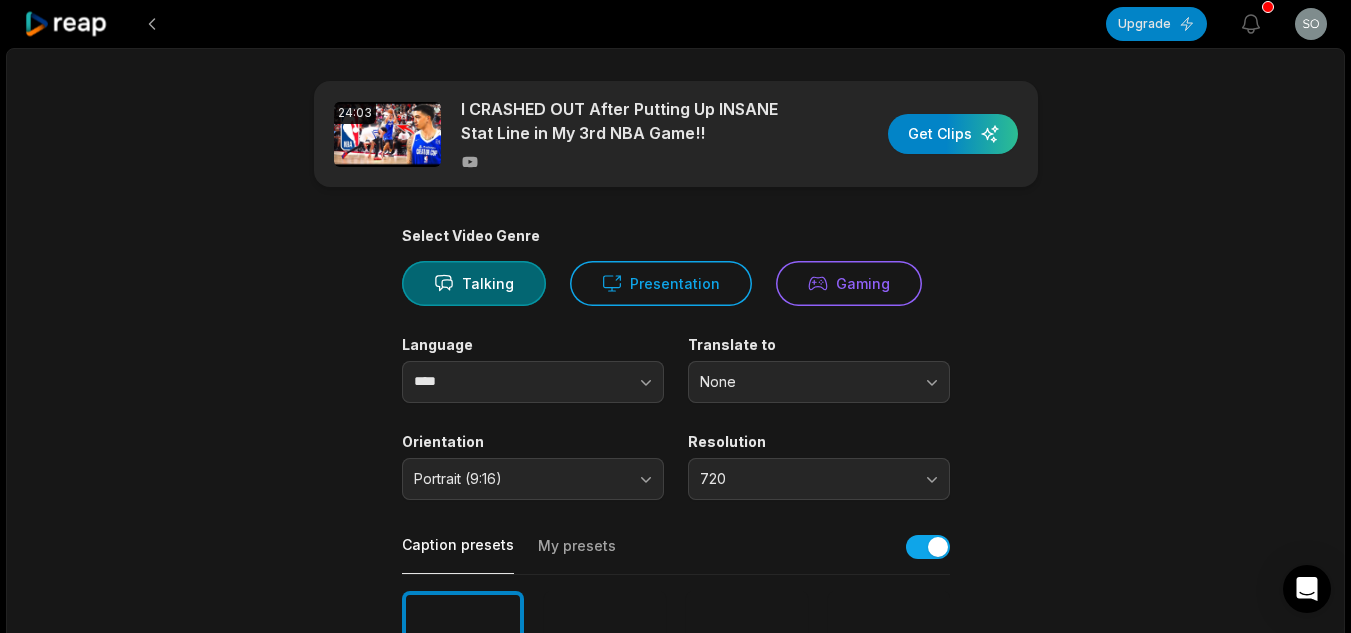 scroll, scrollTop: 817, scrollLeft: 0, axis: vertical 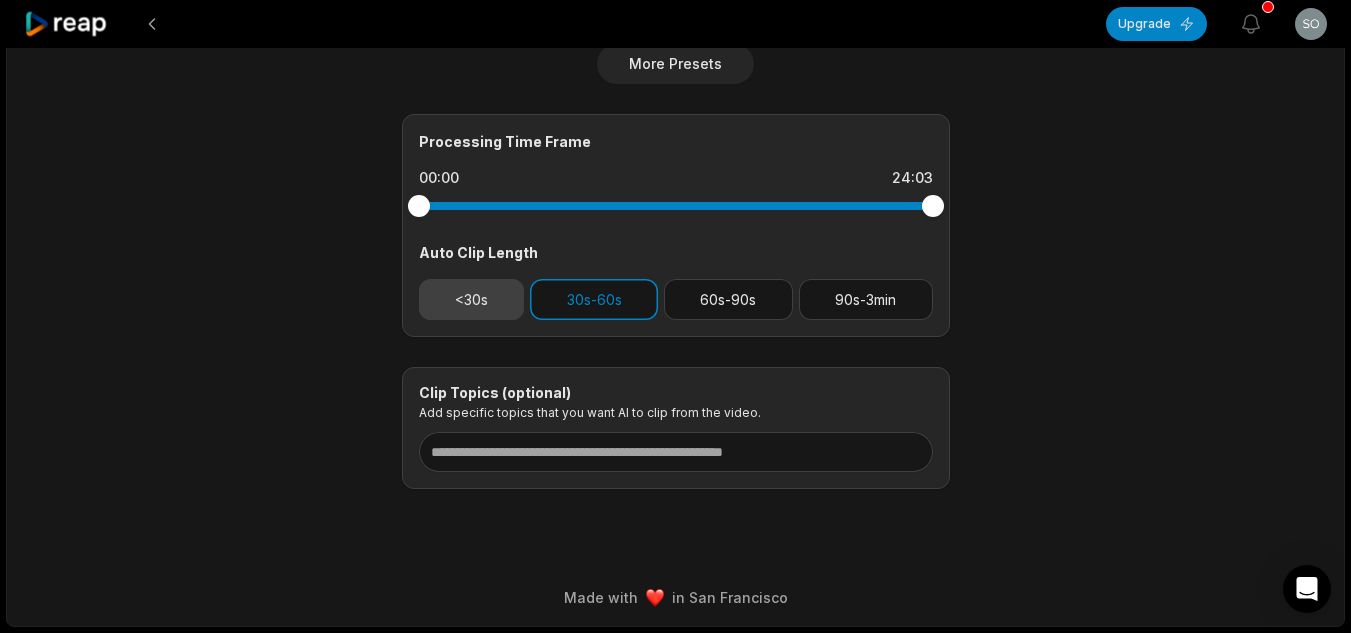 click on "<30s" at bounding box center [472, 299] 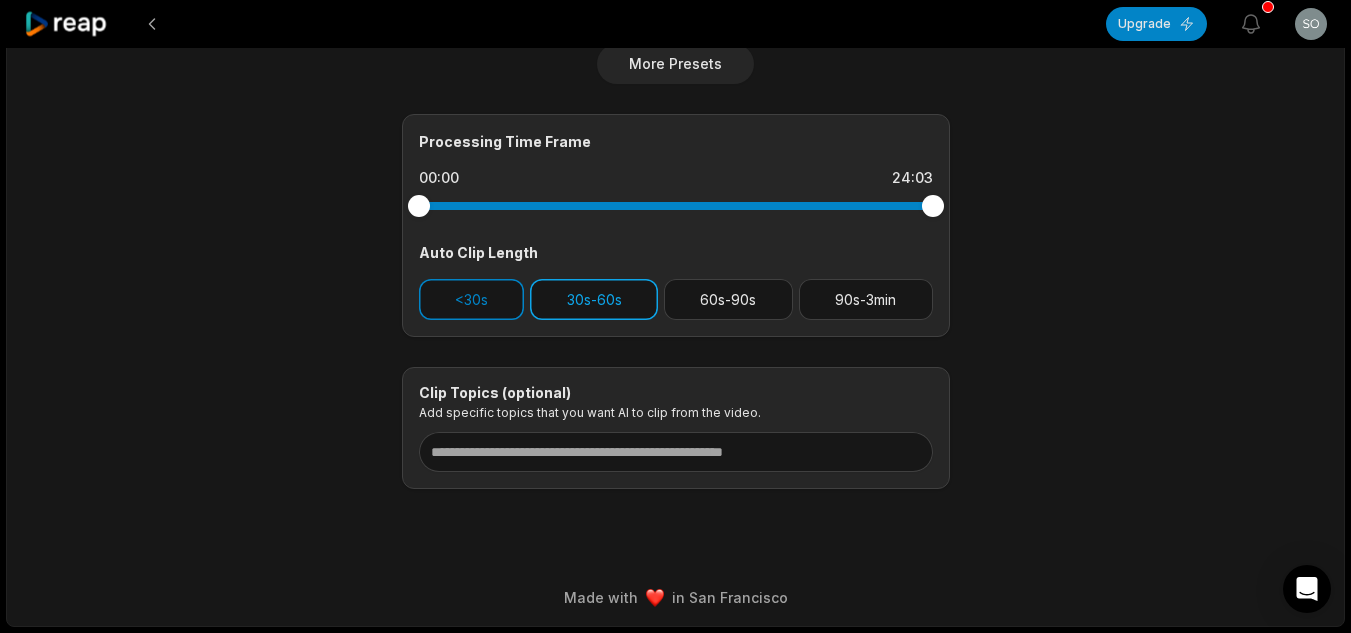 click on "30s-60s" at bounding box center (594, 299) 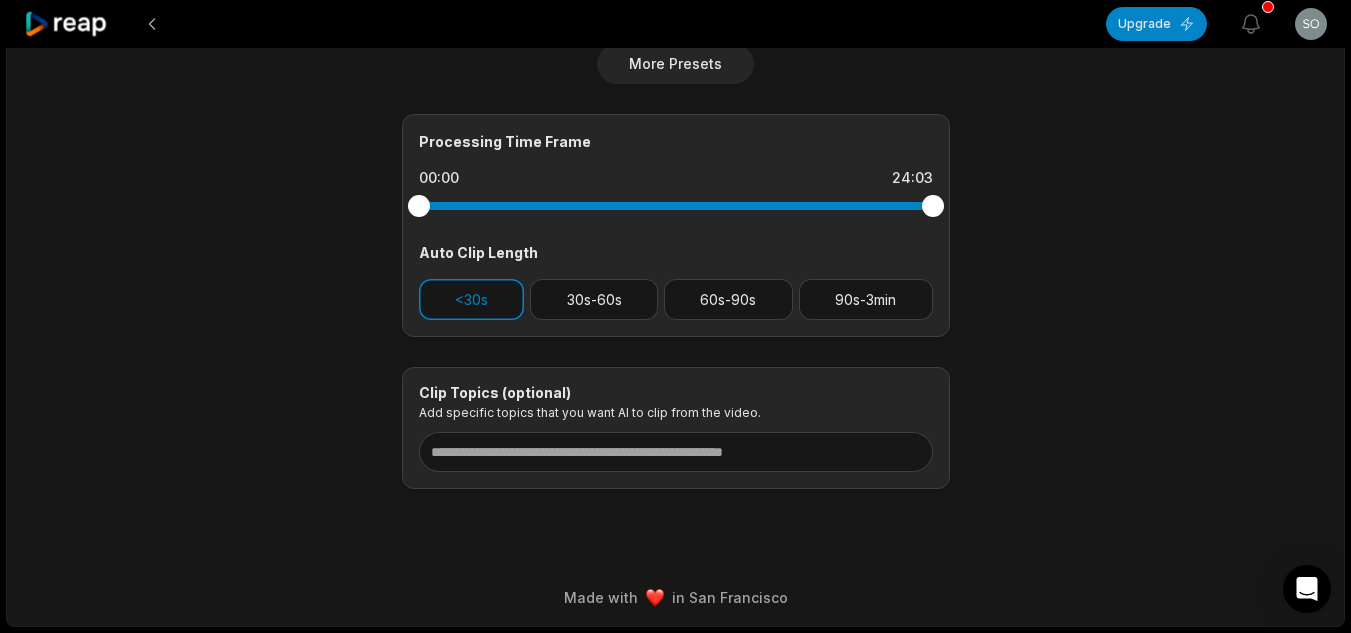 scroll, scrollTop: 0, scrollLeft: 0, axis: both 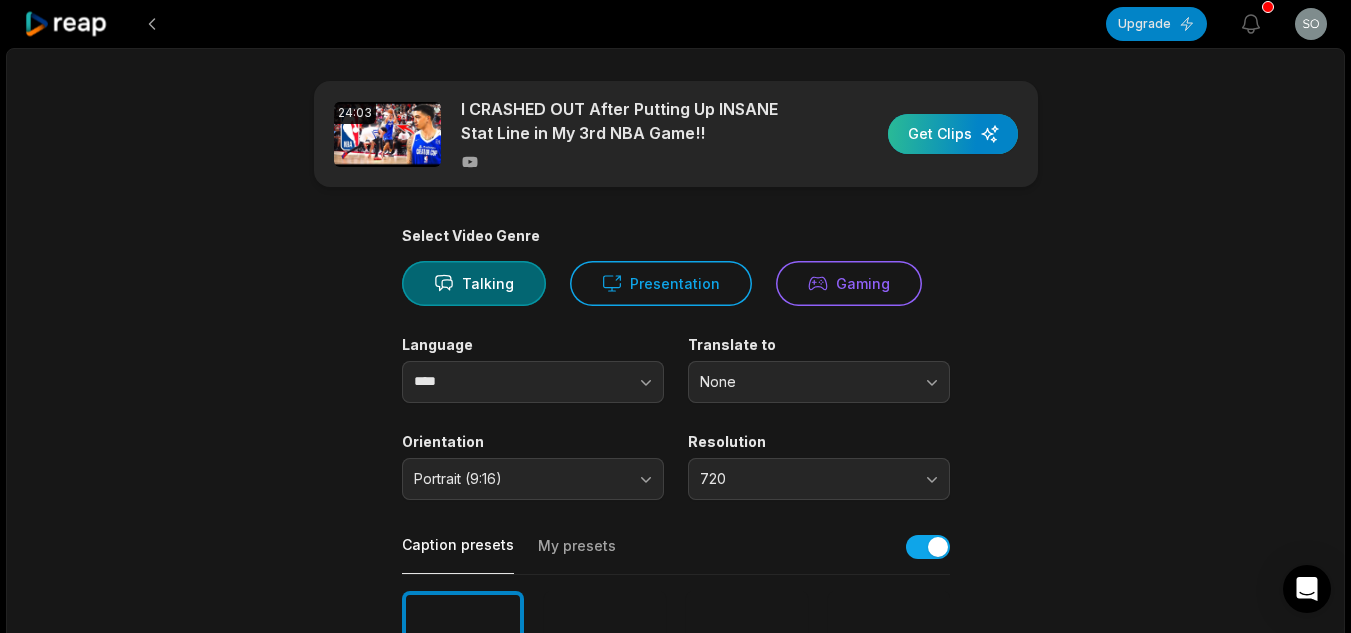 click at bounding box center [953, 134] 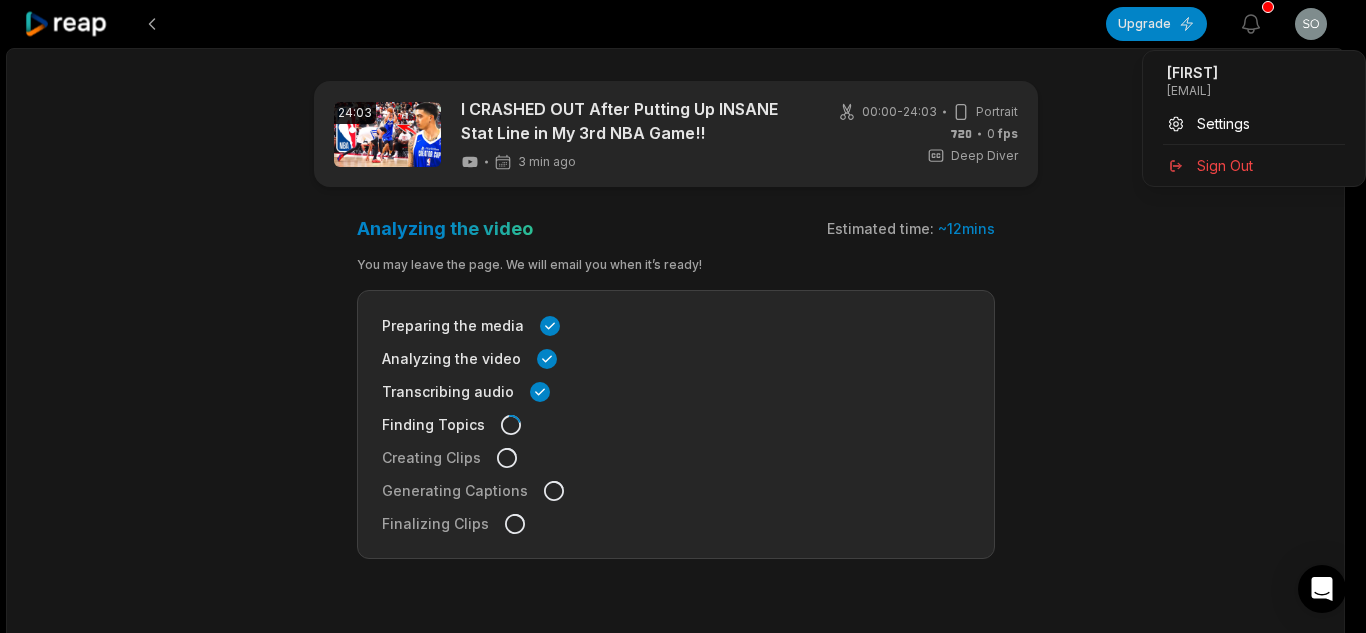 click on "Upgrade View notifications Open user menu 24:03 I CRASHED OUT After Putting Up INSANE Stat Line in My 3rd NBA Game!! 3 min ago 00:00  -  24:03 Portrait 0   fps Deep Diver Analyzing the video Estimated time:   ~ 12  mins You may leave the page. We will email you when it’s ready! Preparing the media Analyzing the video Transcribing audio Finding Topics Creating Clips Generating Captions Finalizing Clips Made with   in San Francisco
I CRASHED OUT After Putting Up INSANE Stat Line in My 3rd NBA Game!! Soki sokif46207@jxbav.com Settings Sign Out" at bounding box center [683, 316] 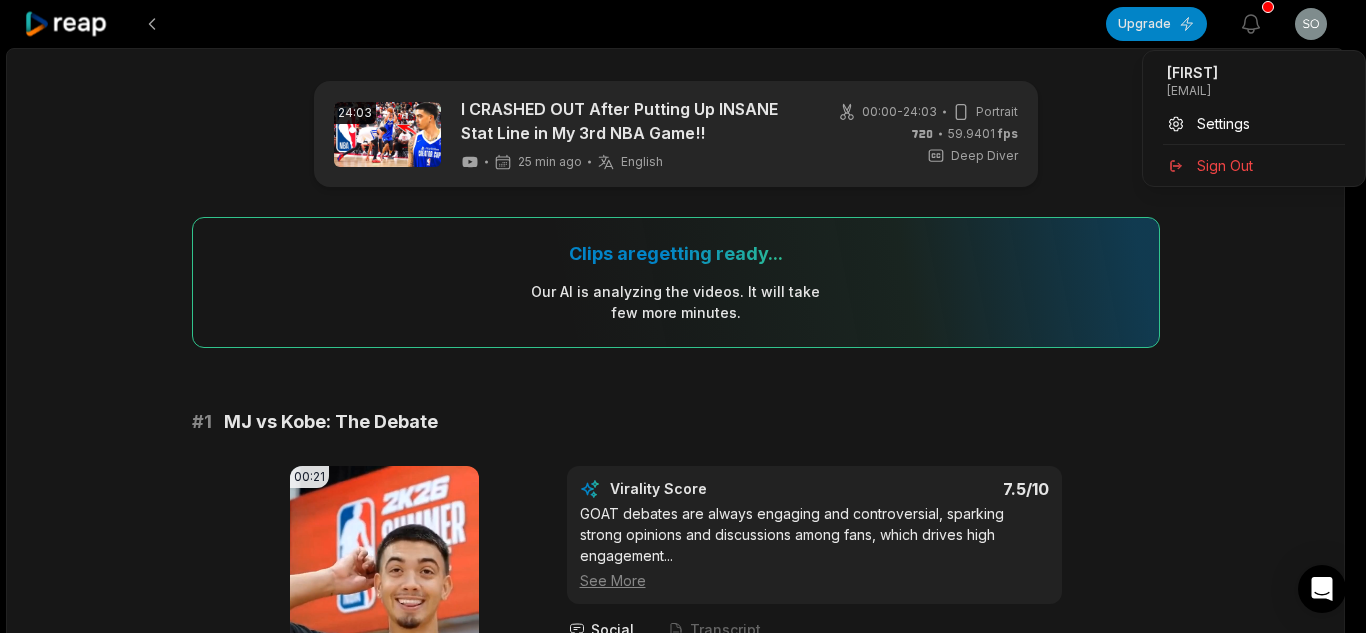 click on "Upgrade View notifications Open user menu 24:03 I CRASHED OUT After Putting Up INSANE Stat Line in My 3rd NBA Game!! 25 min ago English en 00:00  -  24:03 Portrait 59.9401   fps Deep Diver Clips are  getting ready... Our AI is analyzing the video s . It will take few more minutes. # 1 MJ vs Kobe: The Debate 00:21 Your browser does not support mp4 format. Edit Virality Score 7.5 /10 GOAT debates are always engaging and controversial, sparking strong opinions and discussions among fans, which drives high engagement ...   See More Social Transcript MJ or Kobe? The debate heats up as creators share their takes on who’s the GOAT. Whose side are you on? #MJvsKobe #GOATdebate #basketball #opinions #creators # 2 Pre-Game Flex & Confidence Your browser does not support mp4 format. Let's   see   how   the   jumper's feeling And   one Damn I   heard   y'all   about   to do   that   AU   scene That's   fire That's   going   to   be   sick Yeah,   that's   going   to be   tough Y'all   come   up a" at bounding box center [683, 316] 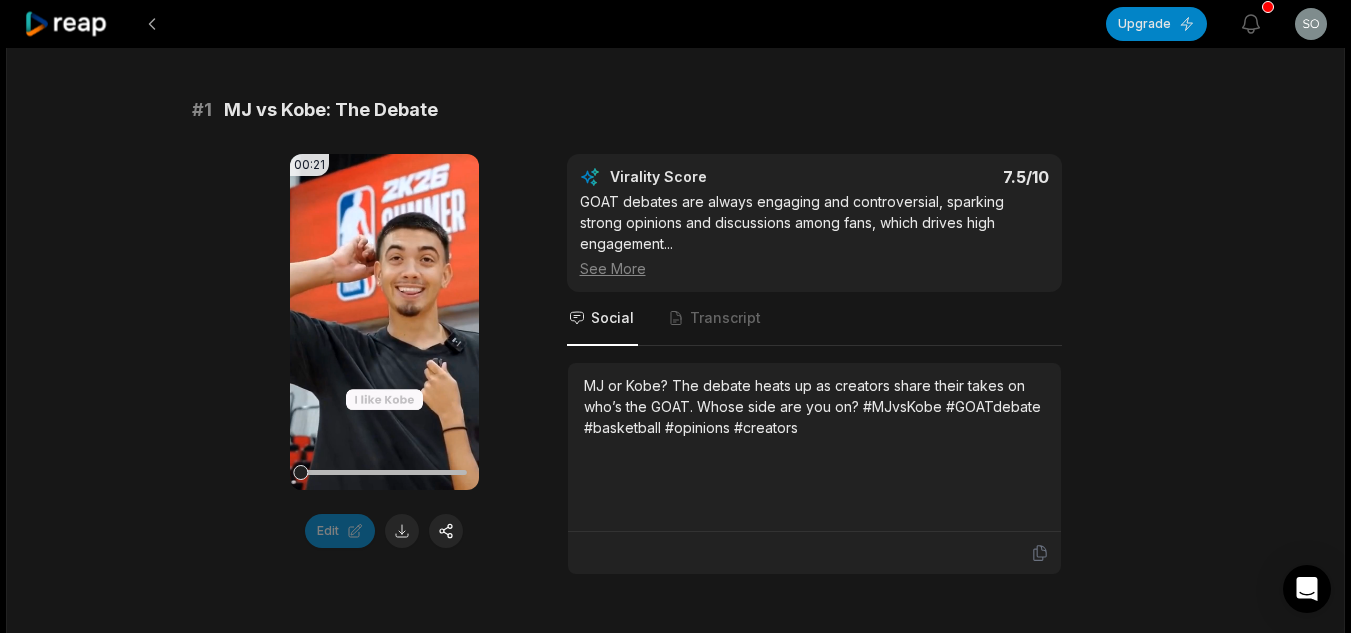 scroll, scrollTop: 358, scrollLeft: 0, axis: vertical 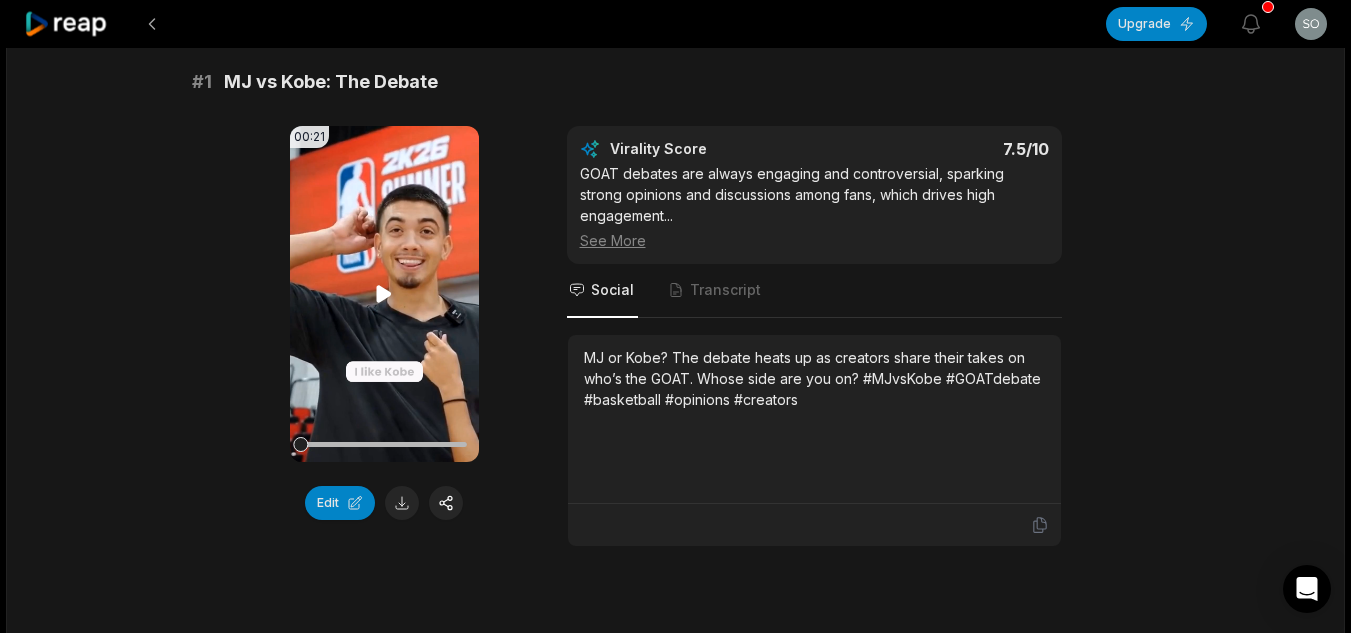 click on "Your browser does not support mp4 format." at bounding box center [384, 294] 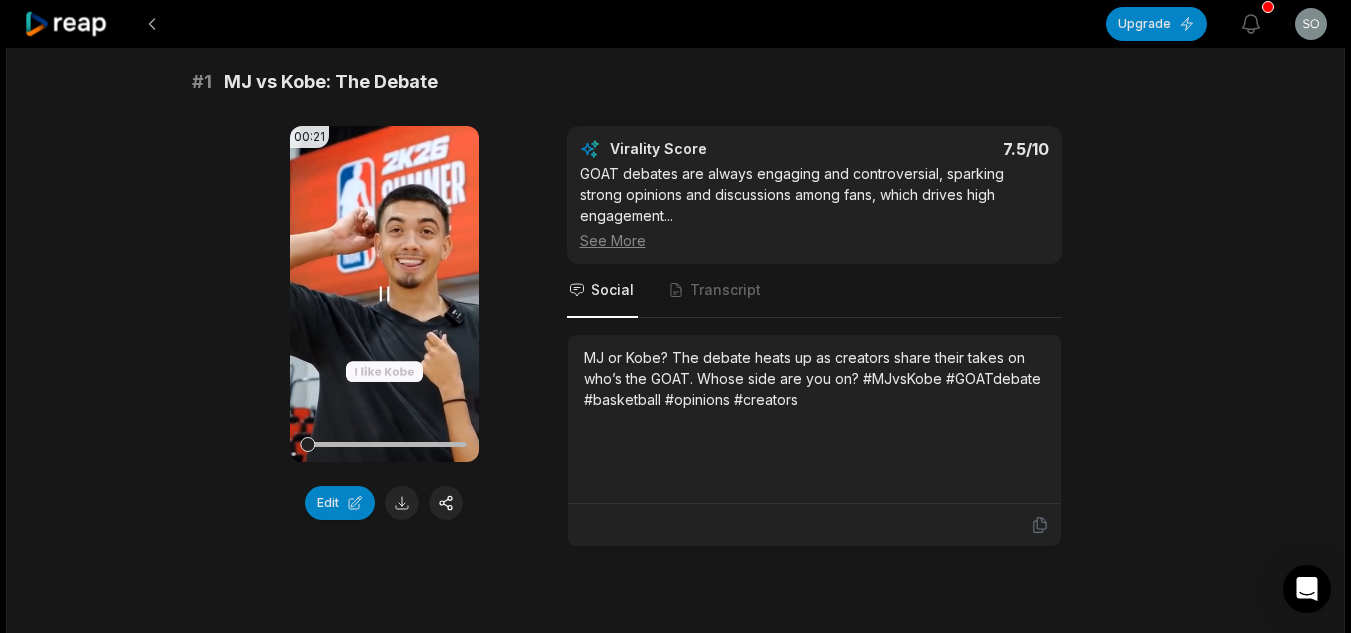 click on "Your browser does not support mp4 format." at bounding box center (384, 294) 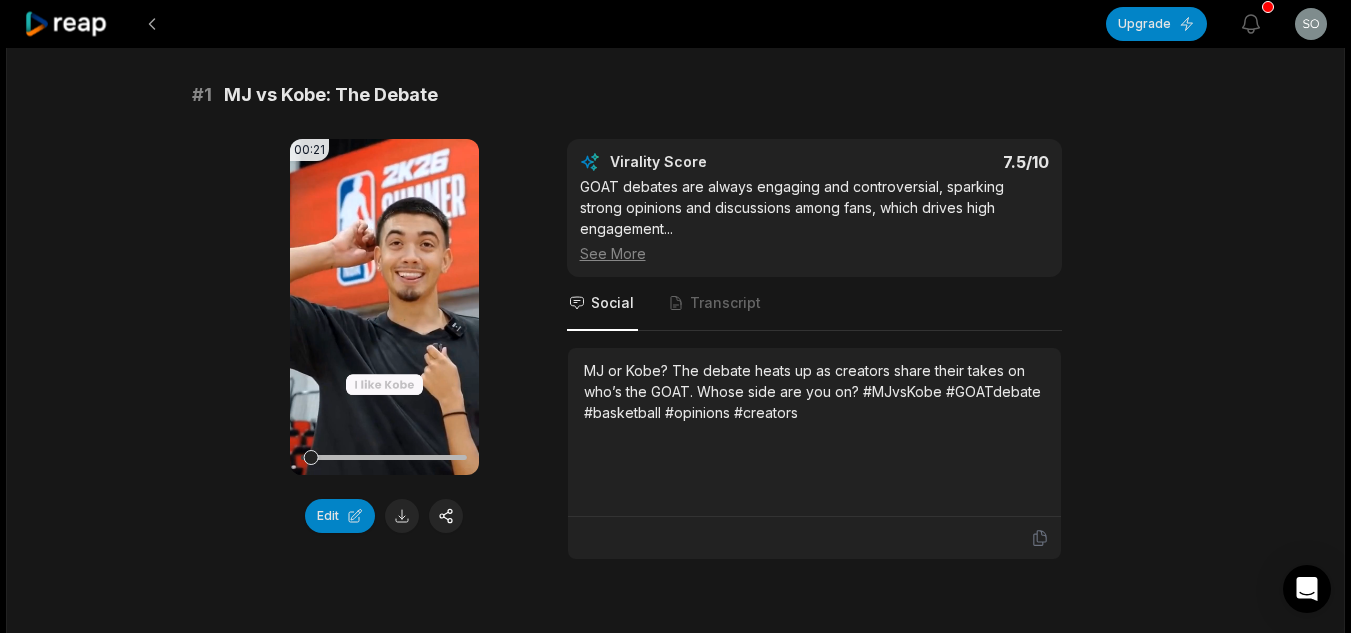 scroll, scrollTop: 162, scrollLeft: 0, axis: vertical 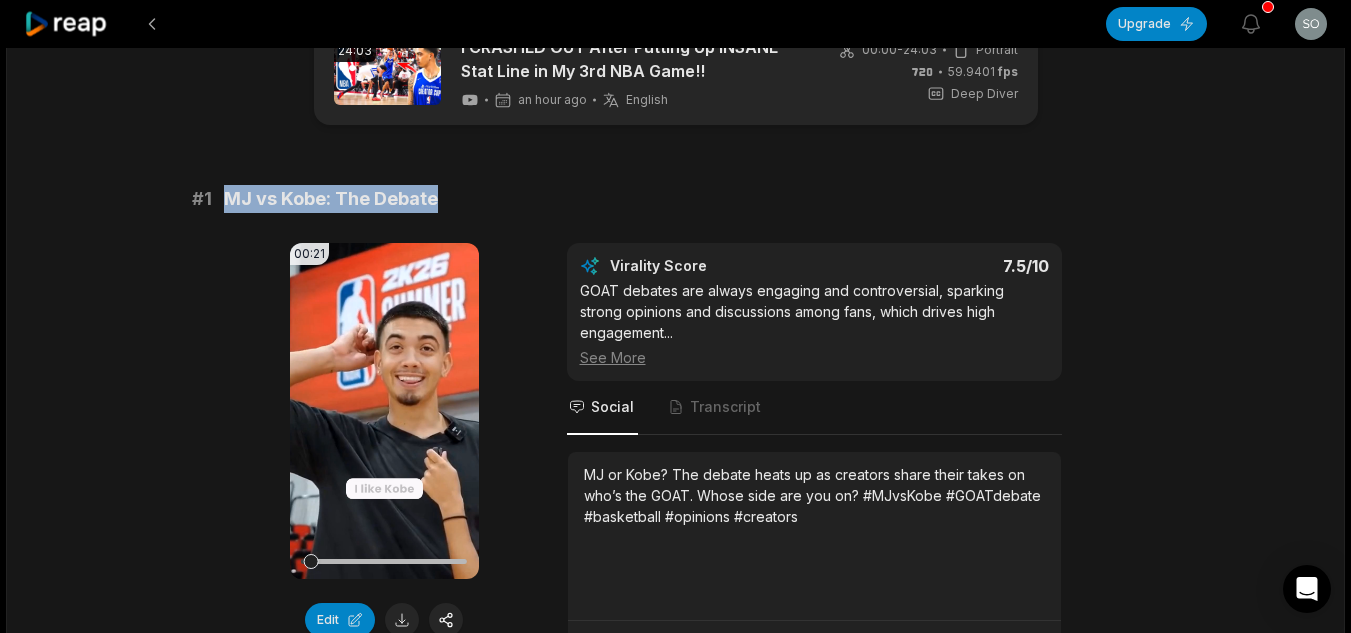 drag, startPoint x: 455, startPoint y: 180, endPoint x: 229, endPoint y: 210, distance: 227.98245 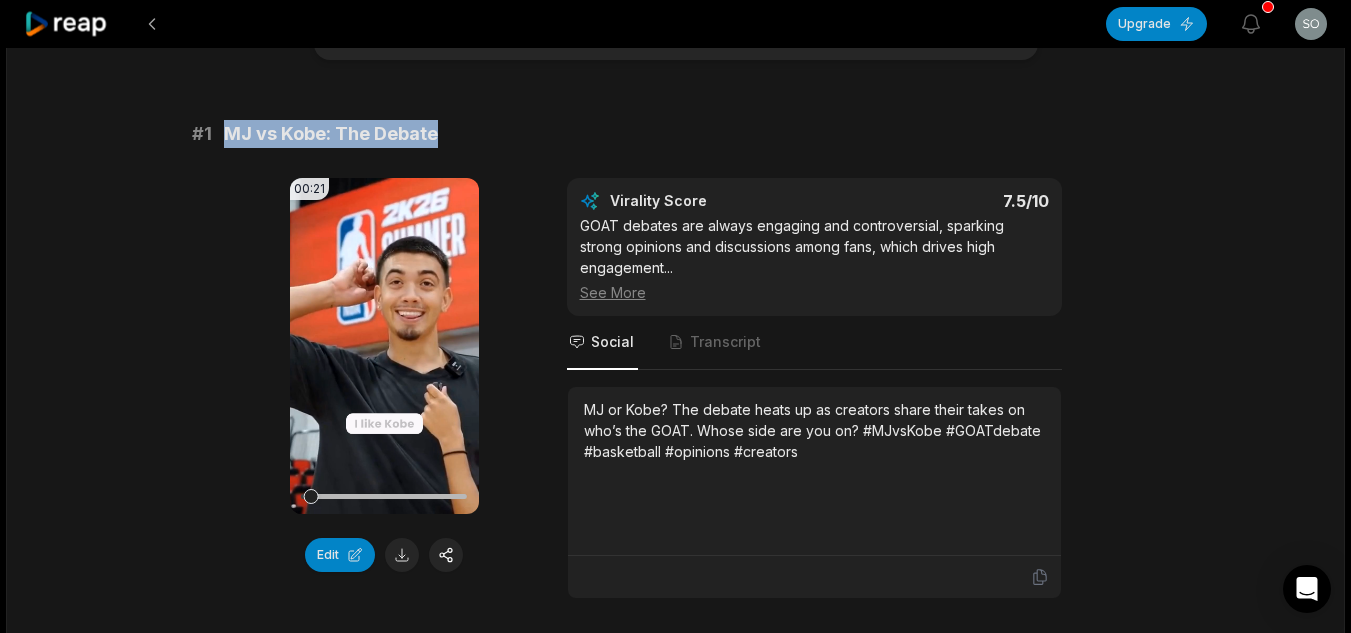 scroll, scrollTop: 162, scrollLeft: 0, axis: vertical 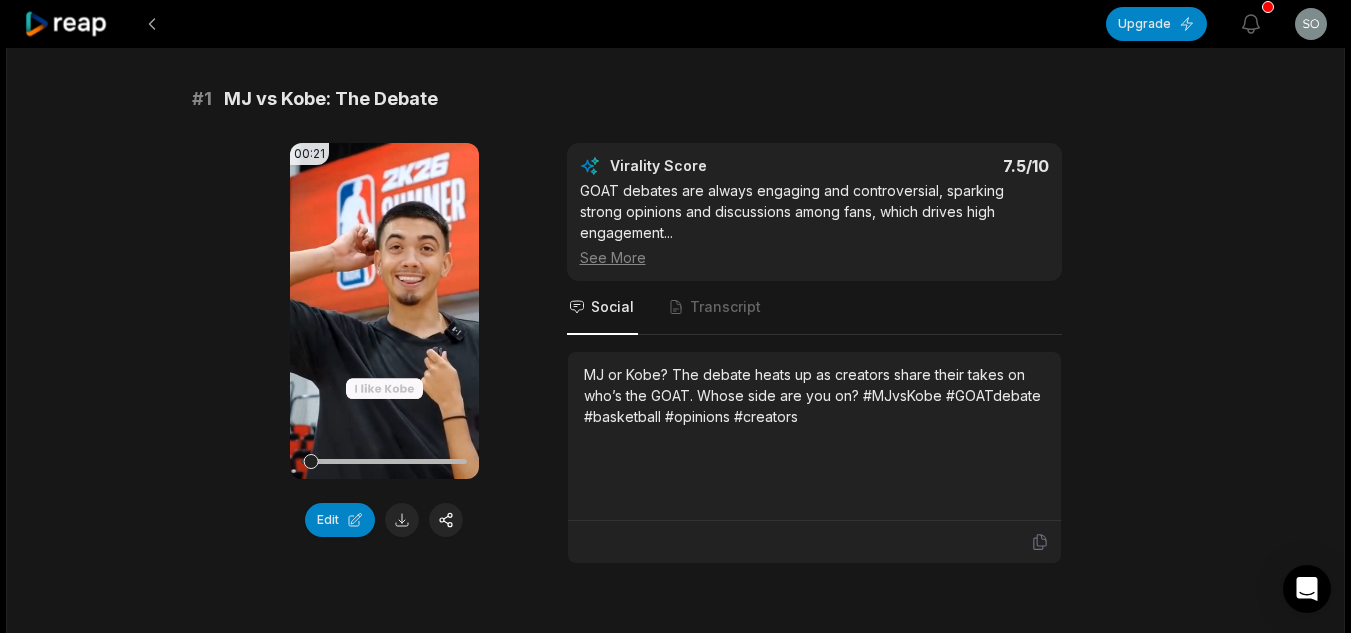 click on "MJ or Kobe? The debate heats up as creators share their takes on who’s the GOAT. Whose side are you on? #MJvsKobe #GOATdebate #basketball #opinions #creators" at bounding box center [814, 395] 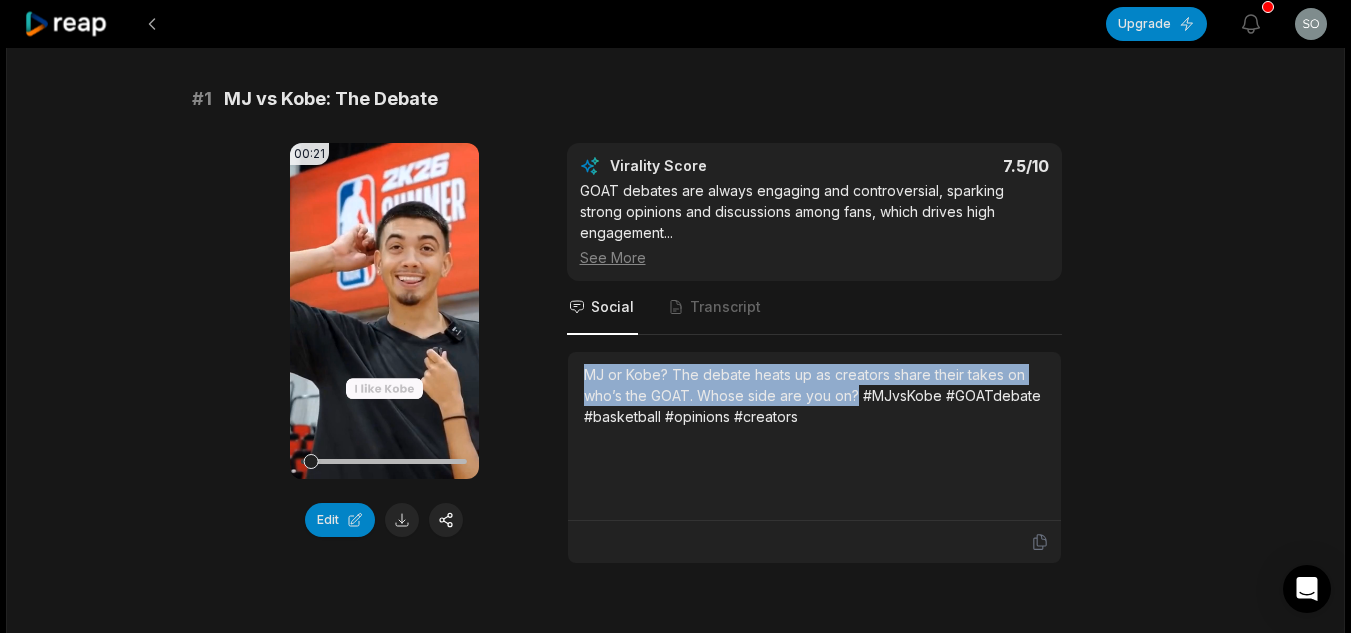 drag, startPoint x: 853, startPoint y: 392, endPoint x: 543, endPoint y: 360, distance: 311.64725 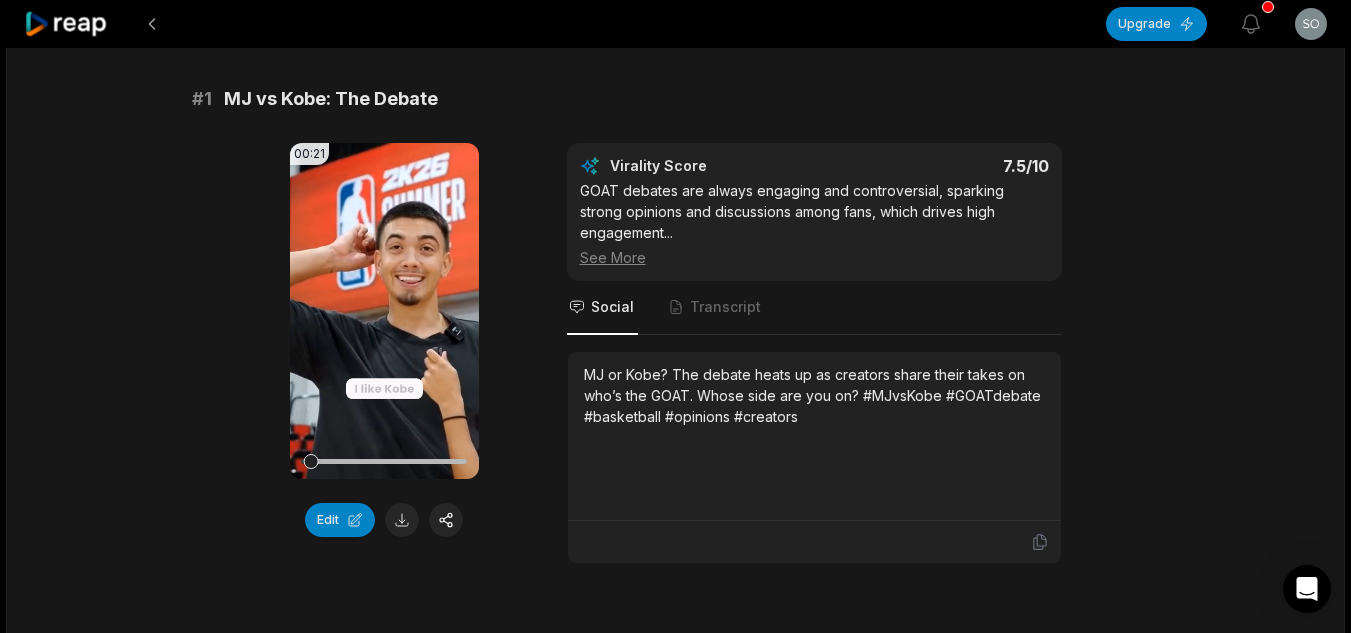 click on "MJ or Kobe? The debate heats up as creators share their takes on who’s the GOAT. Whose side are you on? #MJvsKobe #GOATdebate #basketball #opinions #creators" at bounding box center (814, 436) 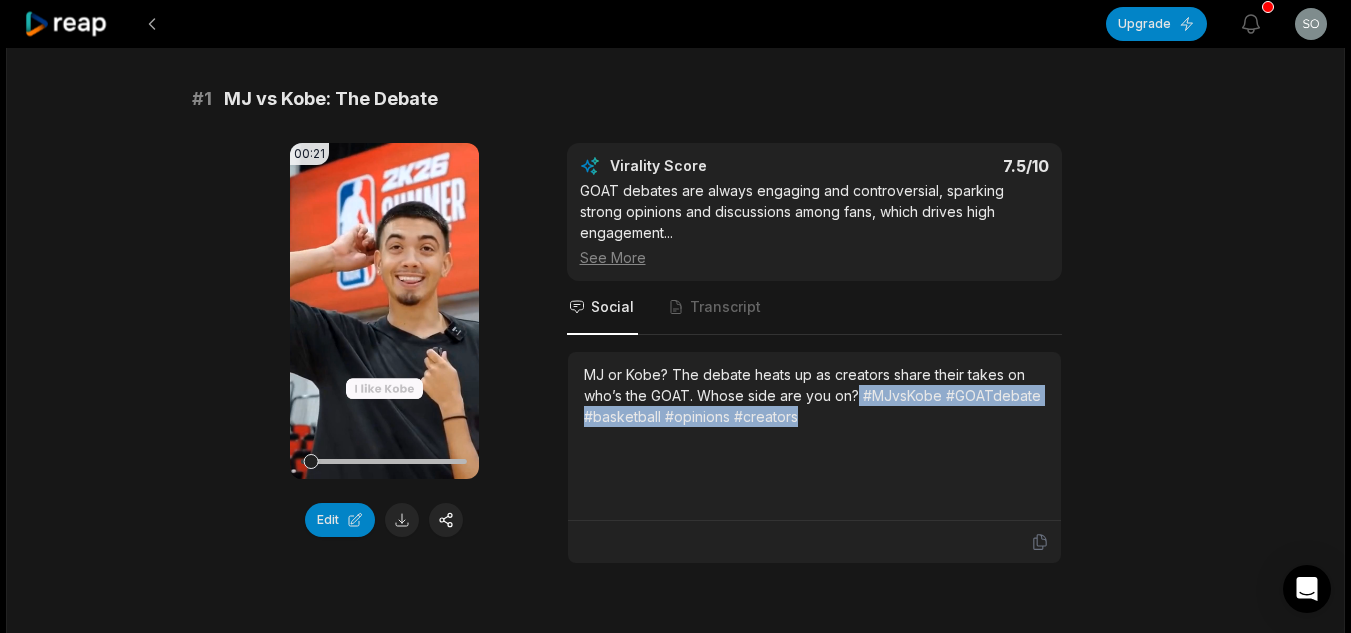 drag, startPoint x: 856, startPoint y: 395, endPoint x: 853, endPoint y: 418, distance: 23.194826 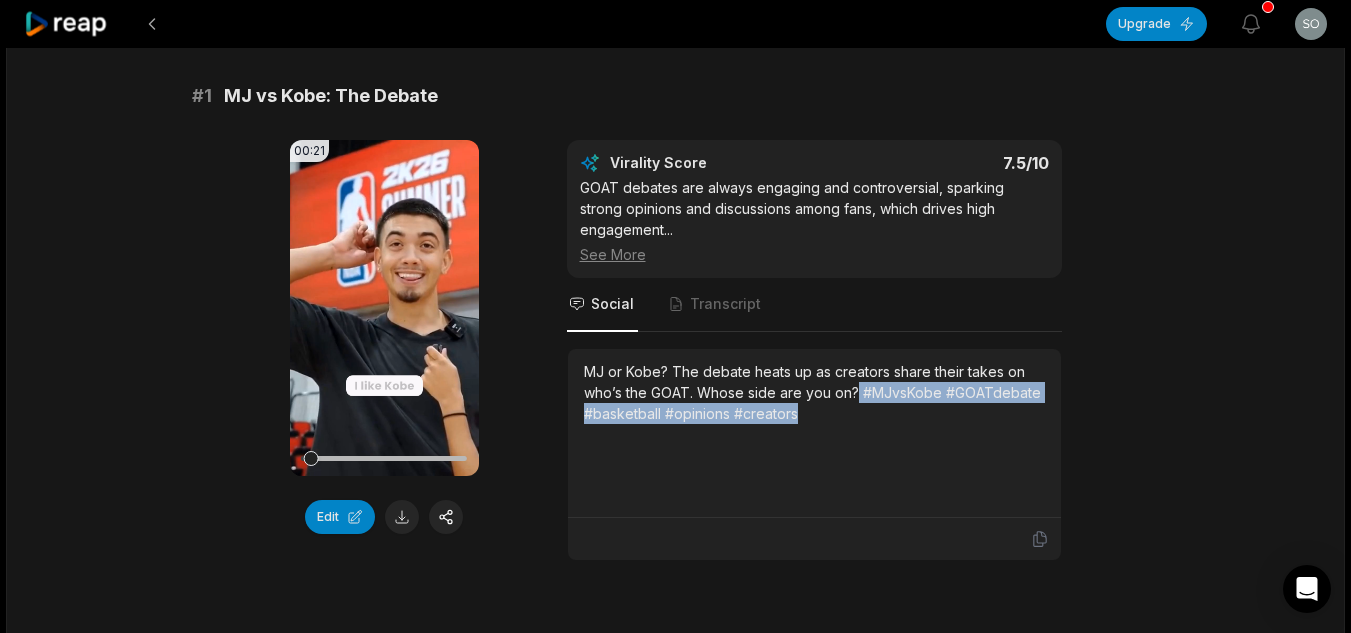 scroll, scrollTop: 200, scrollLeft: 0, axis: vertical 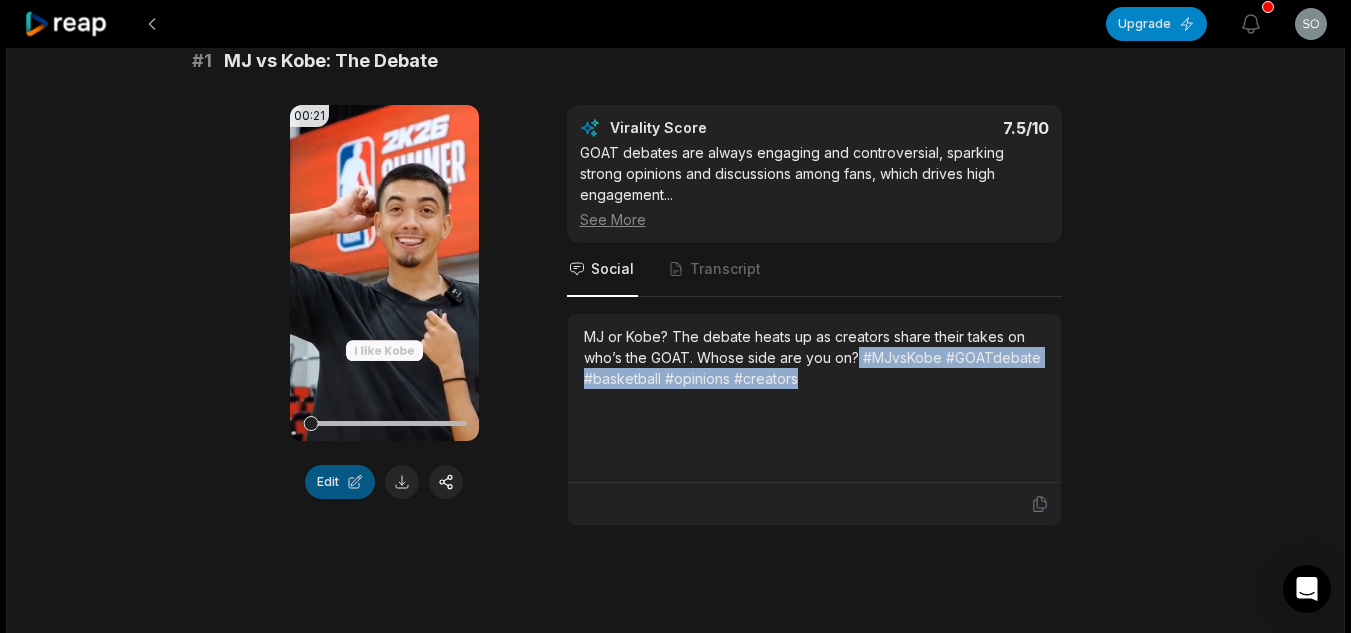 click on "Edit" at bounding box center [340, 482] 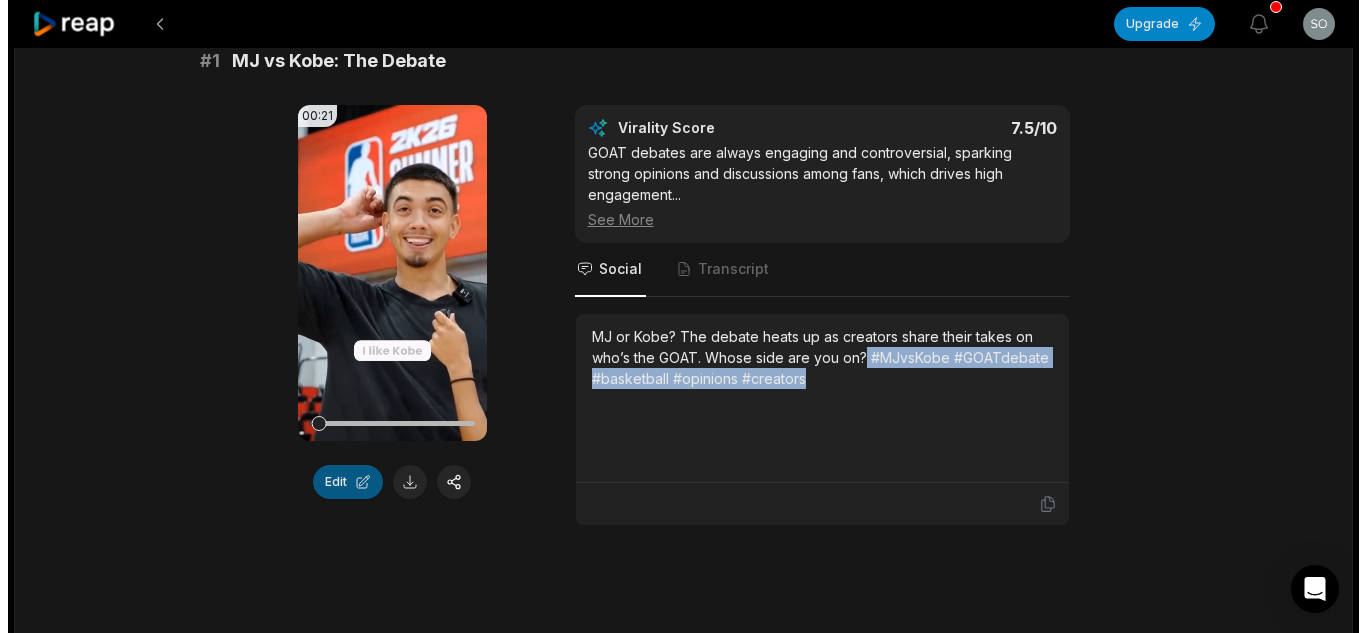 scroll, scrollTop: 0, scrollLeft: 0, axis: both 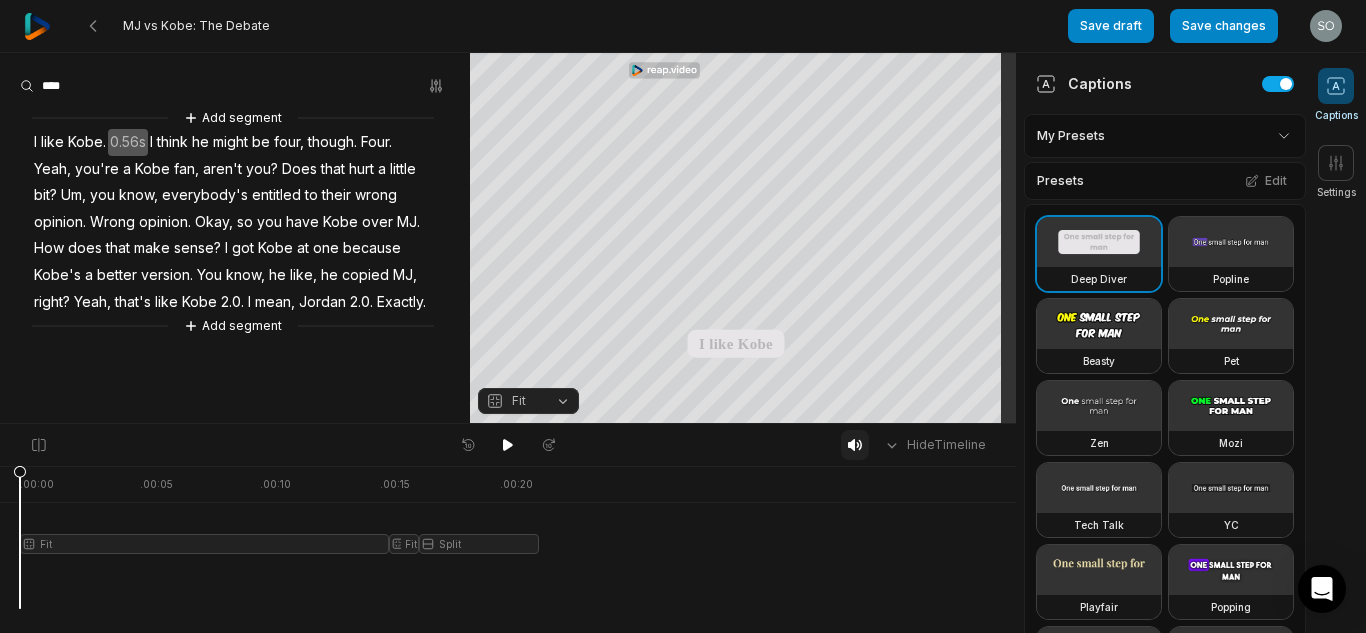 click 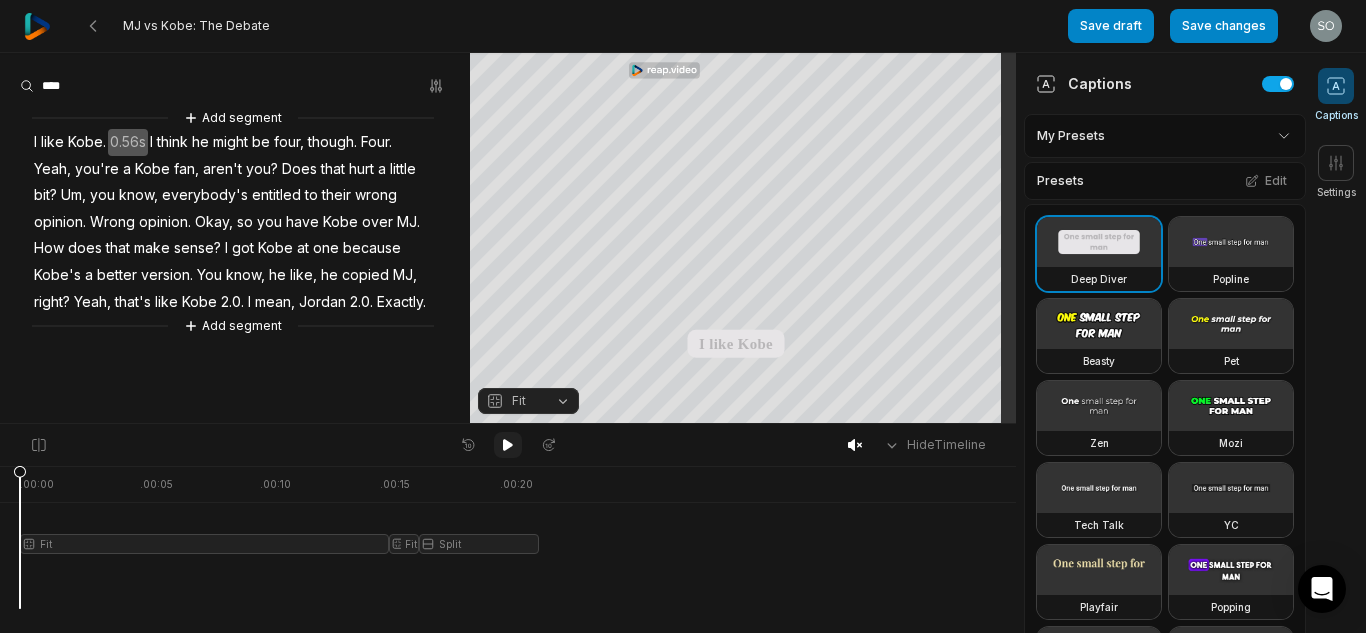 click at bounding box center [508, 445] 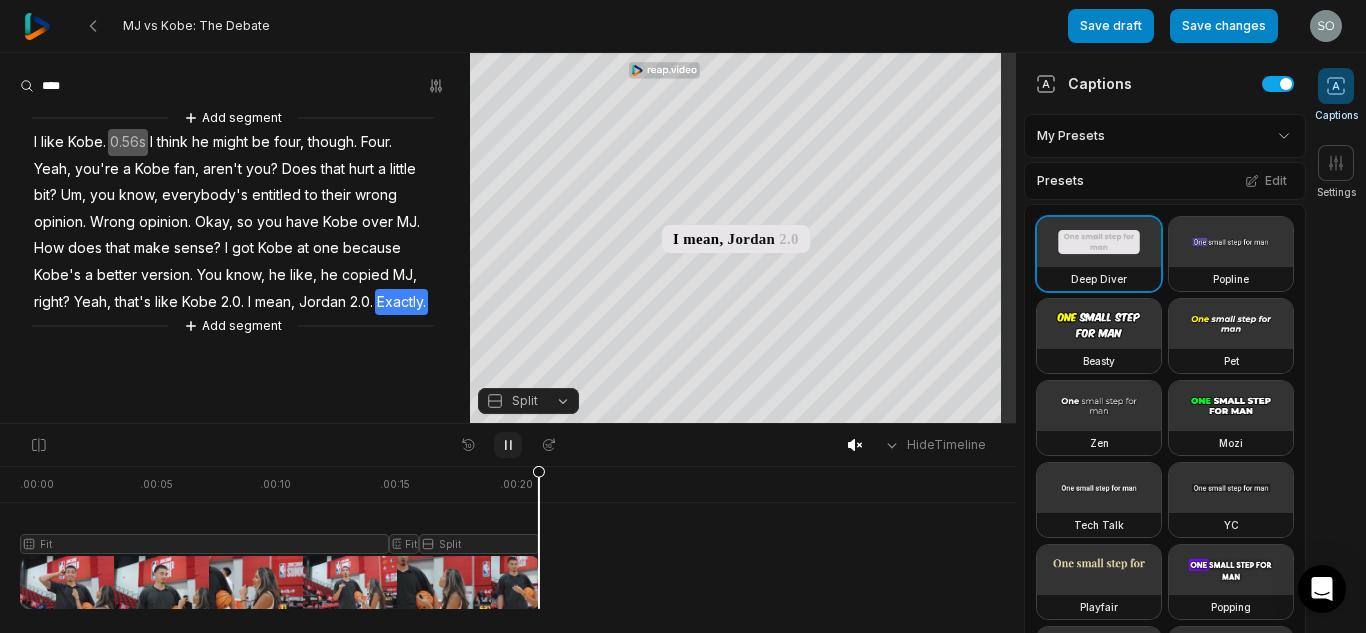 click at bounding box center [508, 445] 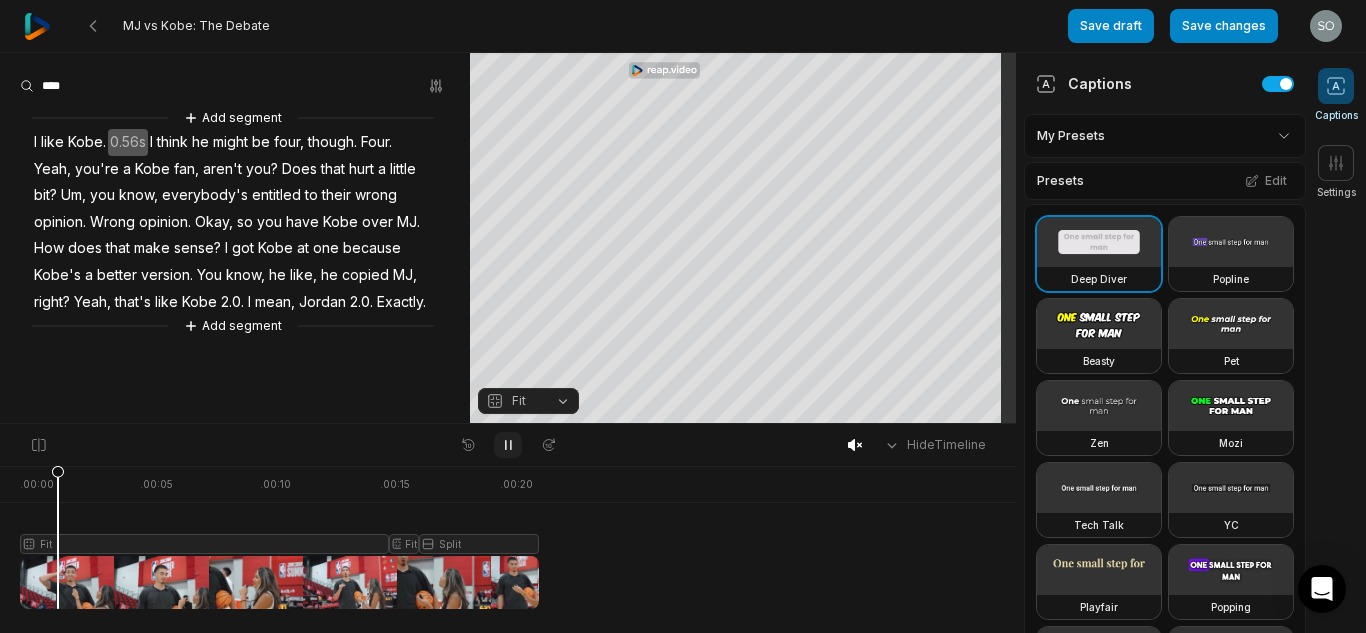click at bounding box center [508, 445] 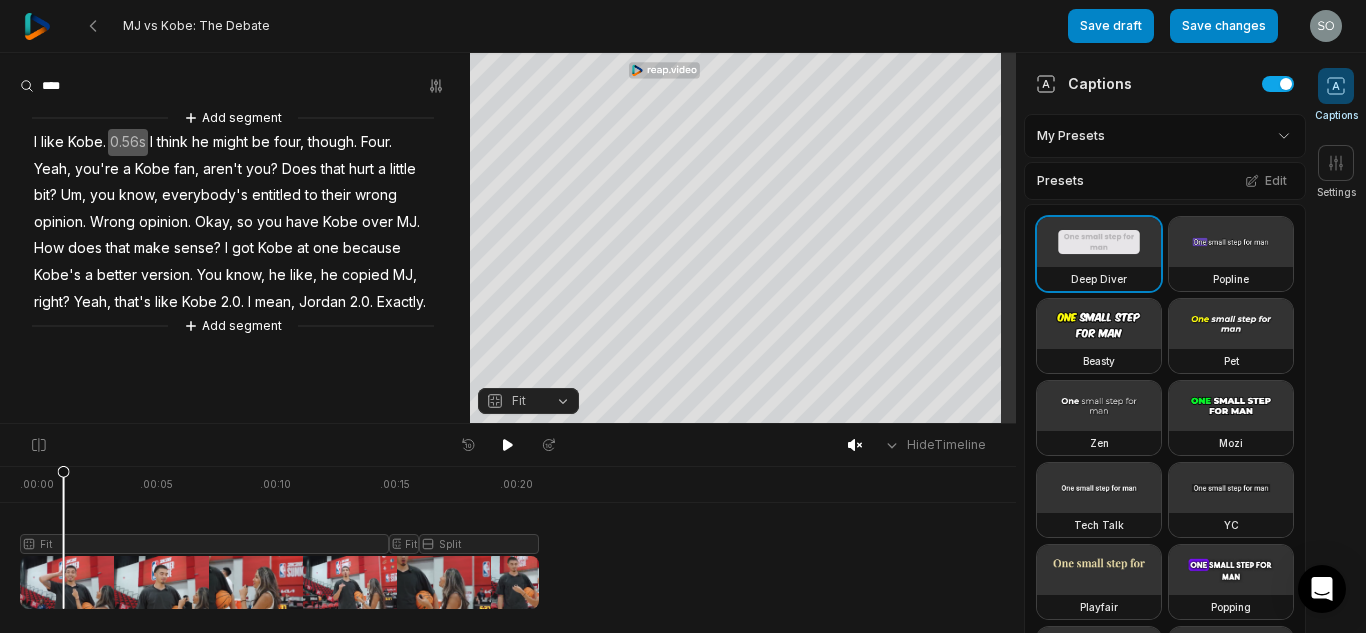 click at bounding box center [279, 537] 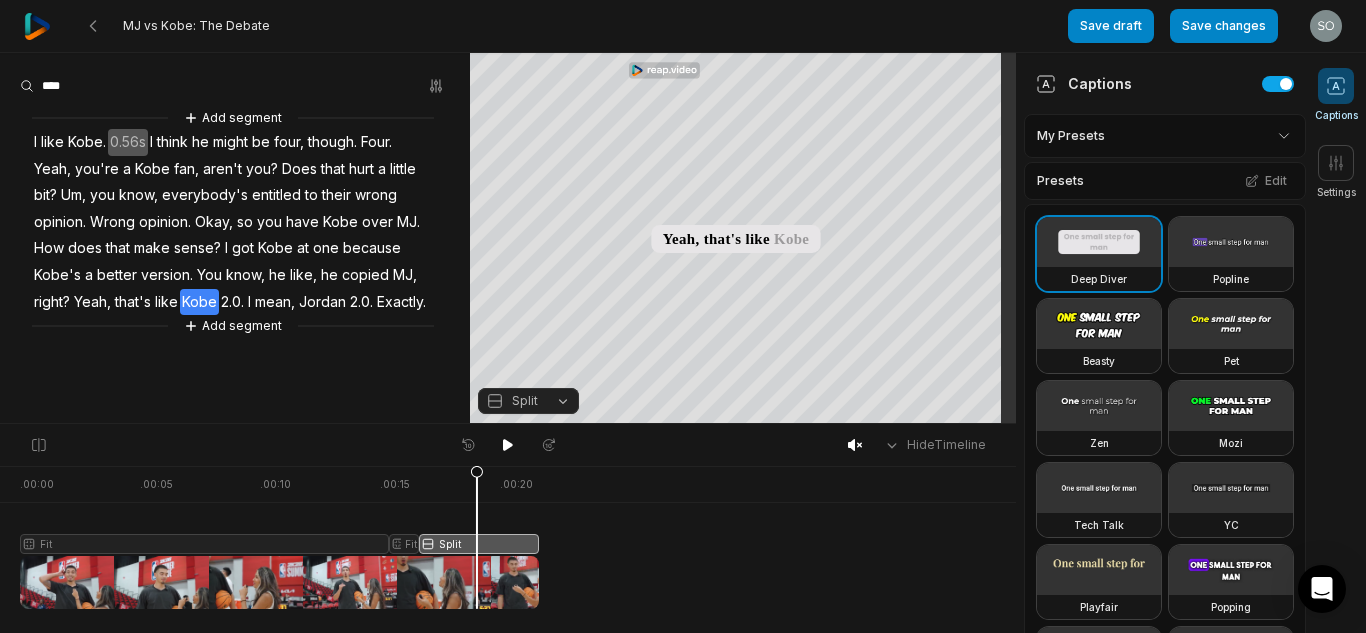 click on "Split" at bounding box center (528, 401) 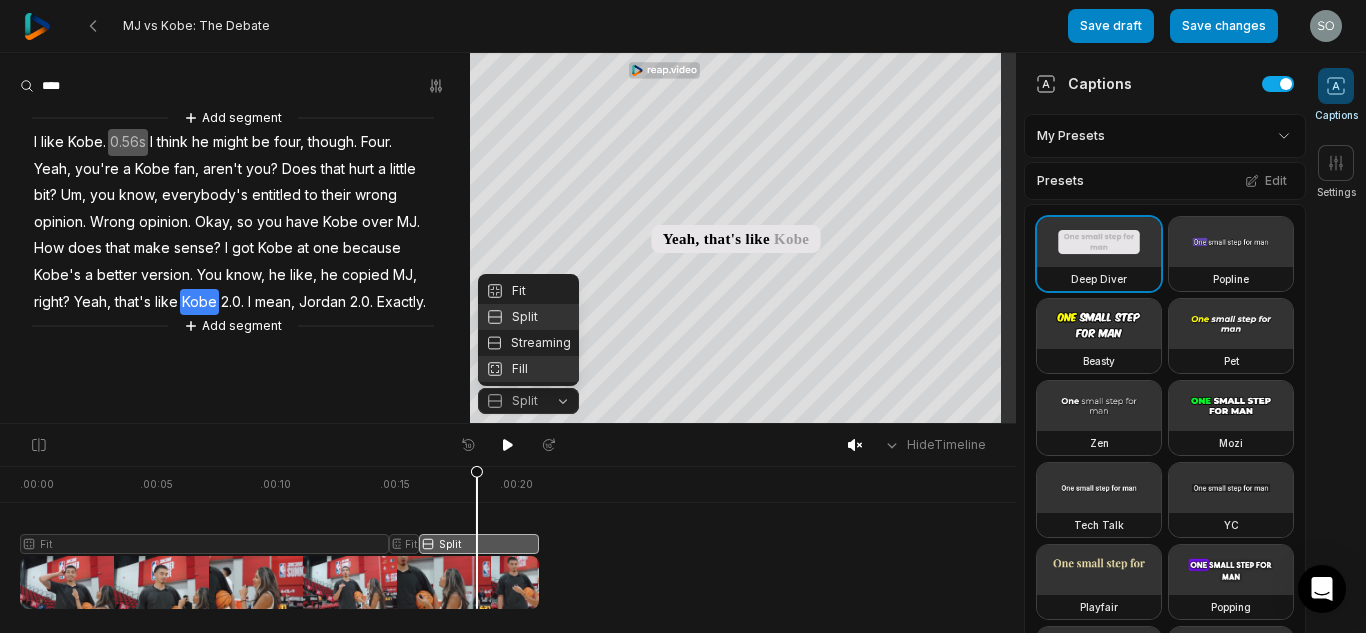click on "Fill" at bounding box center (528, 369) 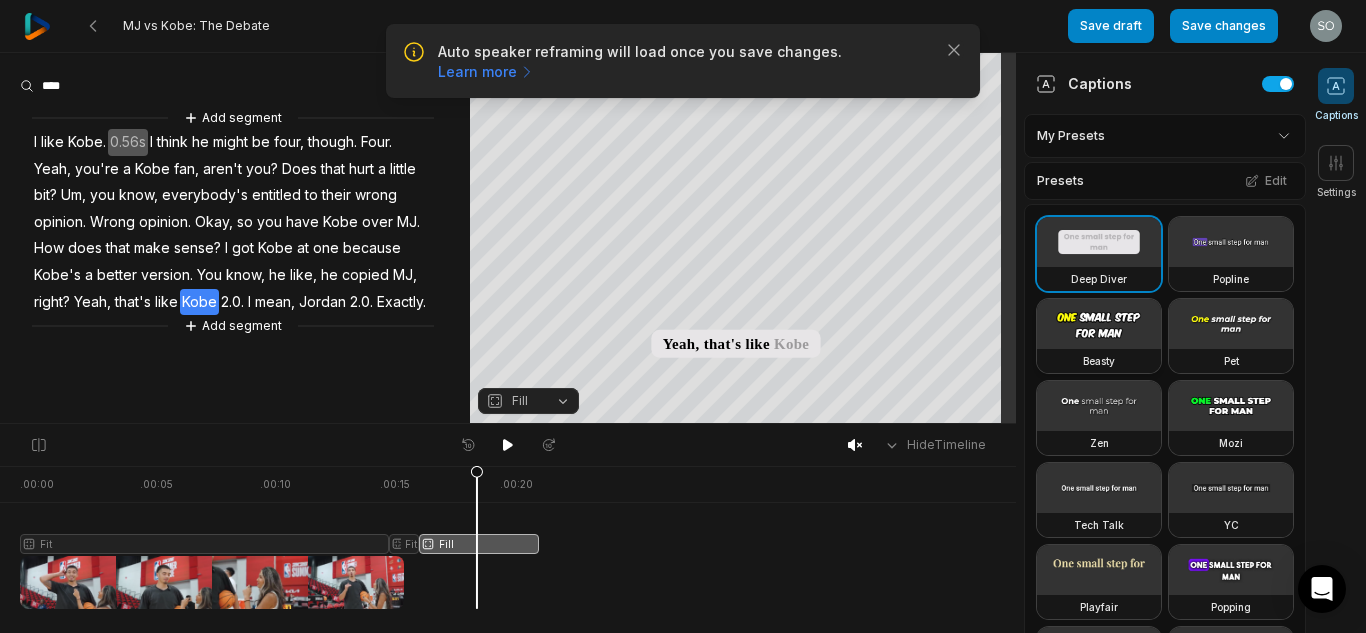 drag, startPoint x: 1084, startPoint y: 414, endPoint x: 1094, endPoint y: 410, distance: 10.770329 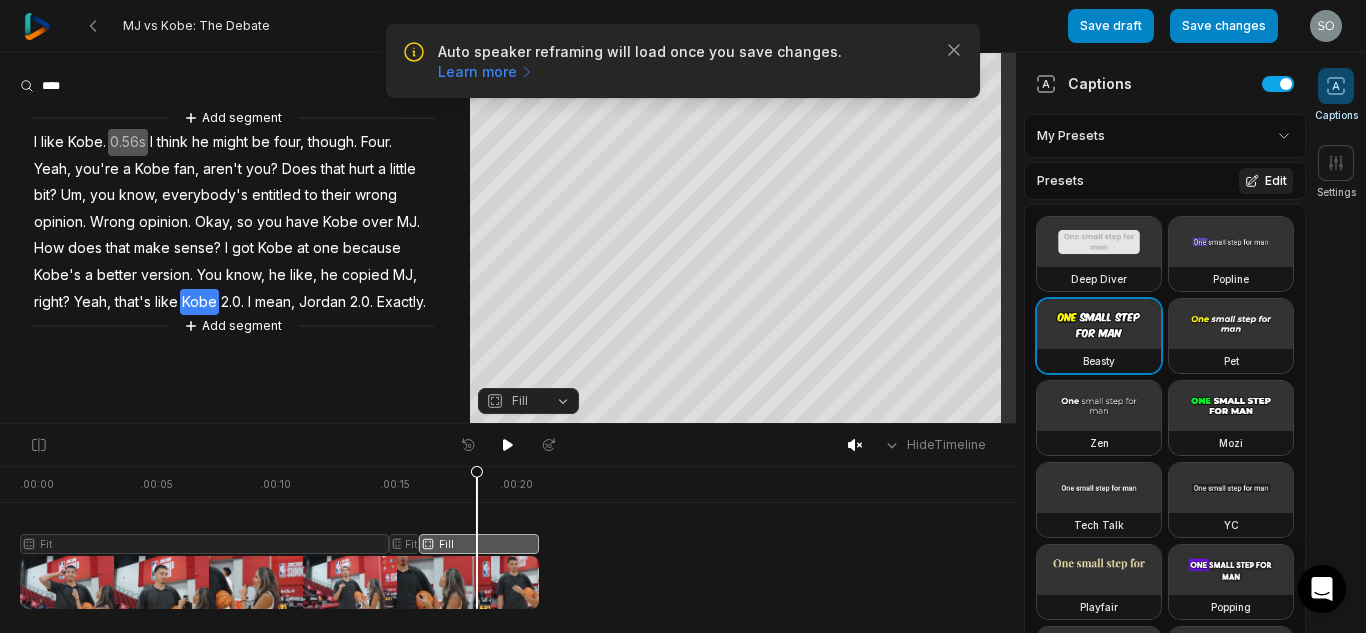 scroll, scrollTop: 0, scrollLeft: 0, axis: both 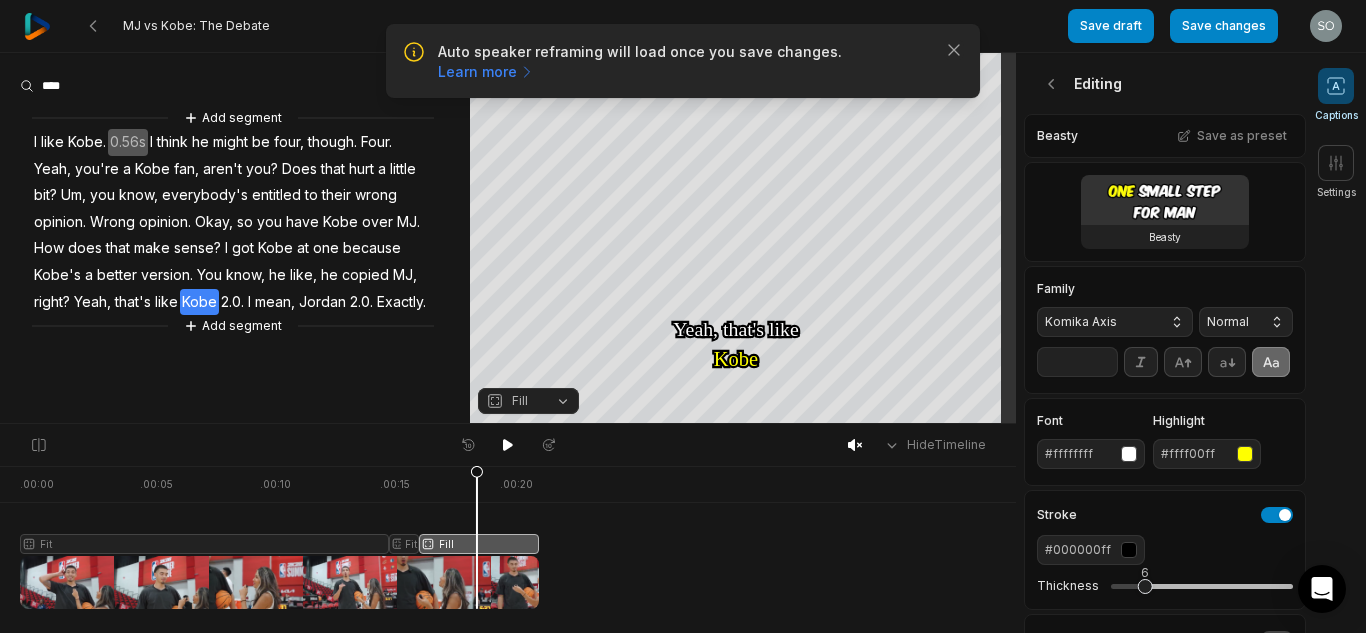 click on "Komika Axis" at bounding box center [1099, 322] 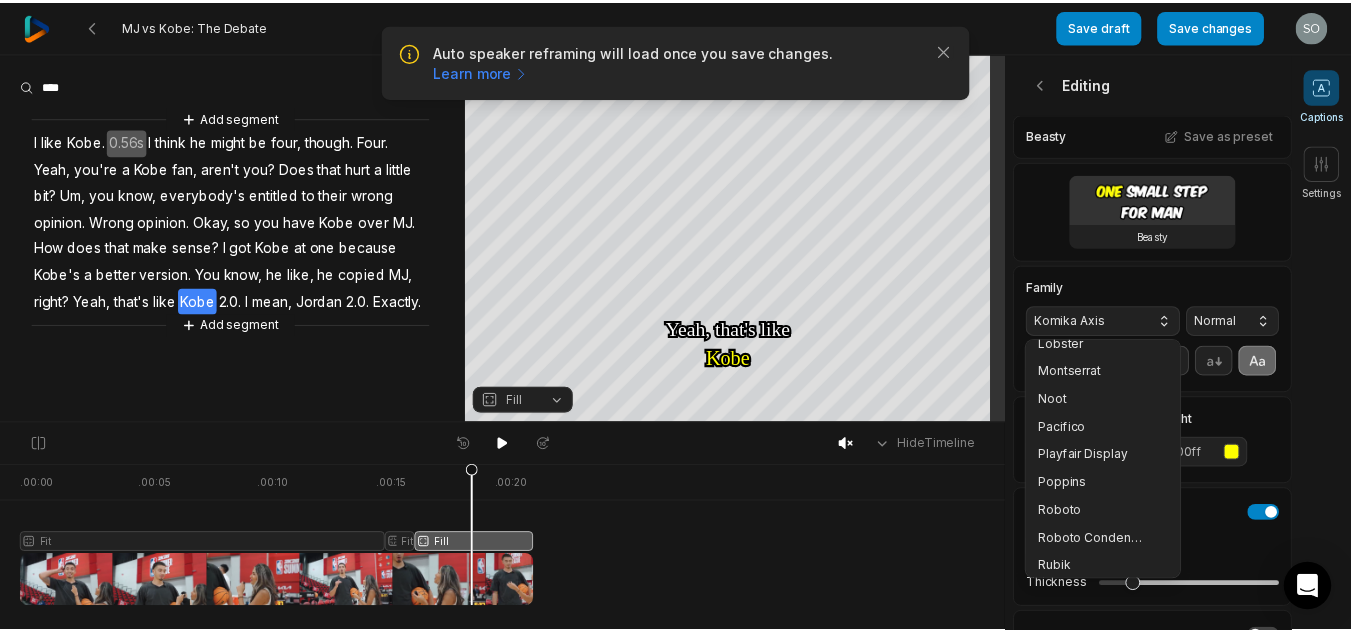 scroll, scrollTop: 416, scrollLeft: 0, axis: vertical 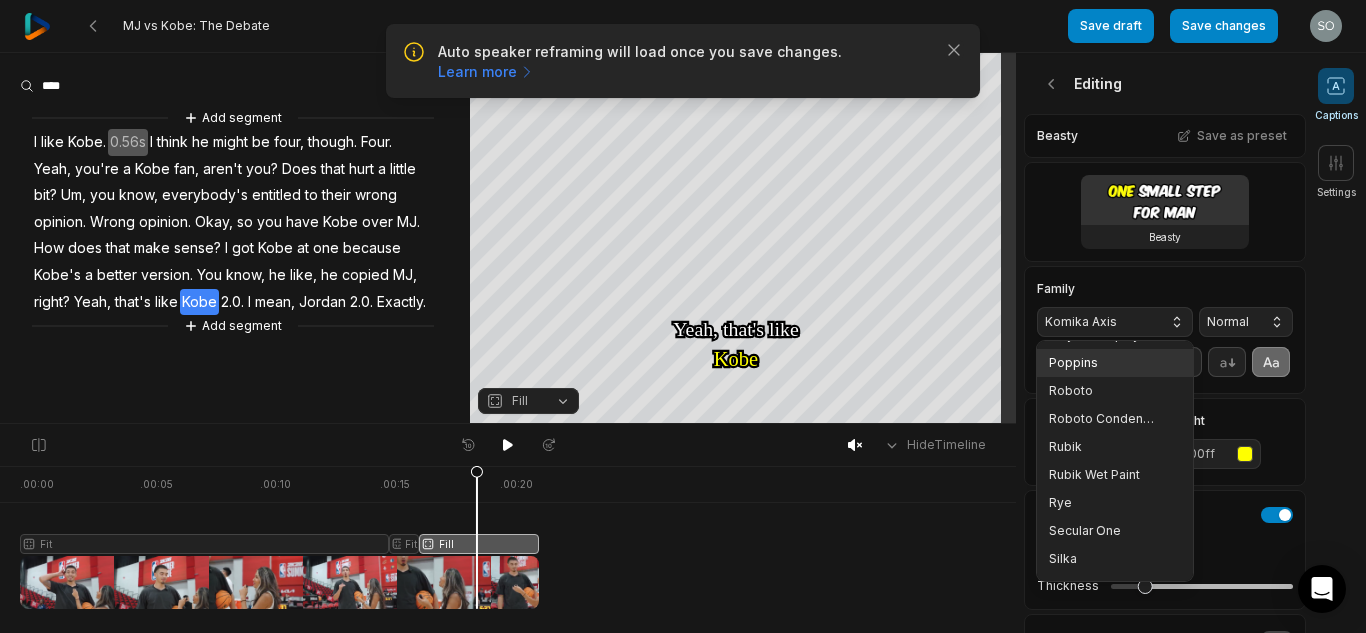 click on "Poppins" at bounding box center (1103, 363) 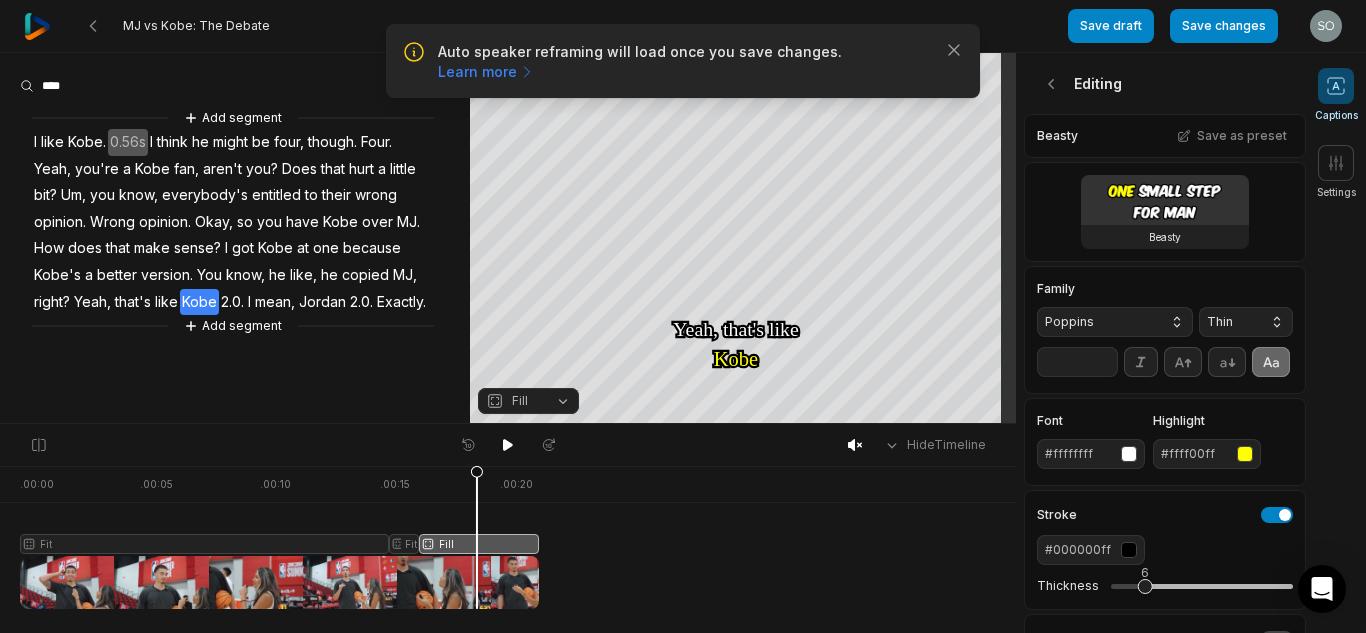 click on "Thin" at bounding box center [1230, 322] 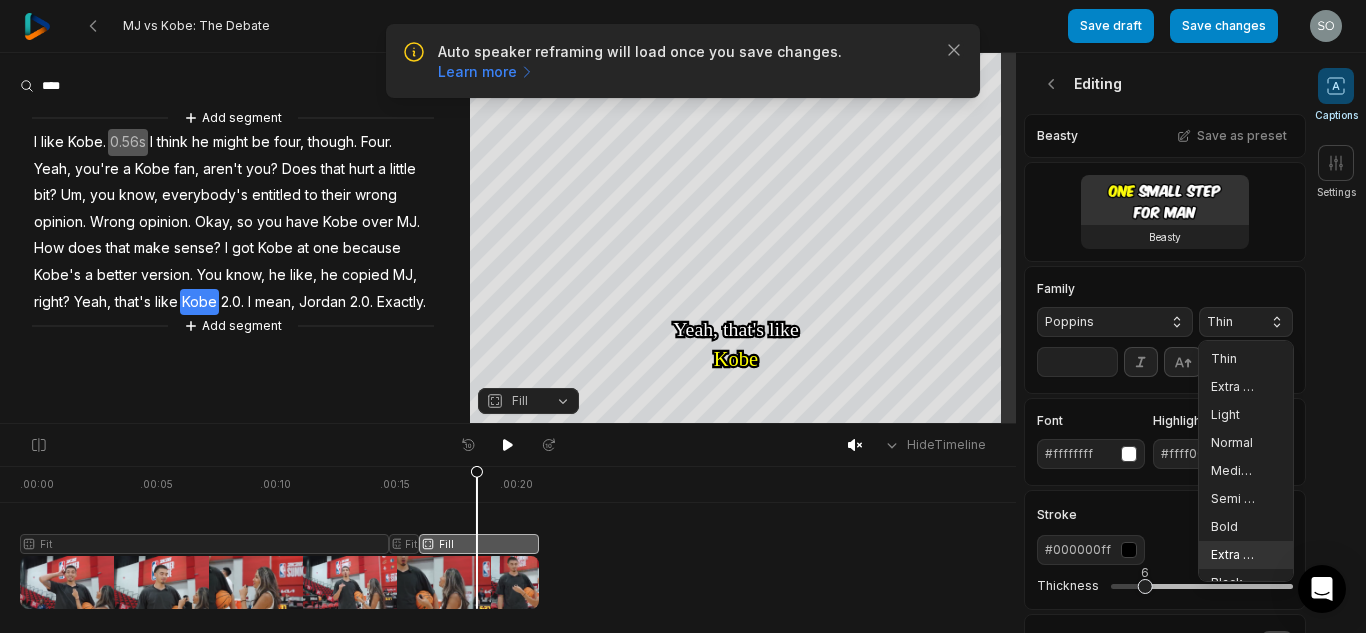 click on "Extra Bold" at bounding box center [1246, 555] 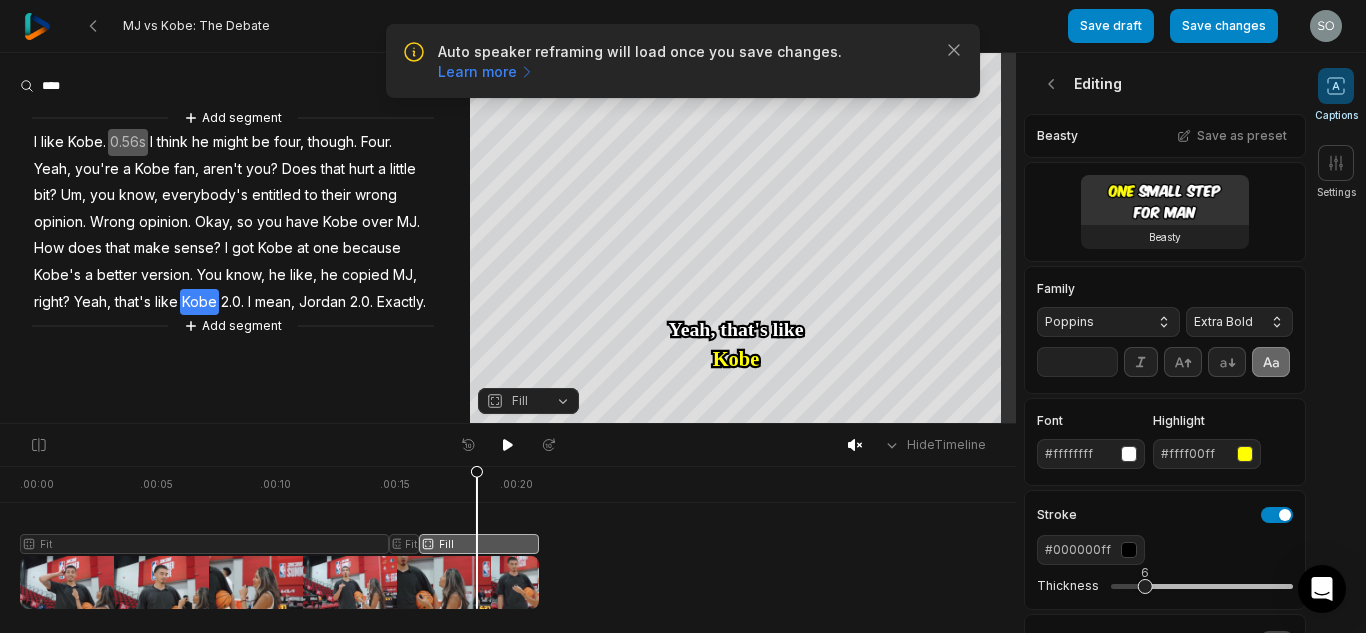 click on "**" at bounding box center (1077, 362) 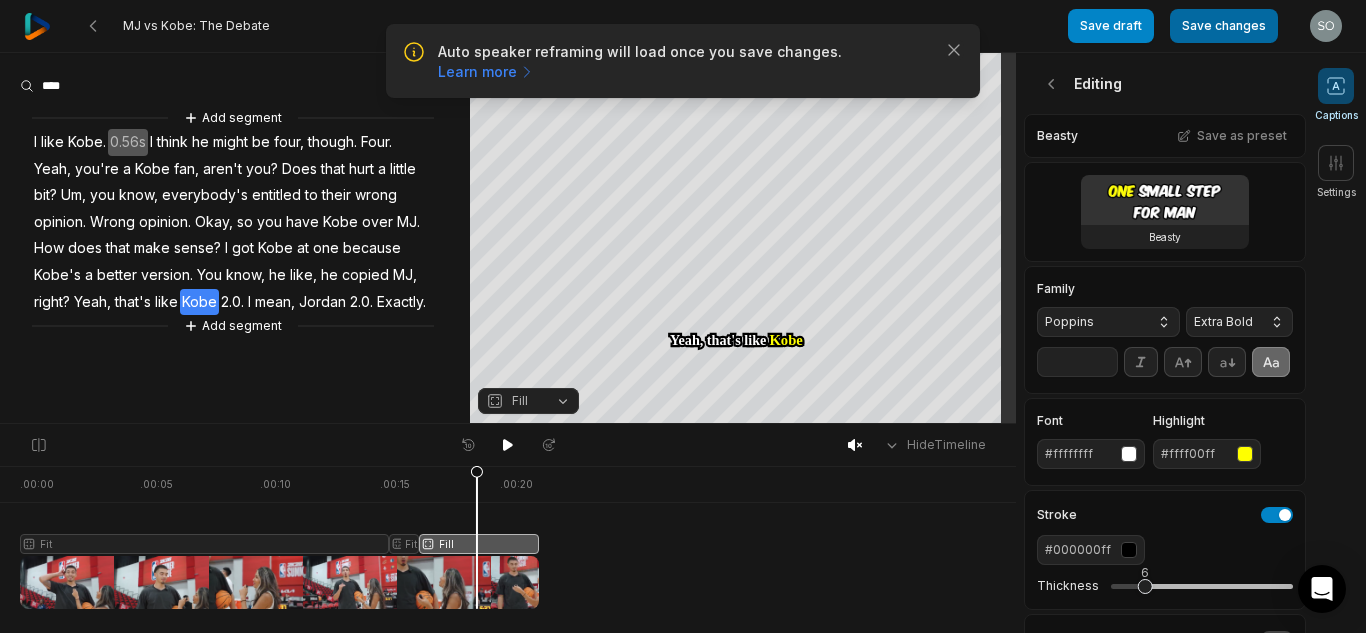 type on "**" 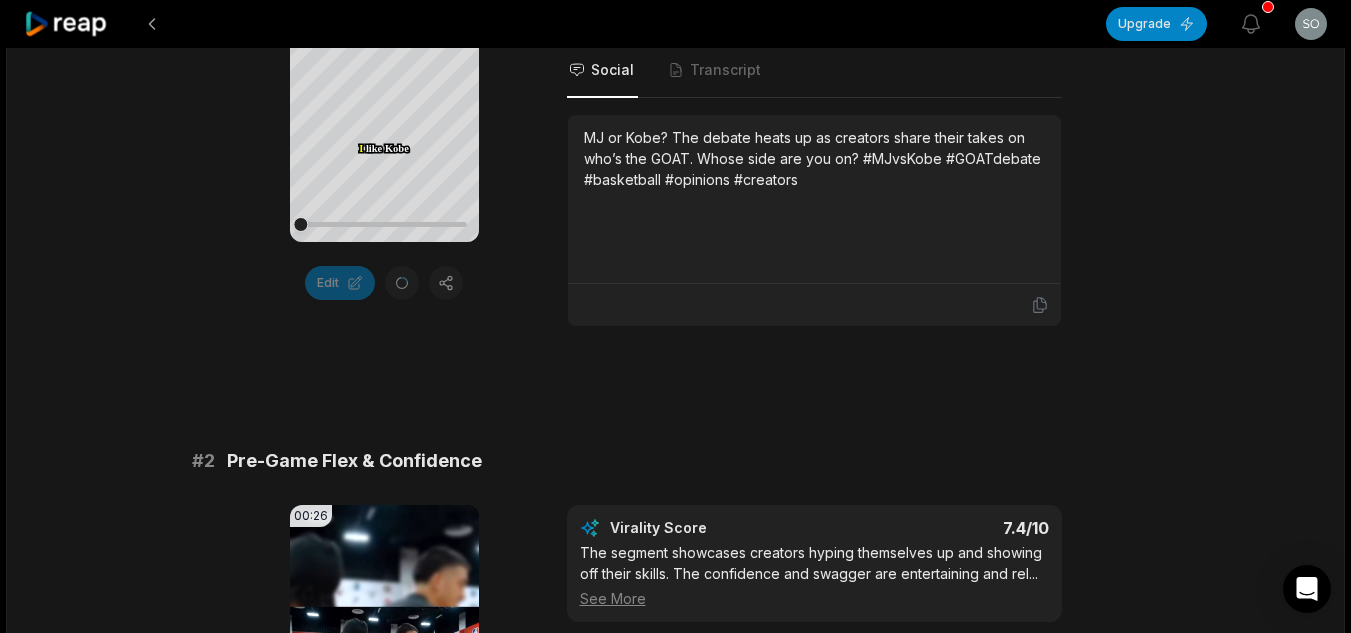 scroll, scrollTop: 400, scrollLeft: 0, axis: vertical 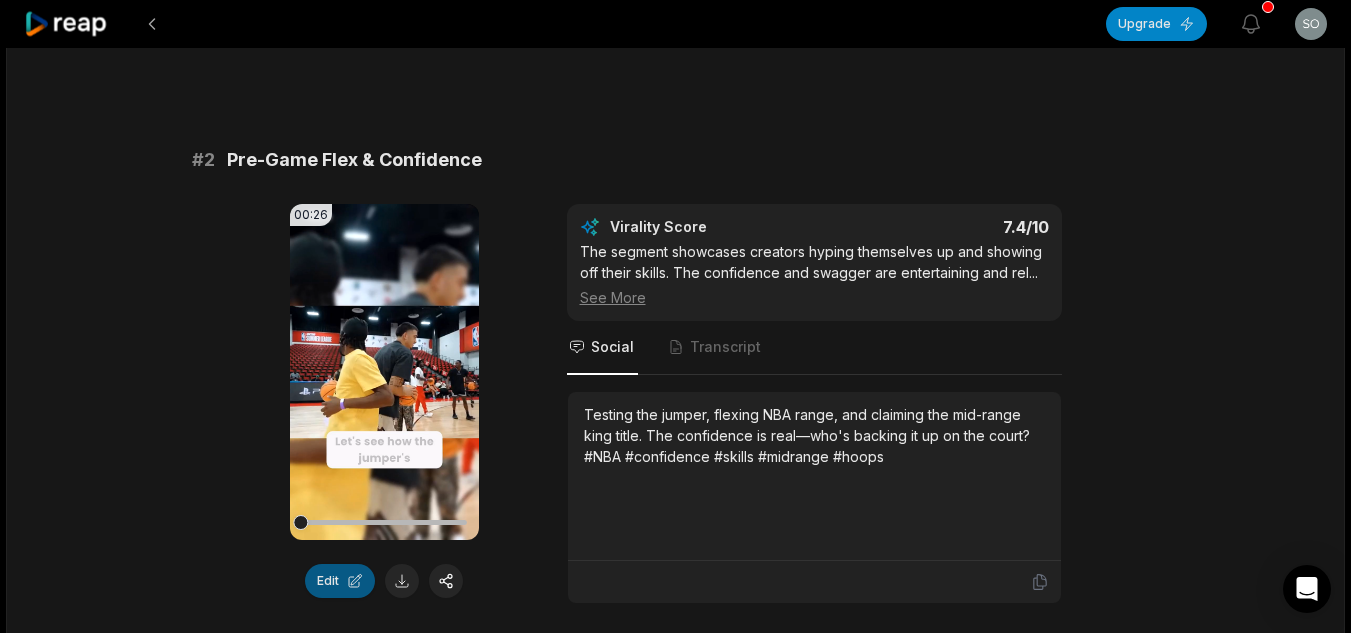 click on "Edit" at bounding box center [340, 581] 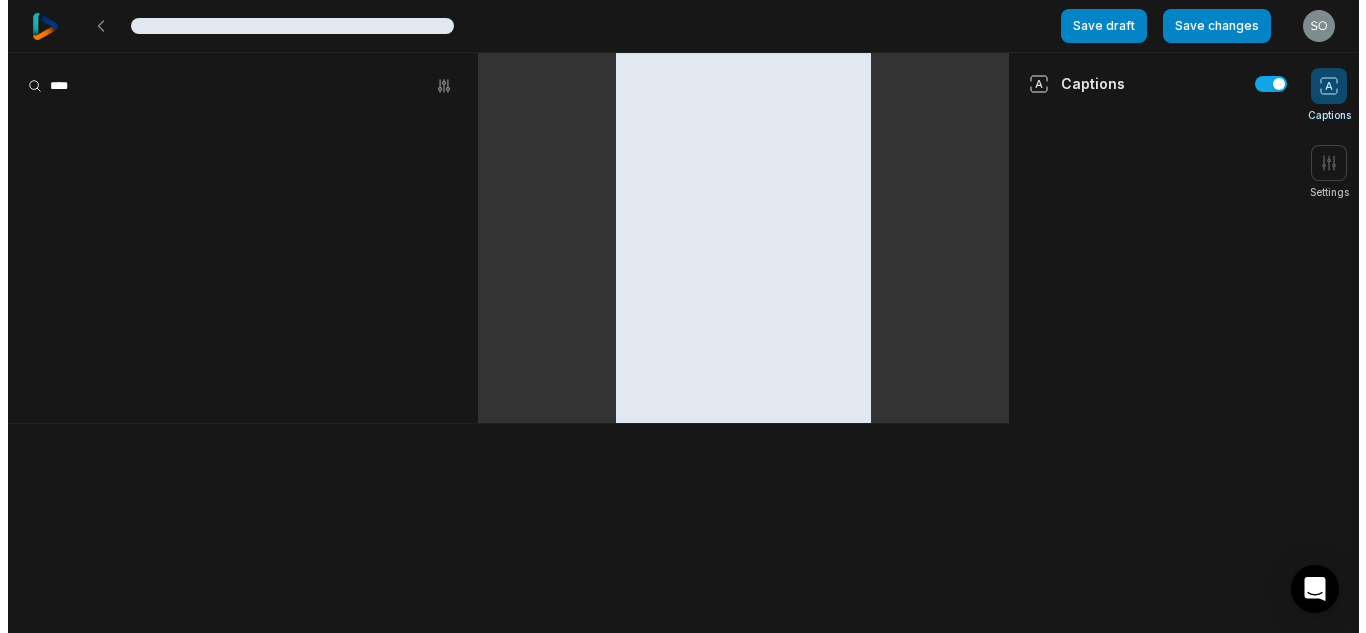 scroll, scrollTop: 0, scrollLeft: 0, axis: both 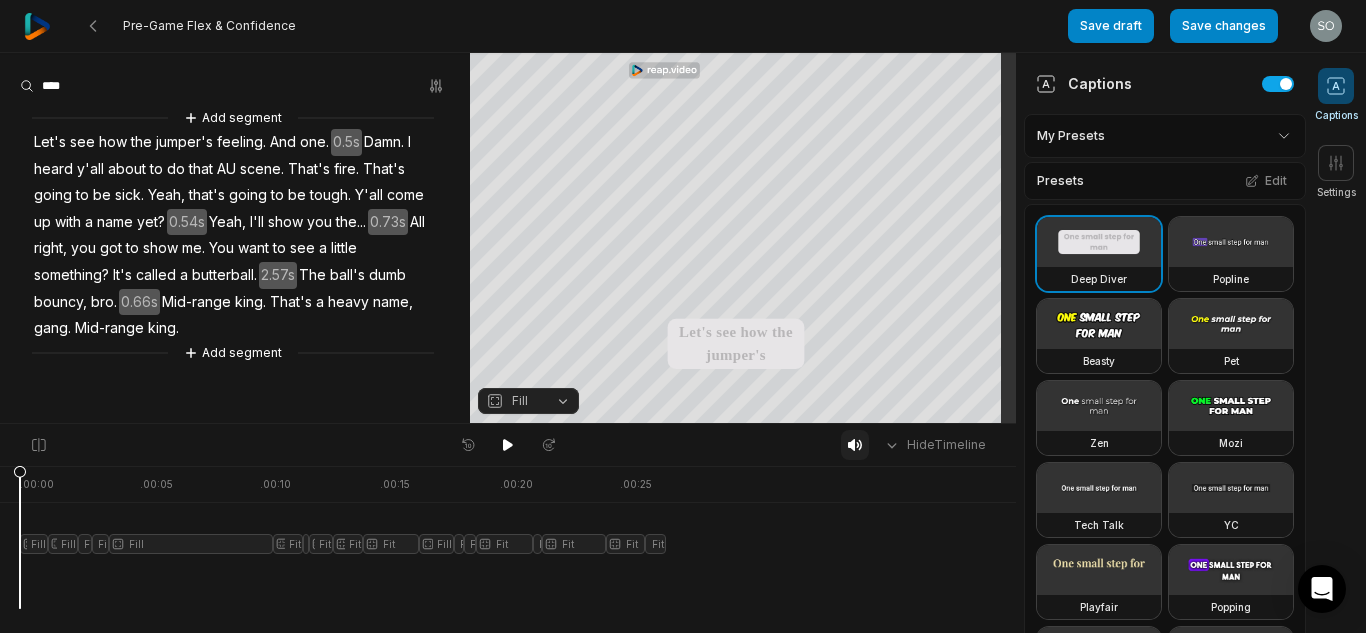 click at bounding box center [855, 445] 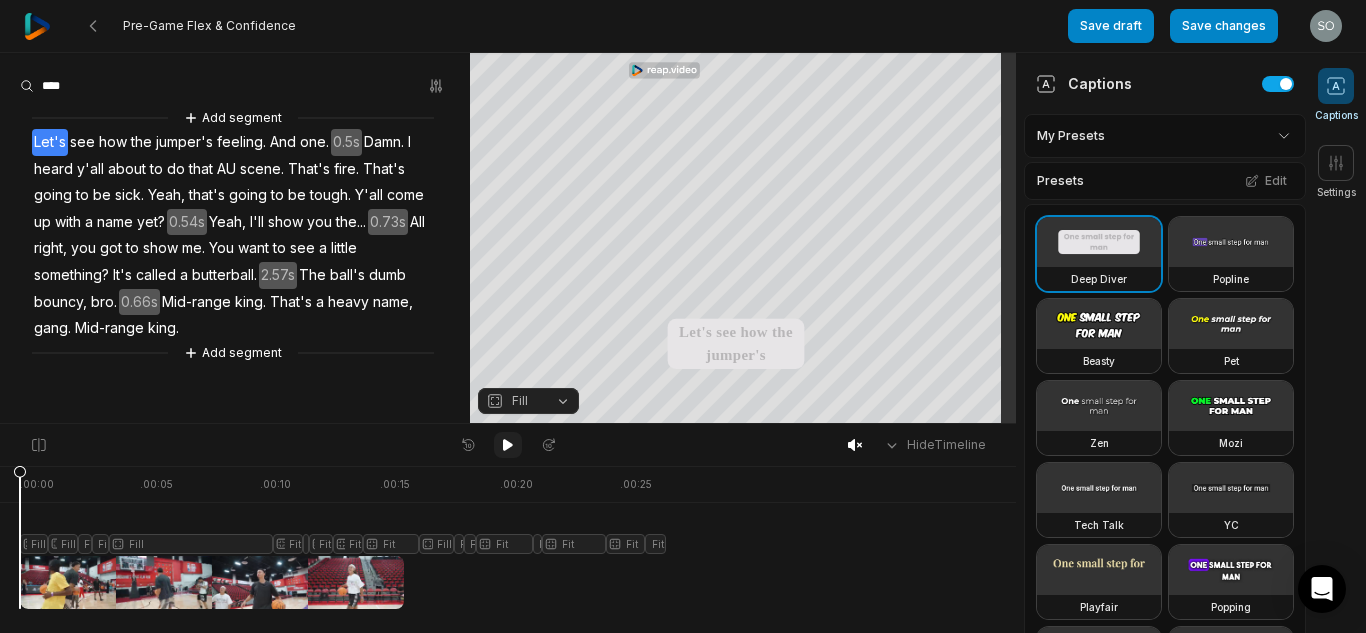 click 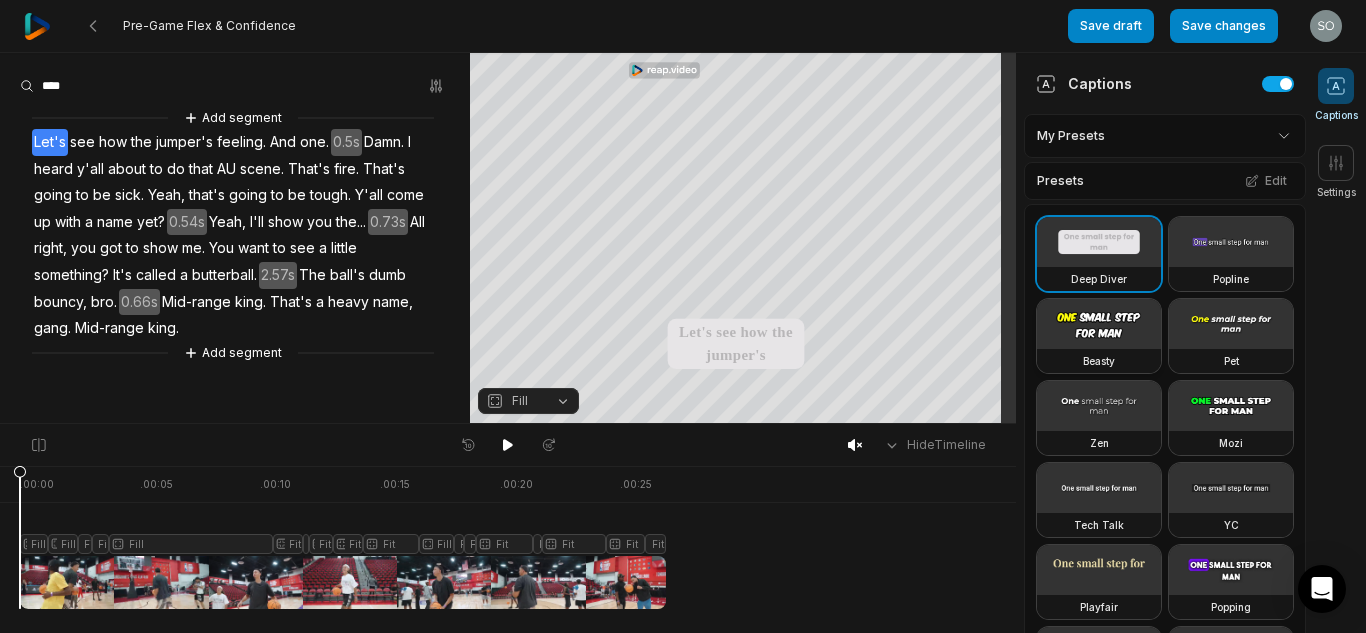 click at bounding box center (1099, 324) 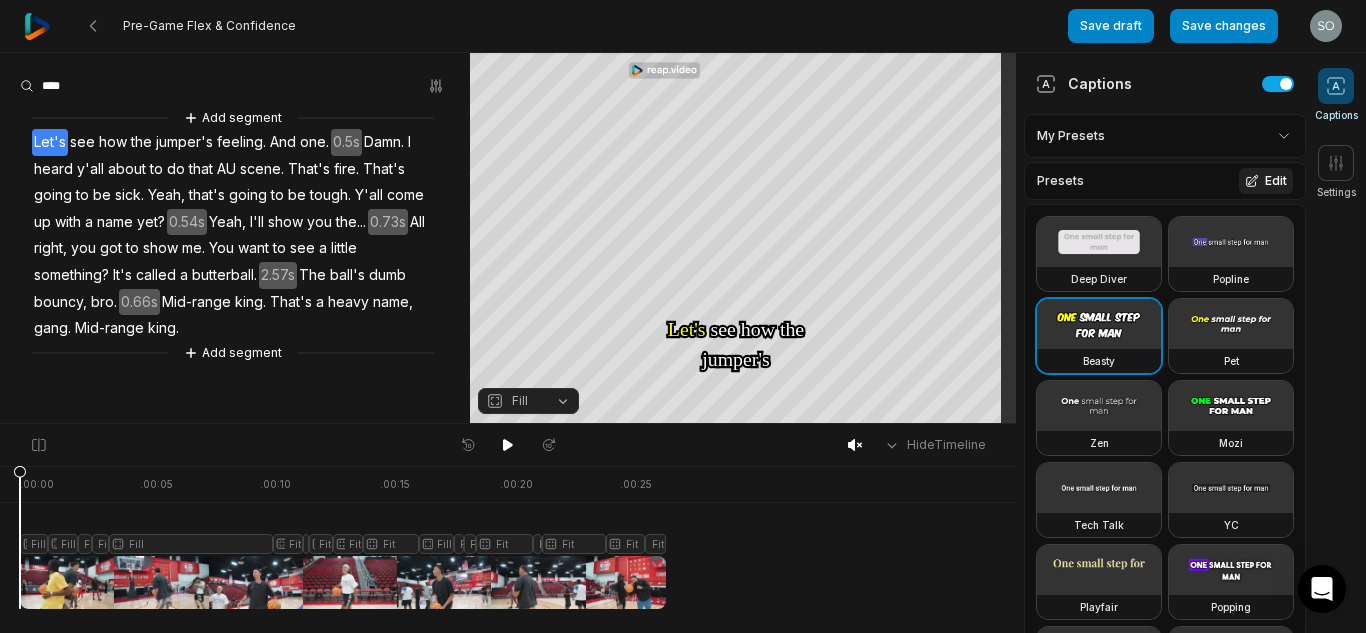 click on "Edit" at bounding box center (1266, 181) 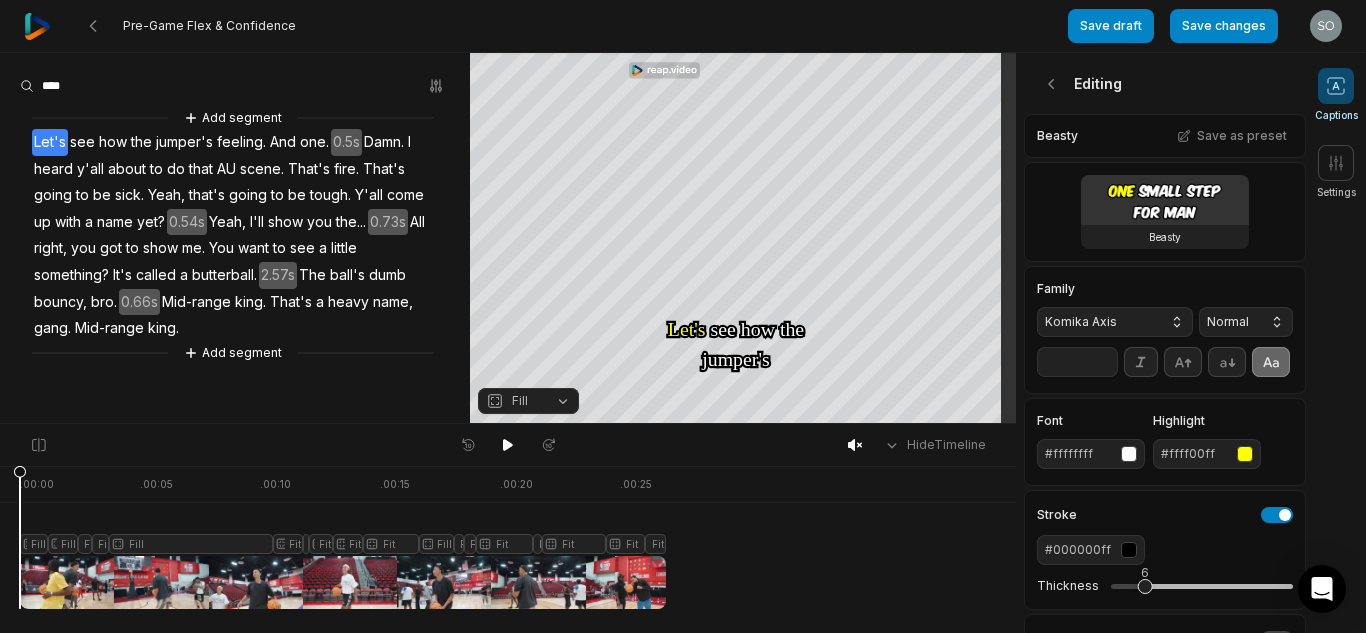click on "Komika Axis" at bounding box center (1099, 322) 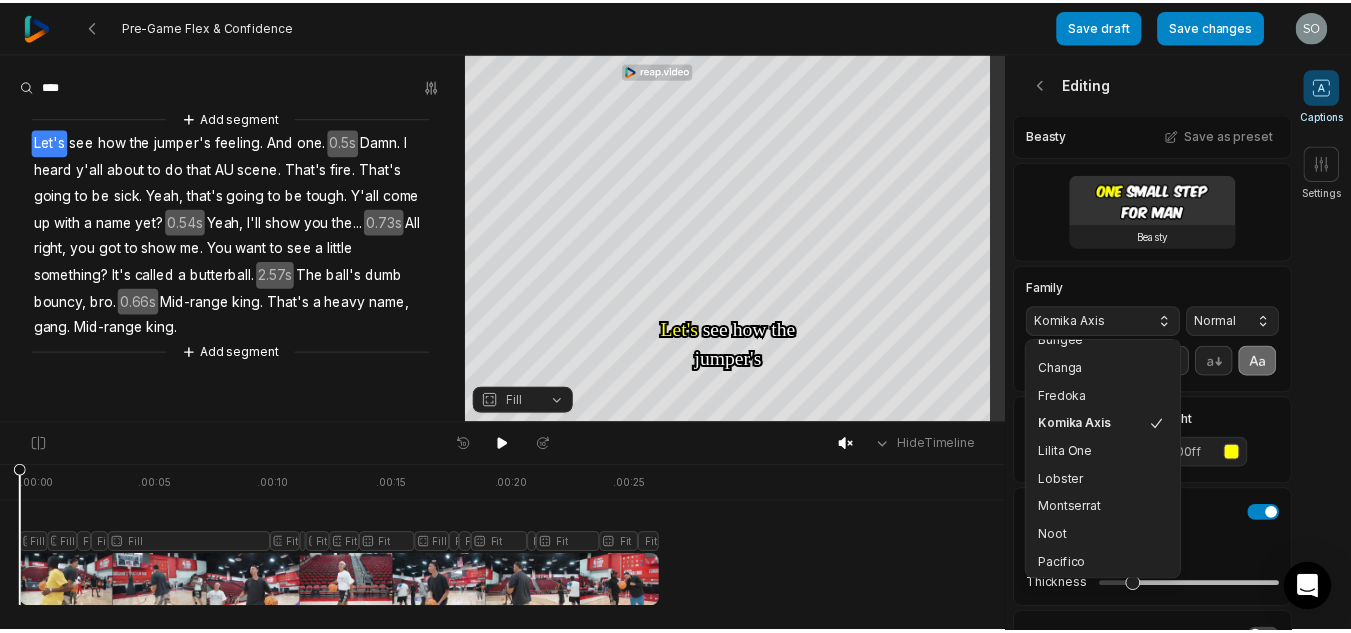 scroll, scrollTop: 316, scrollLeft: 0, axis: vertical 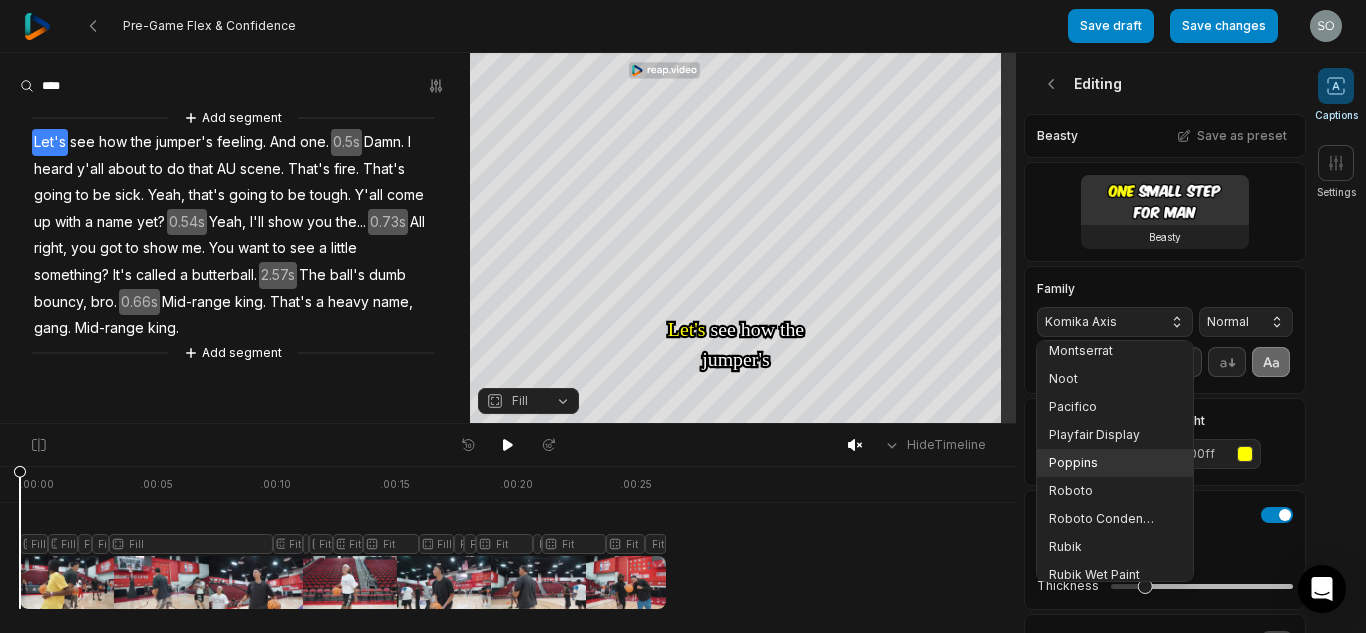 click on "Poppins" at bounding box center (1115, 463) 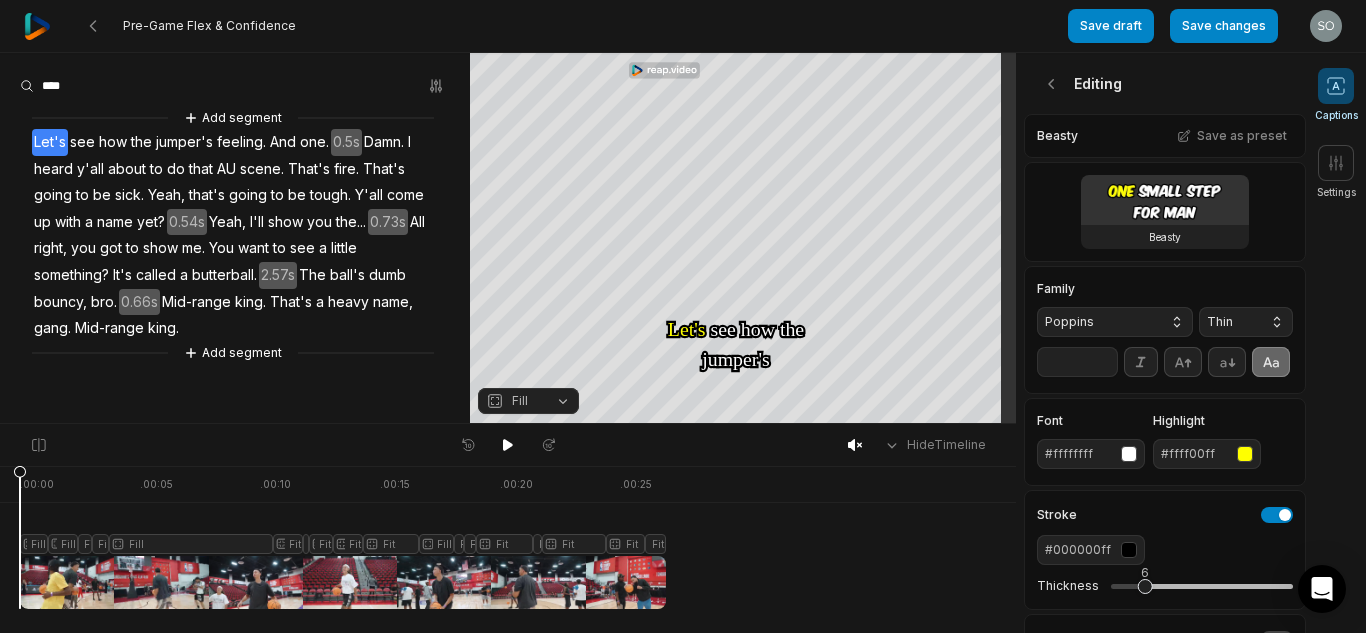 click on "Thin" at bounding box center (1230, 322) 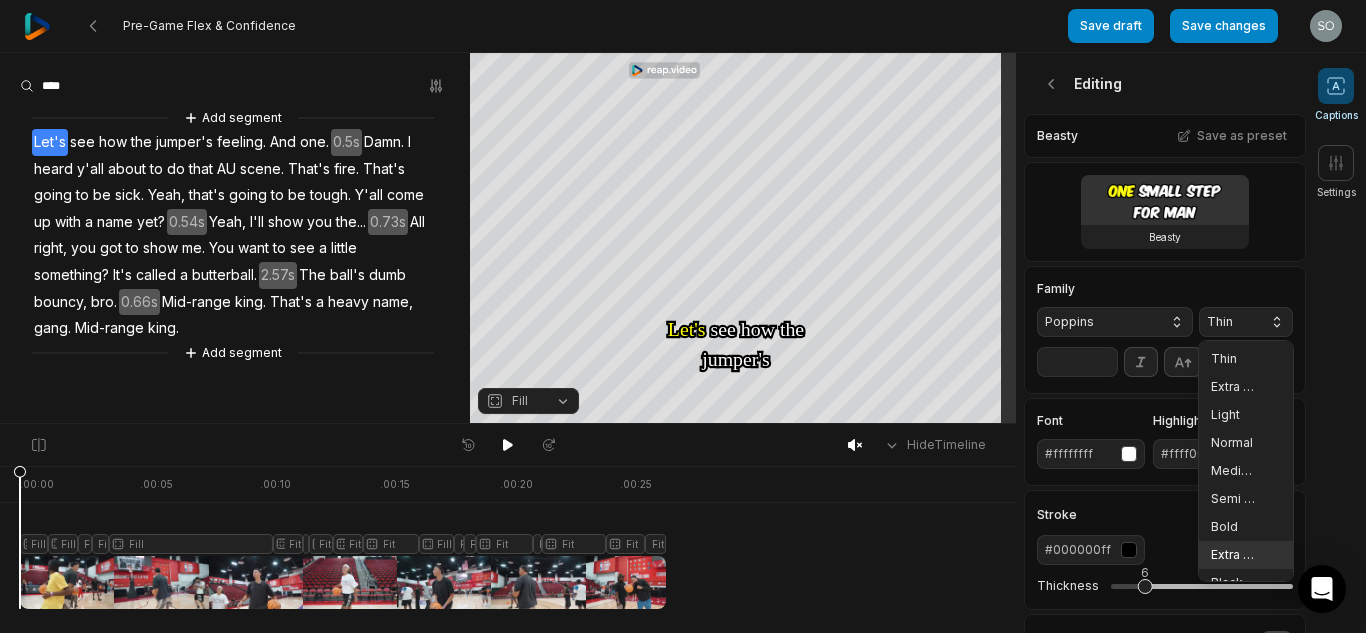 click on "Extra Bold" at bounding box center [1246, 555] 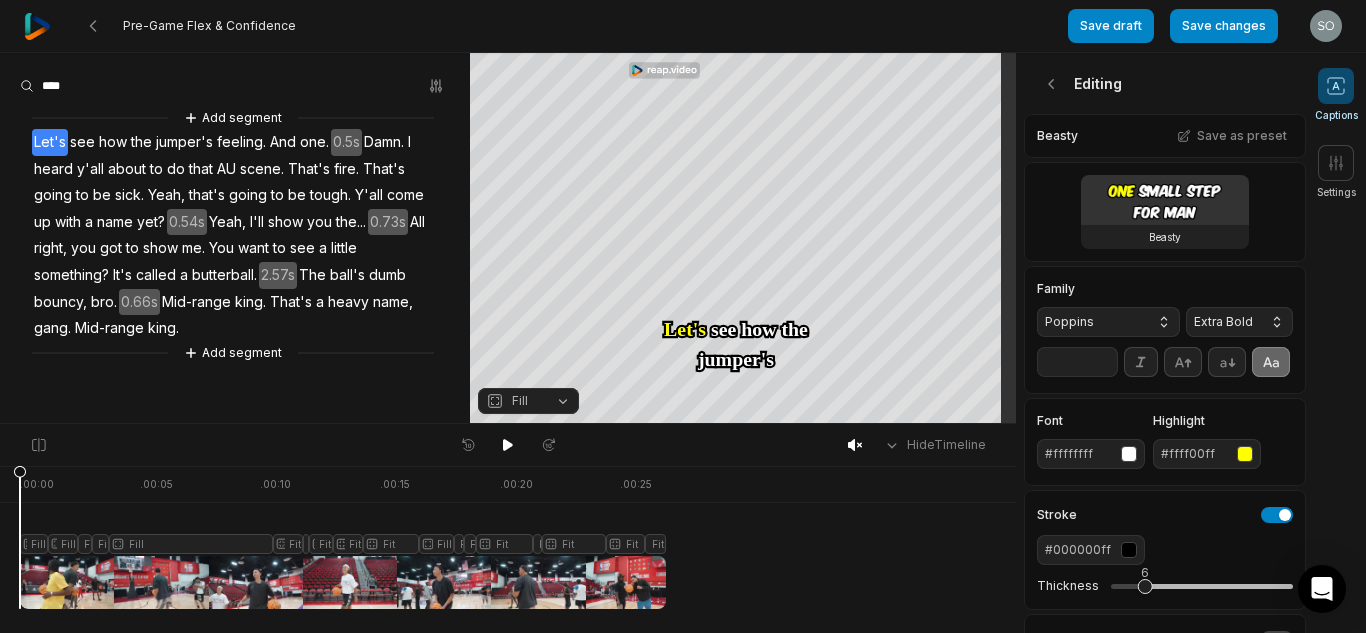 click on "**" at bounding box center (1077, 362) 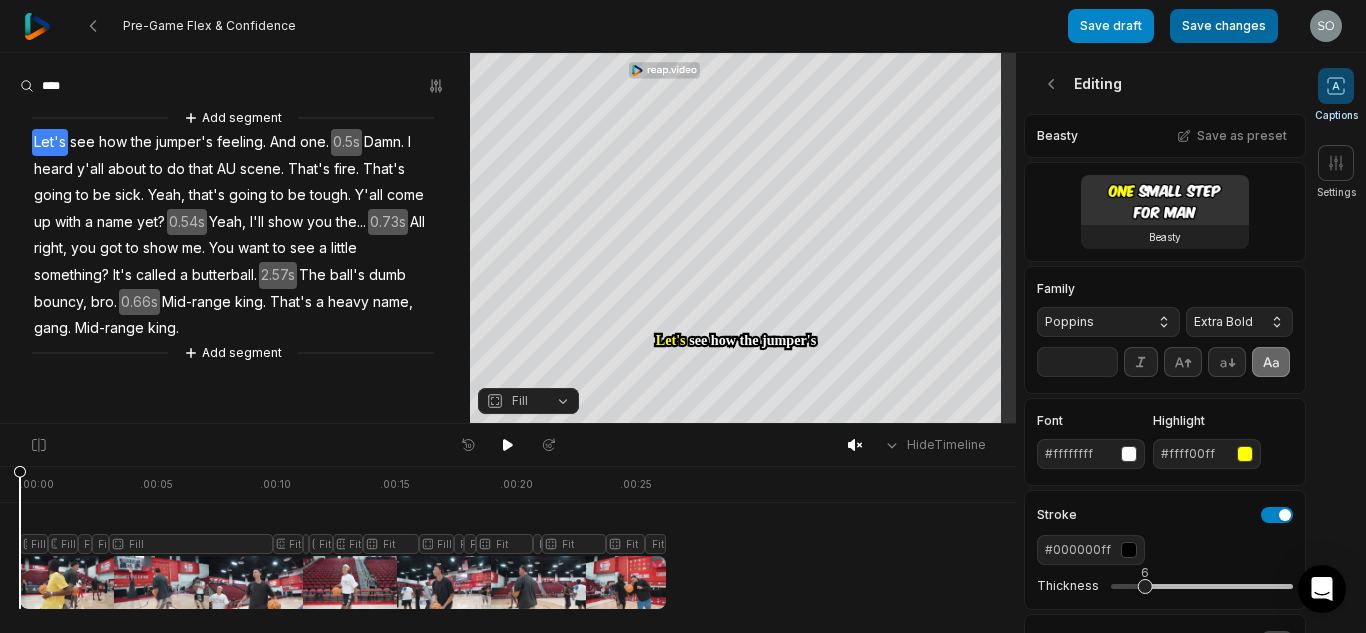 type on "**" 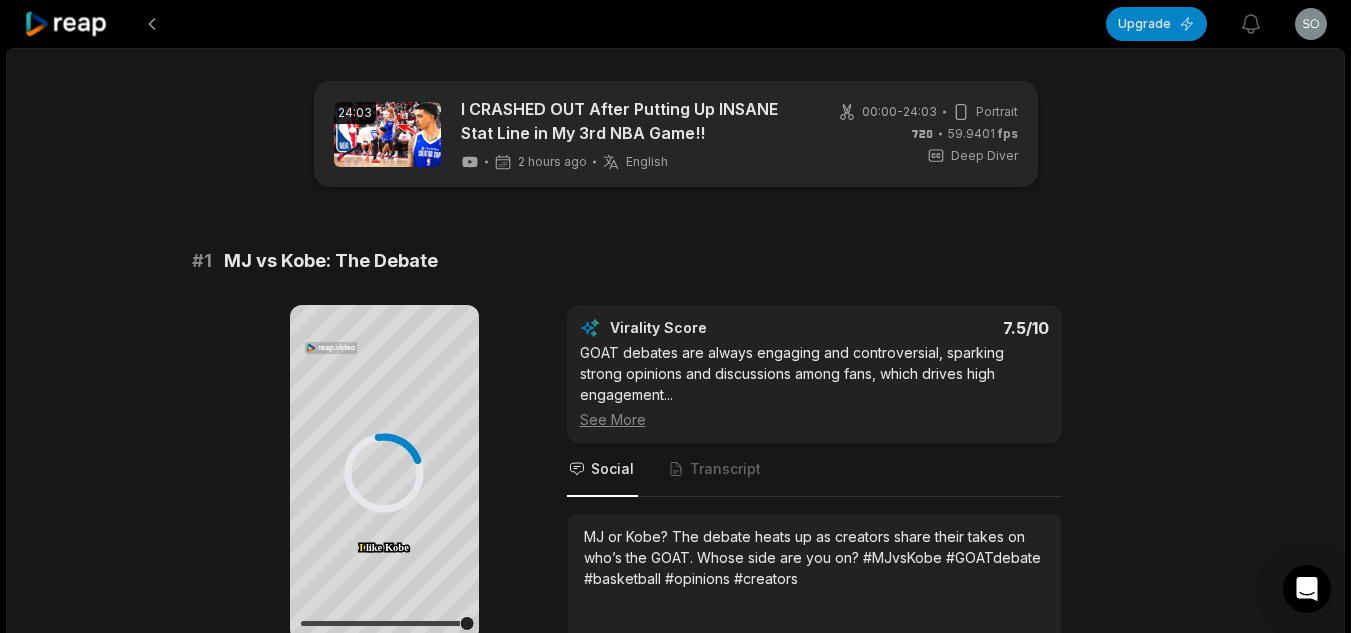 scroll, scrollTop: 700, scrollLeft: 0, axis: vertical 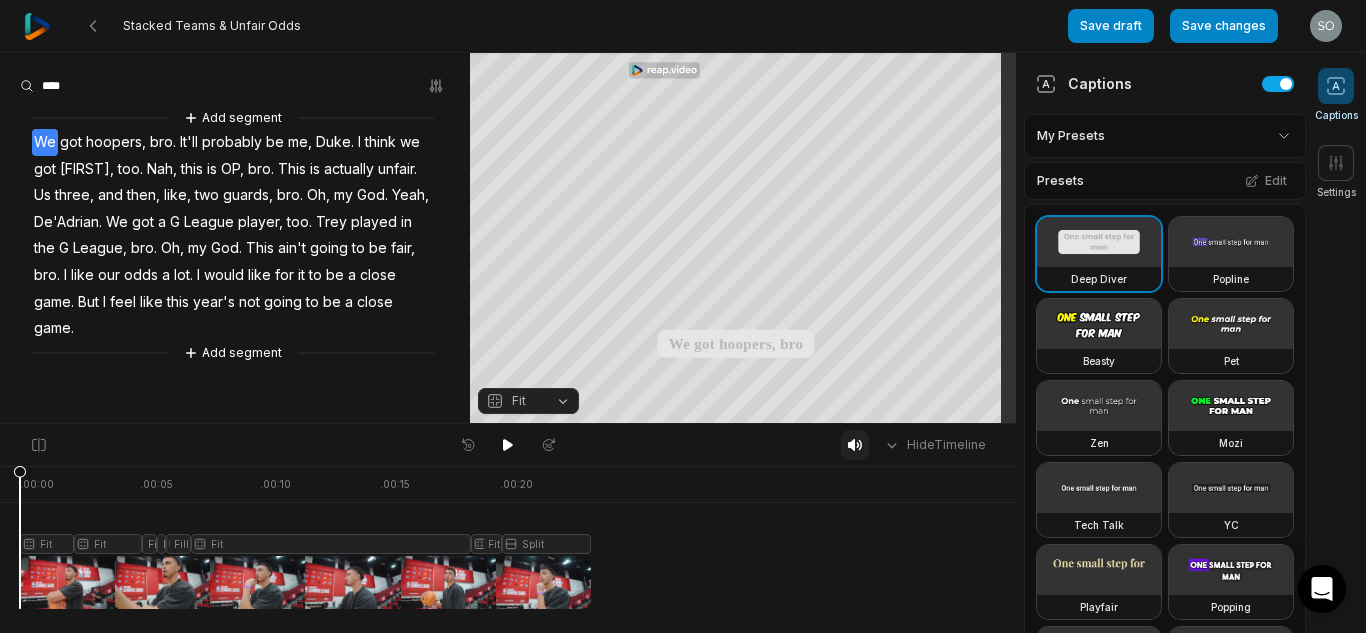 click 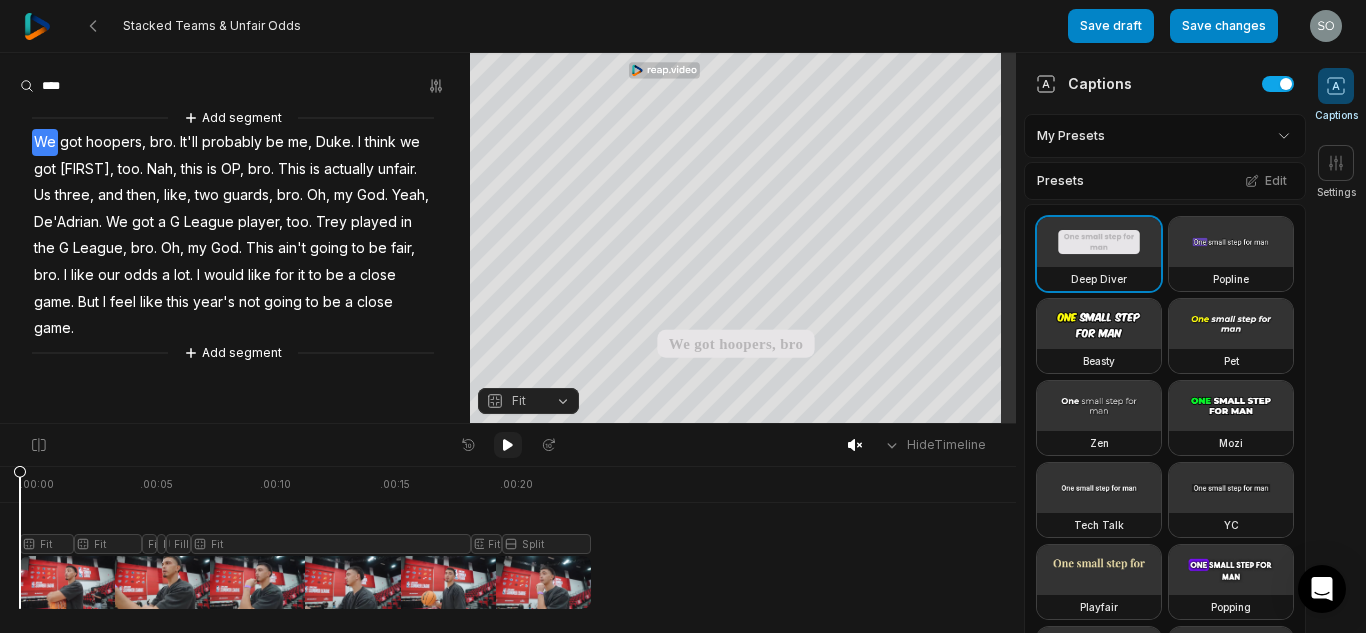 click 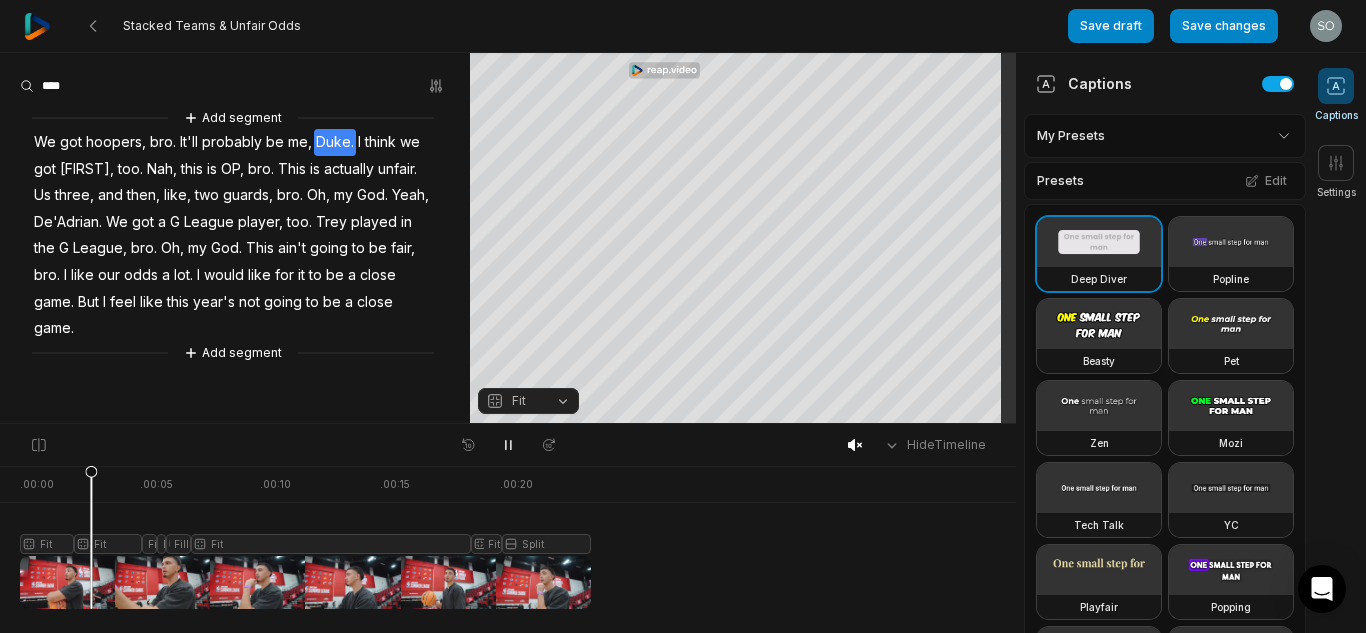 click on "Beasty" at bounding box center (1099, 361) 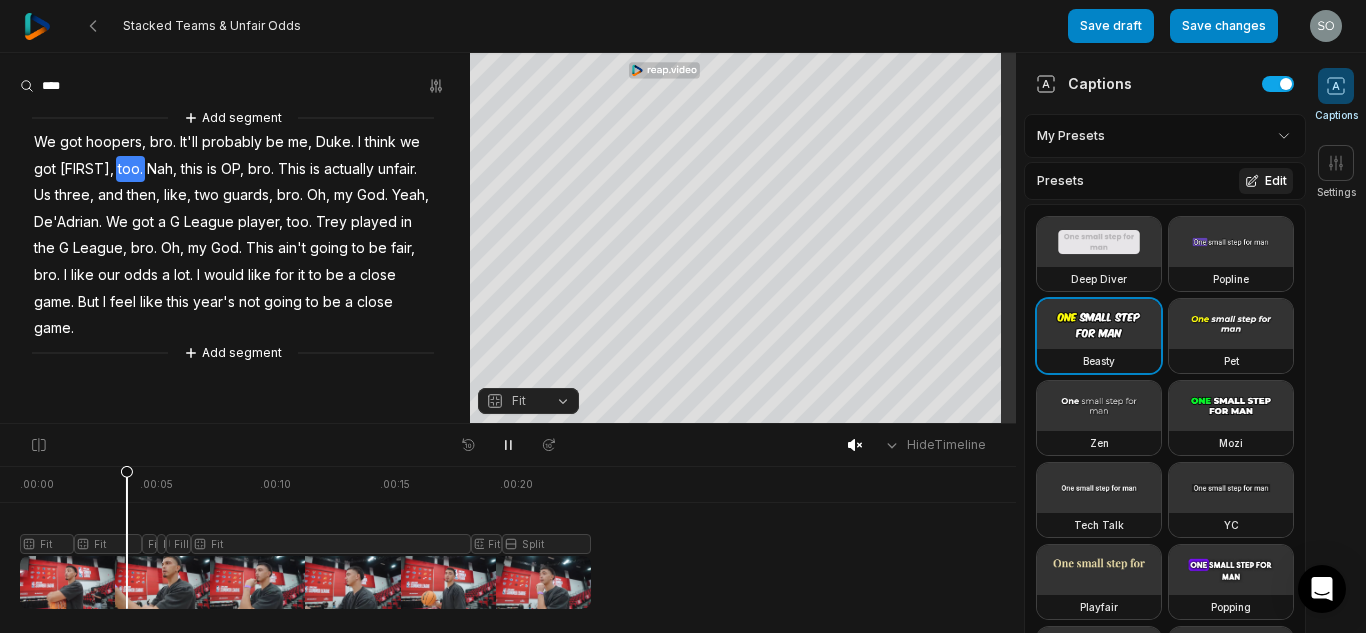 click on "Edit" at bounding box center [1266, 181] 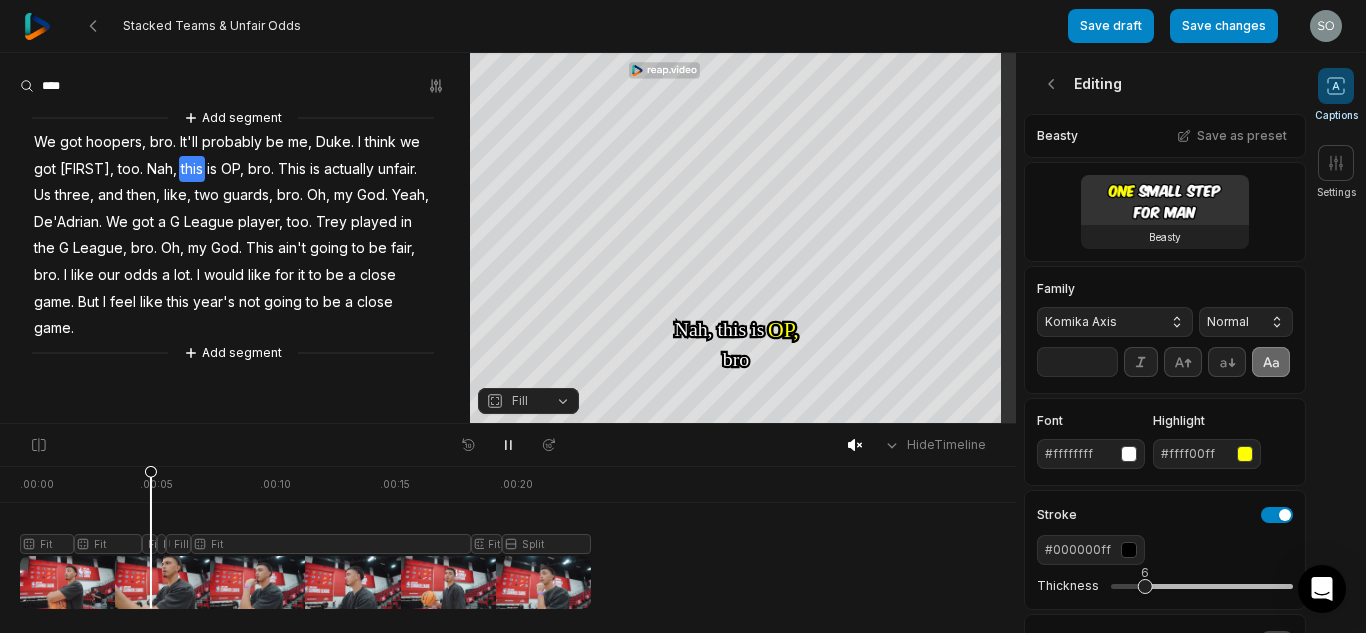 click on "Komika Axis" at bounding box center [1099, 322] 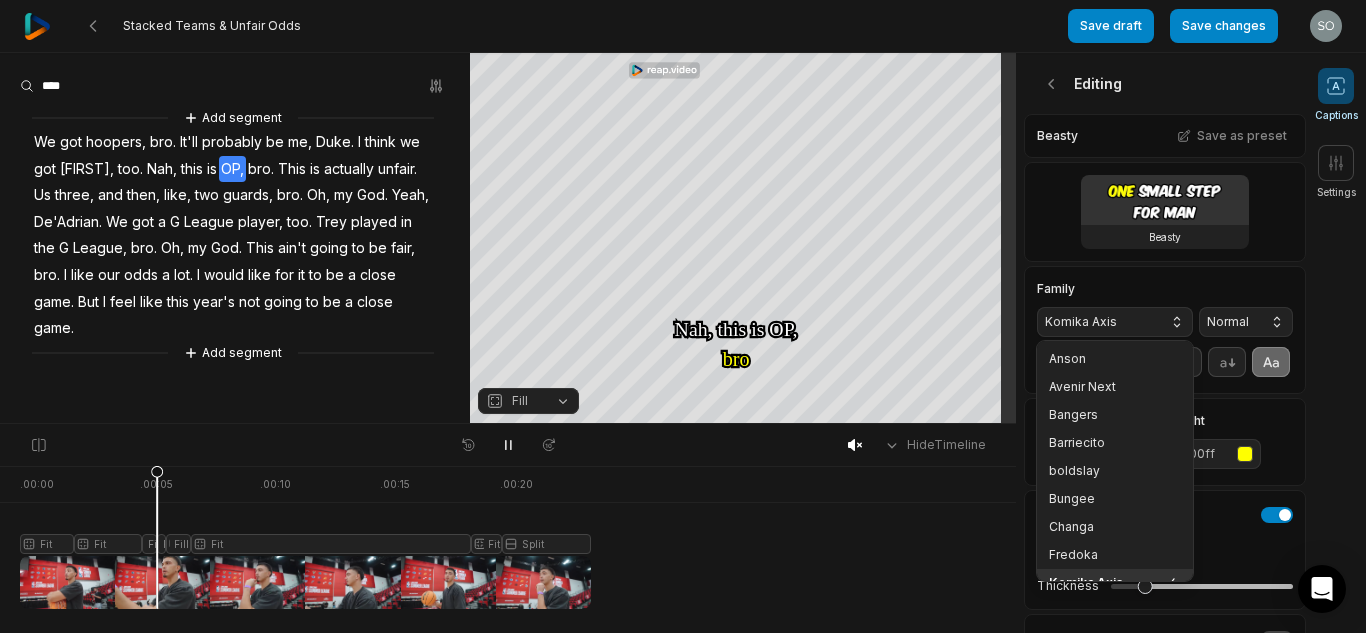 scroll, scrollTop: 16, scrollLeft: 0, axis: vertical 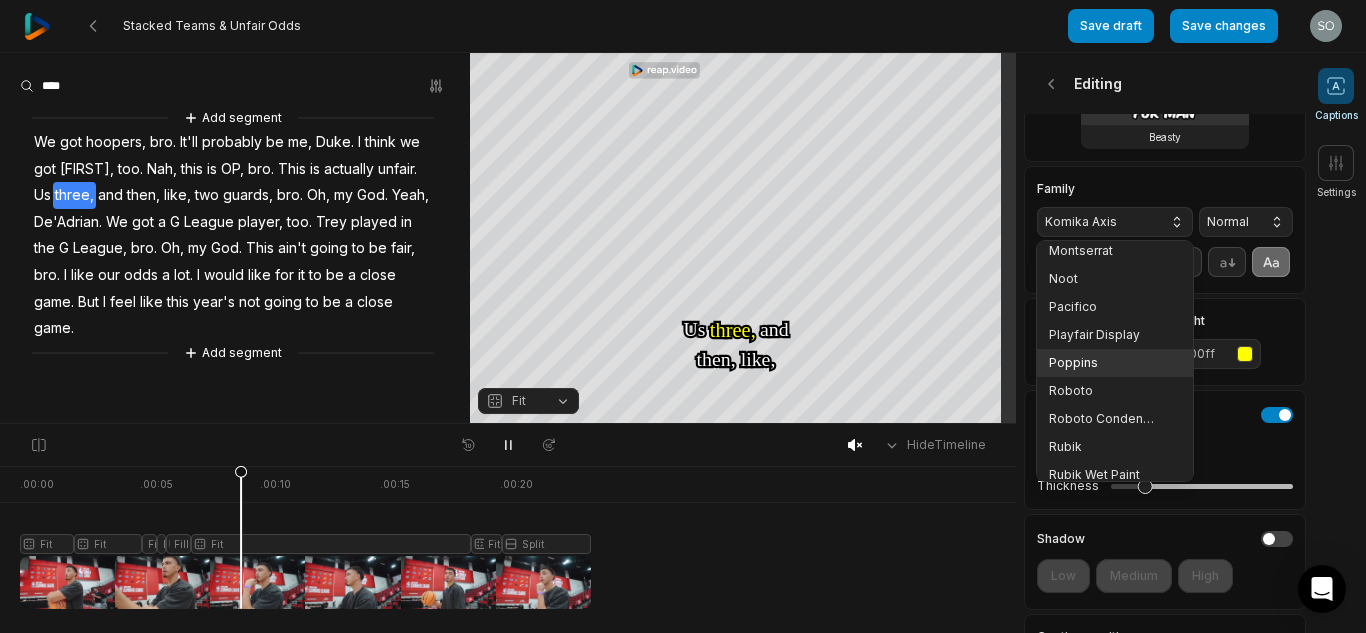 click on "Poppins" at bounding box center [1115, 363] 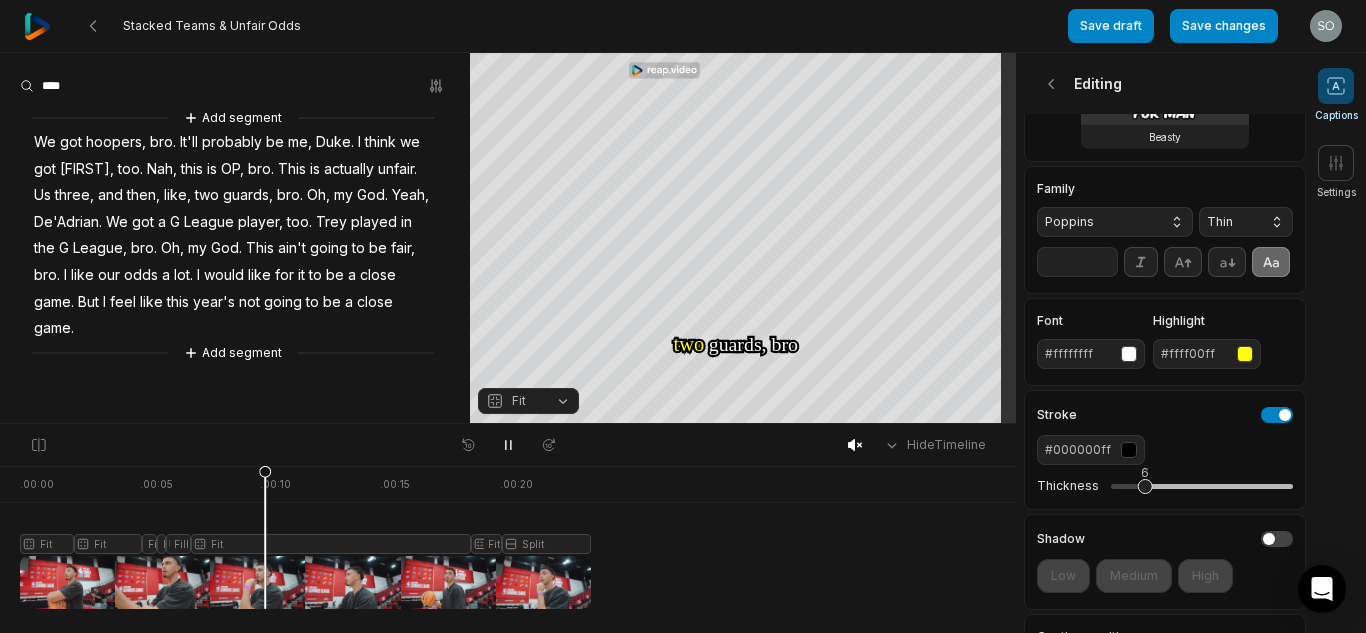 click on "Thin" at bounding box center [1230, 222] 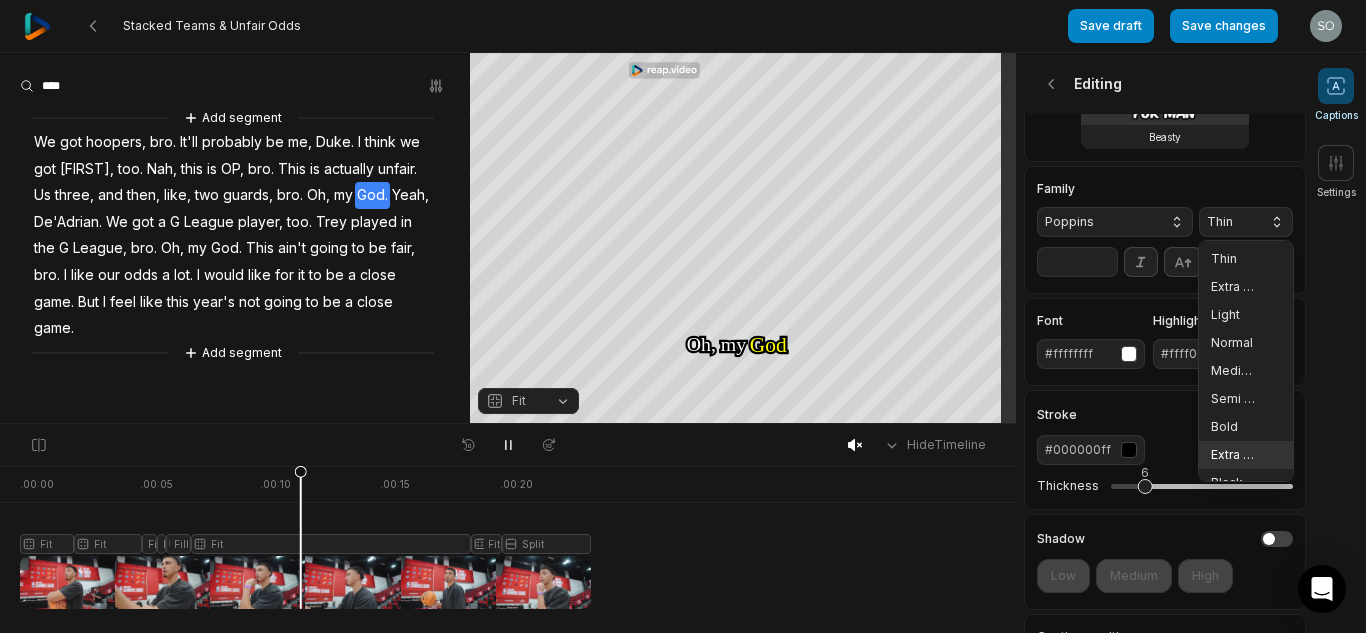 click on "Extra Bold" at bounding box center (1246, 455) 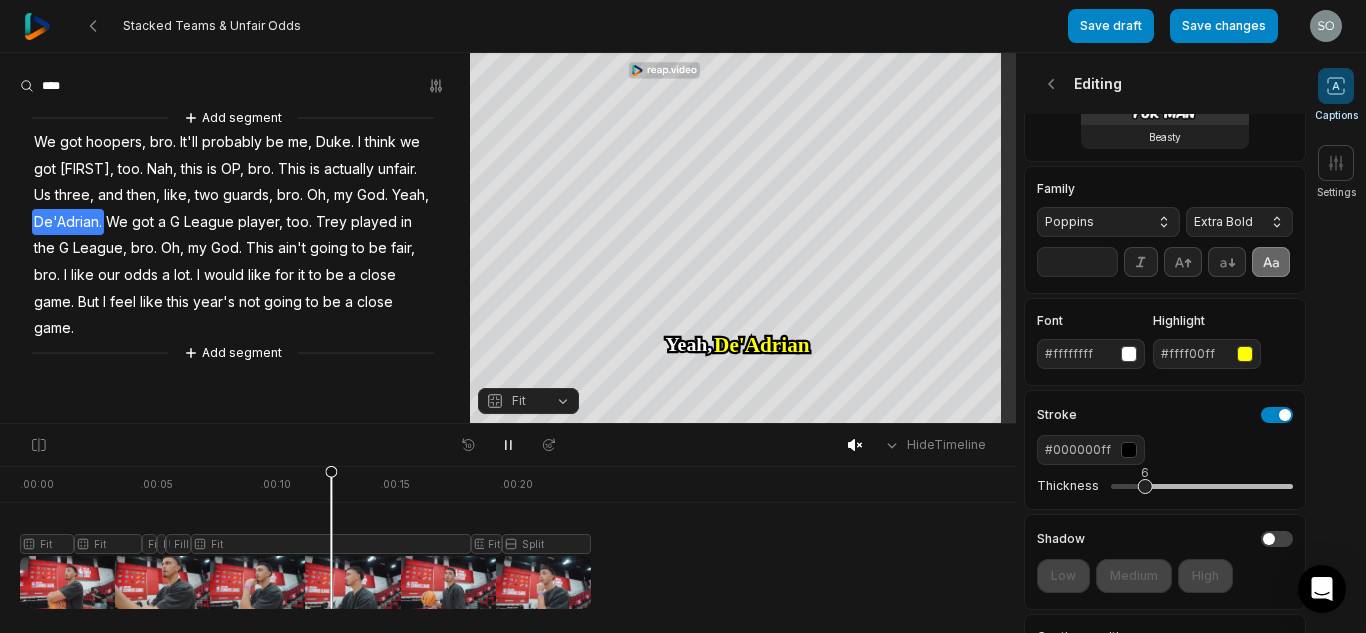 click on "**" at bounding box center (1077, 262) 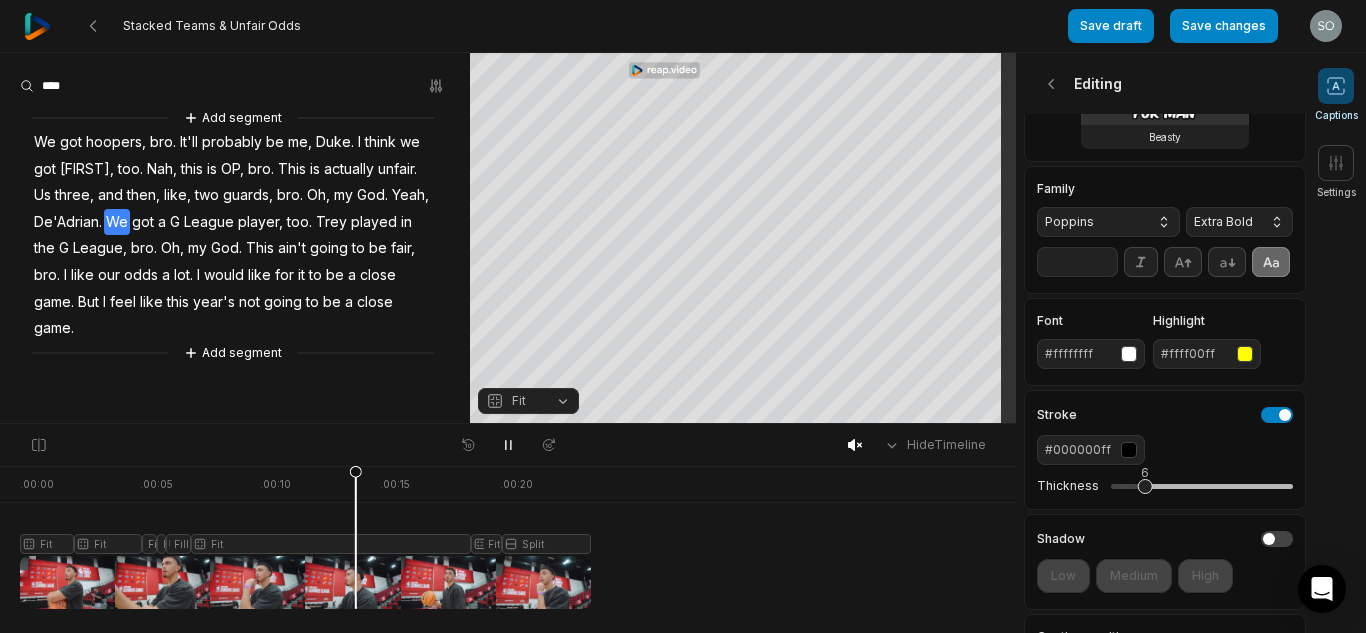 type on "*" 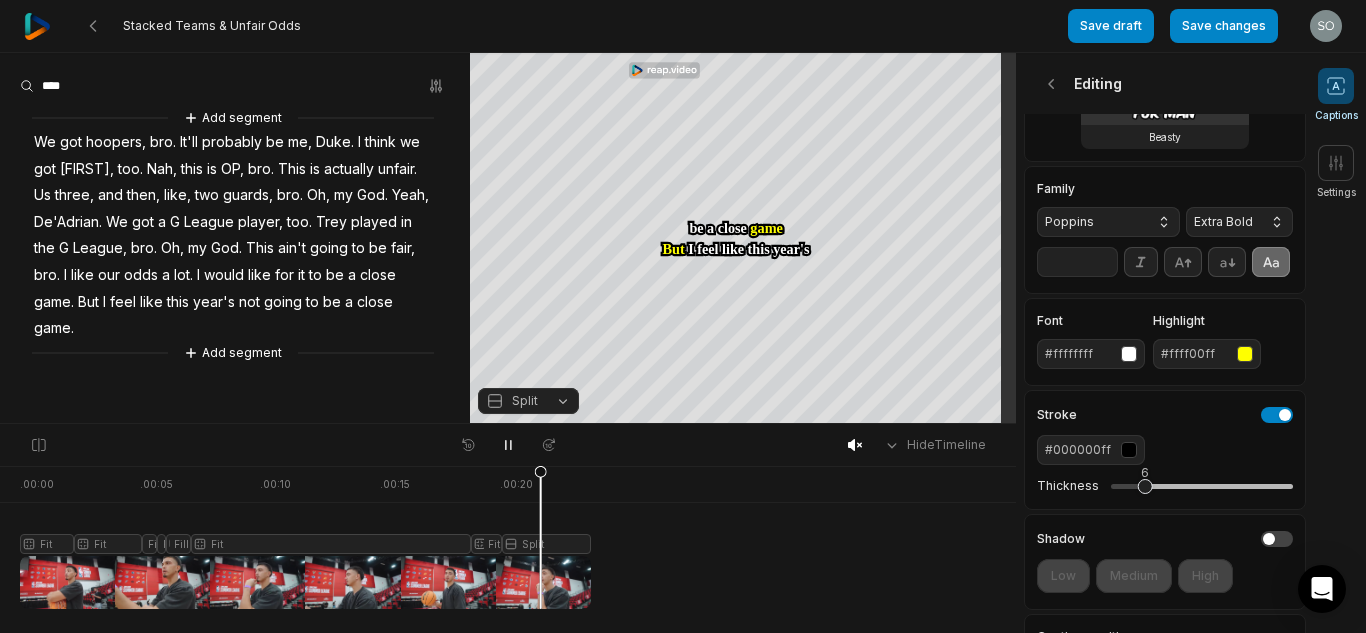type on "**" 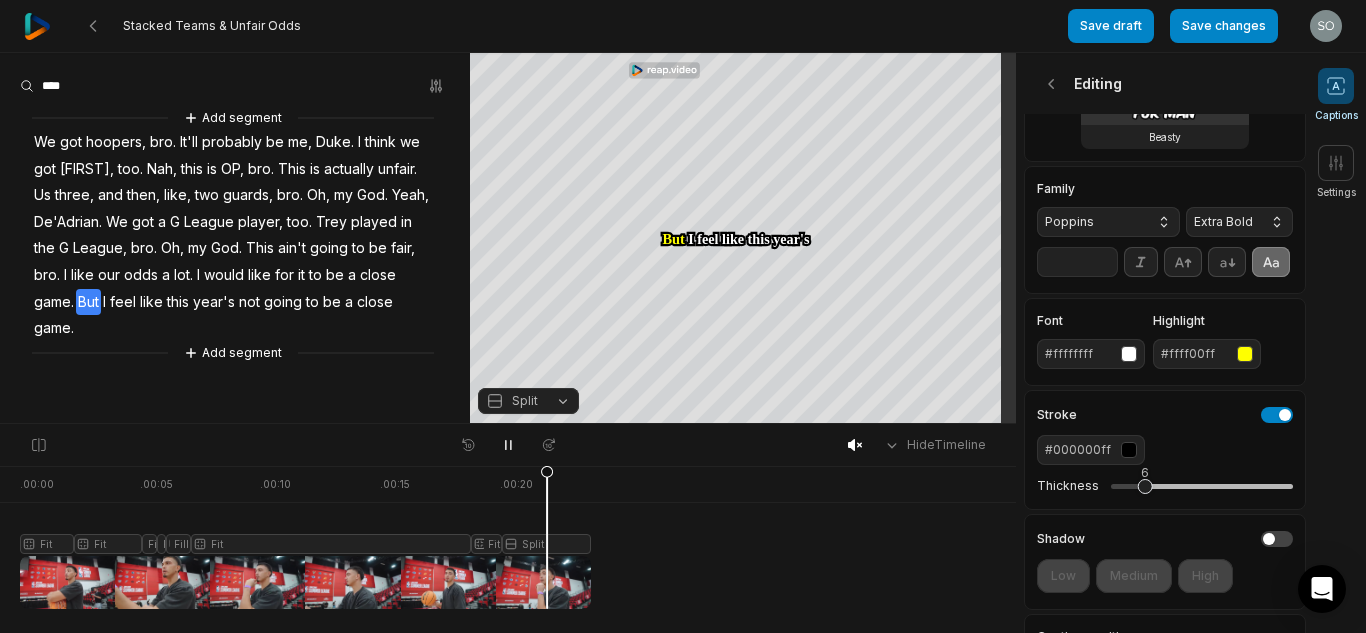 click on "Split" at bounding box center (525, 401) 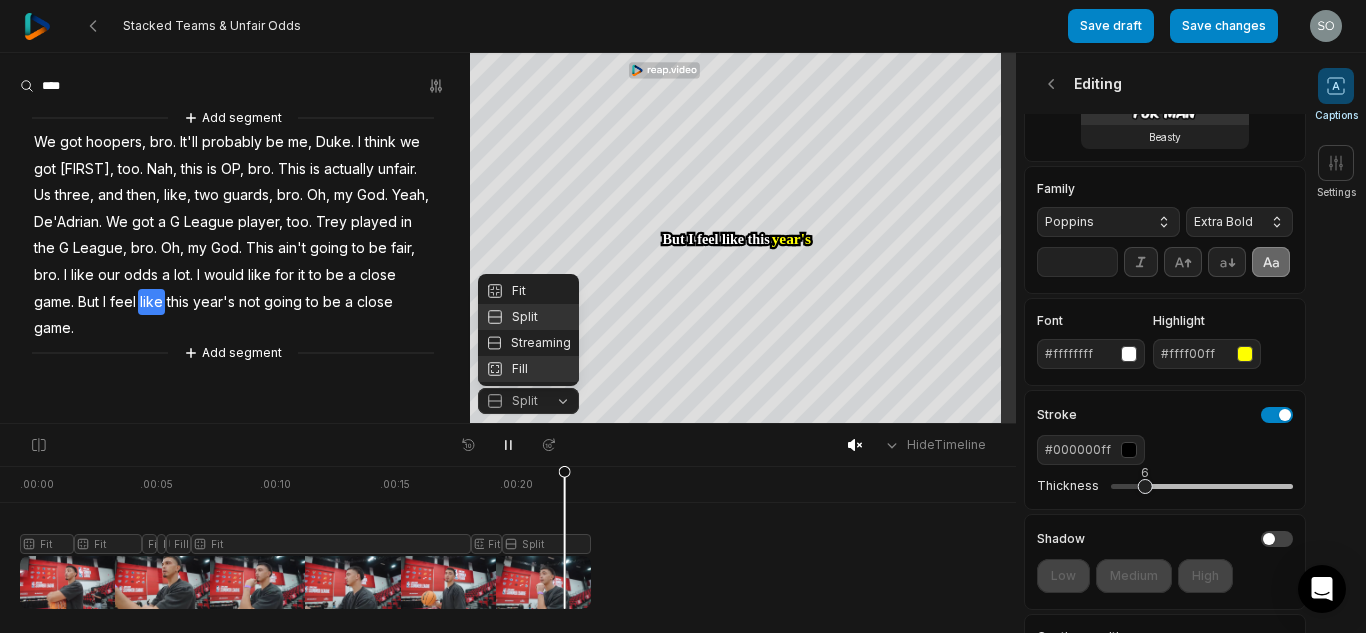 click on "Fill" at bounding box center (528, 369) 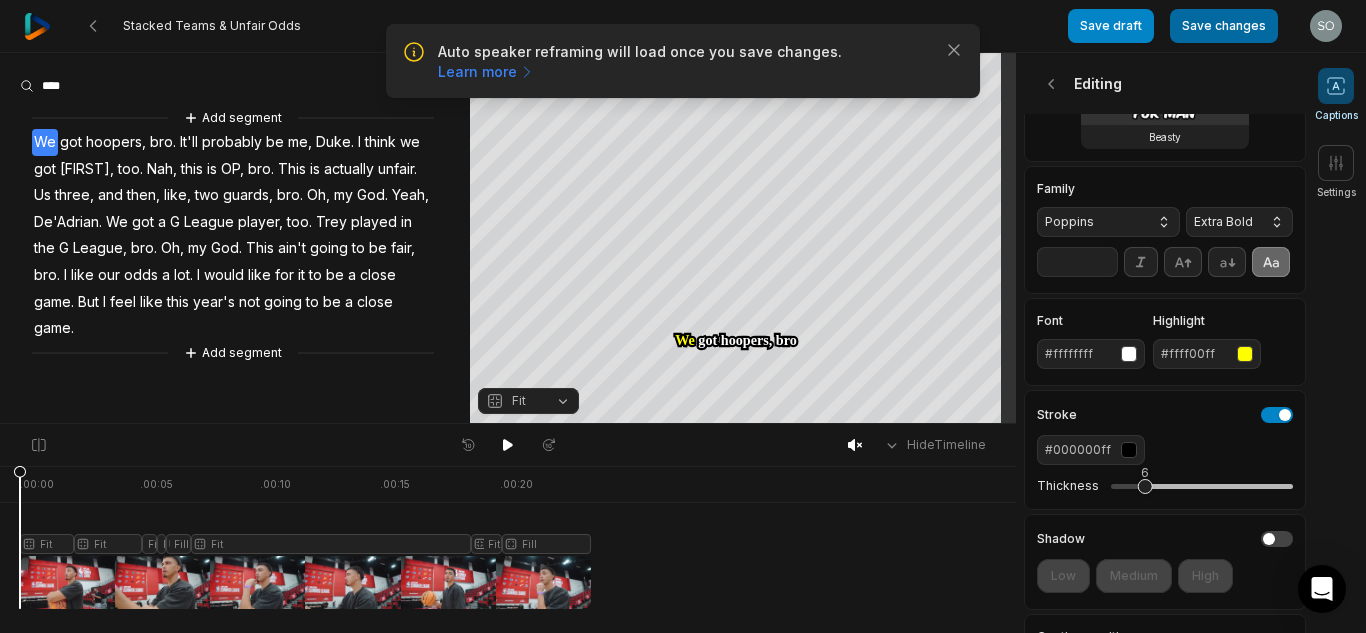 click on "Save changes" at bounding box center (1224, 26) 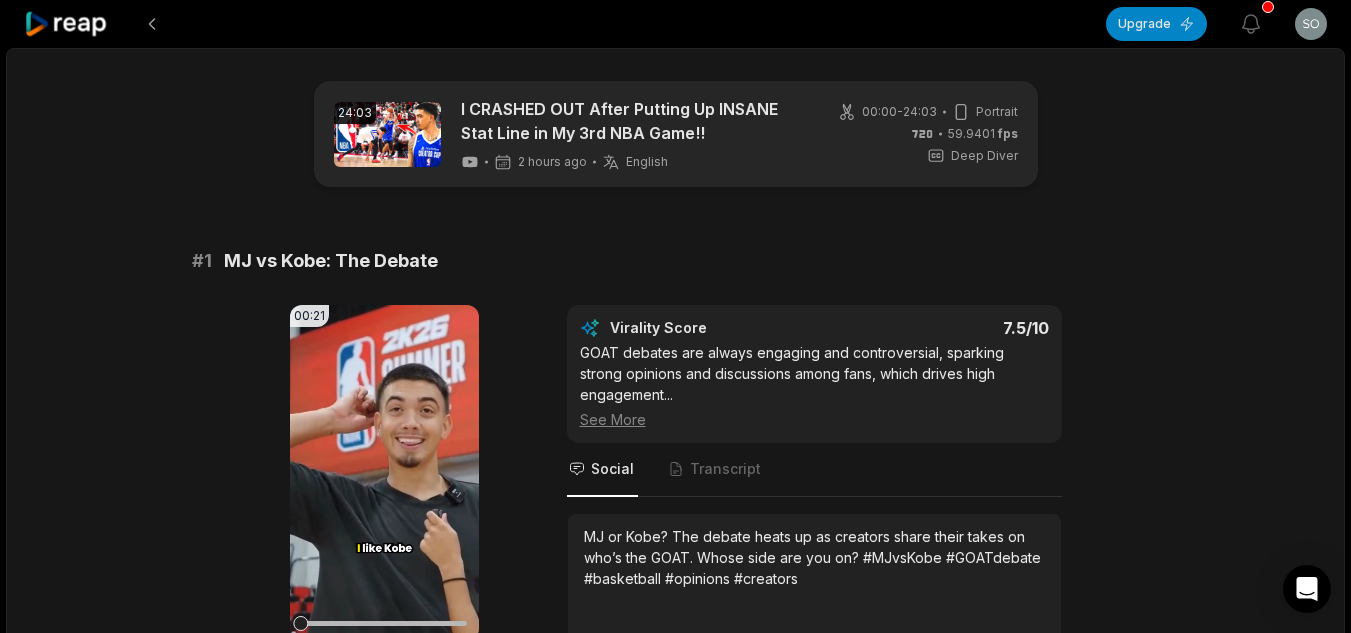 scroll, scrollTop: 0, scrollLeft: 0, axis: both 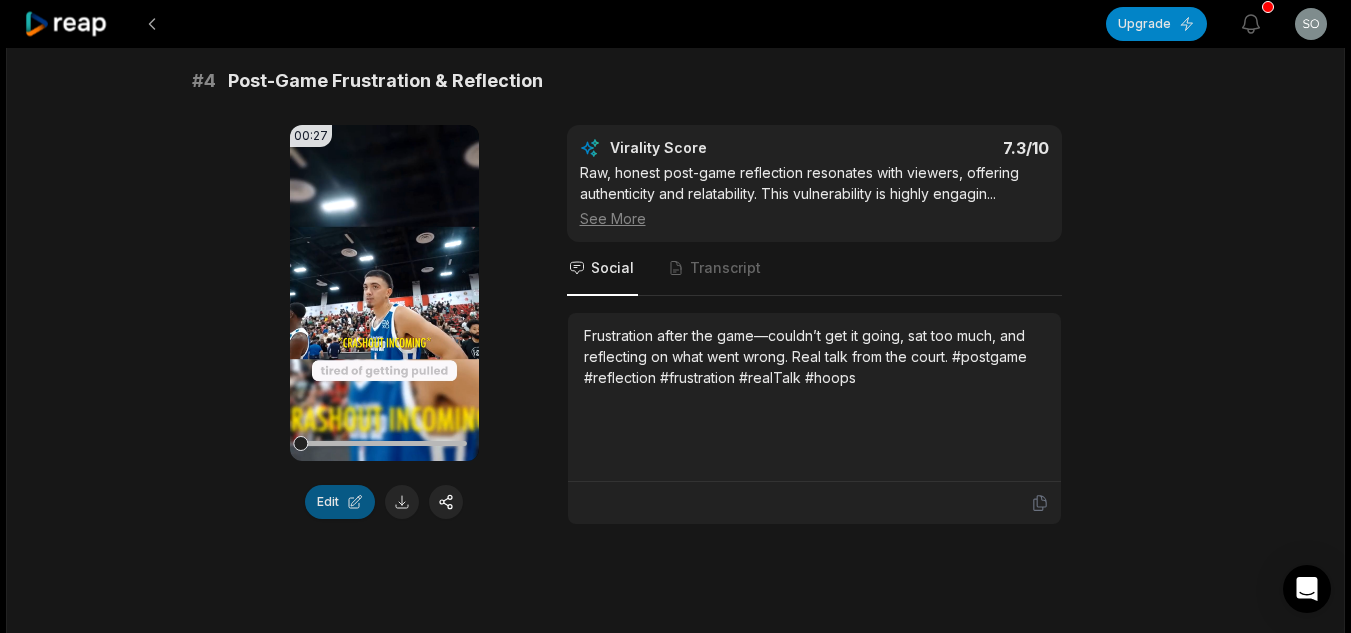 click on "Edit" at bounding box center (340, 502) 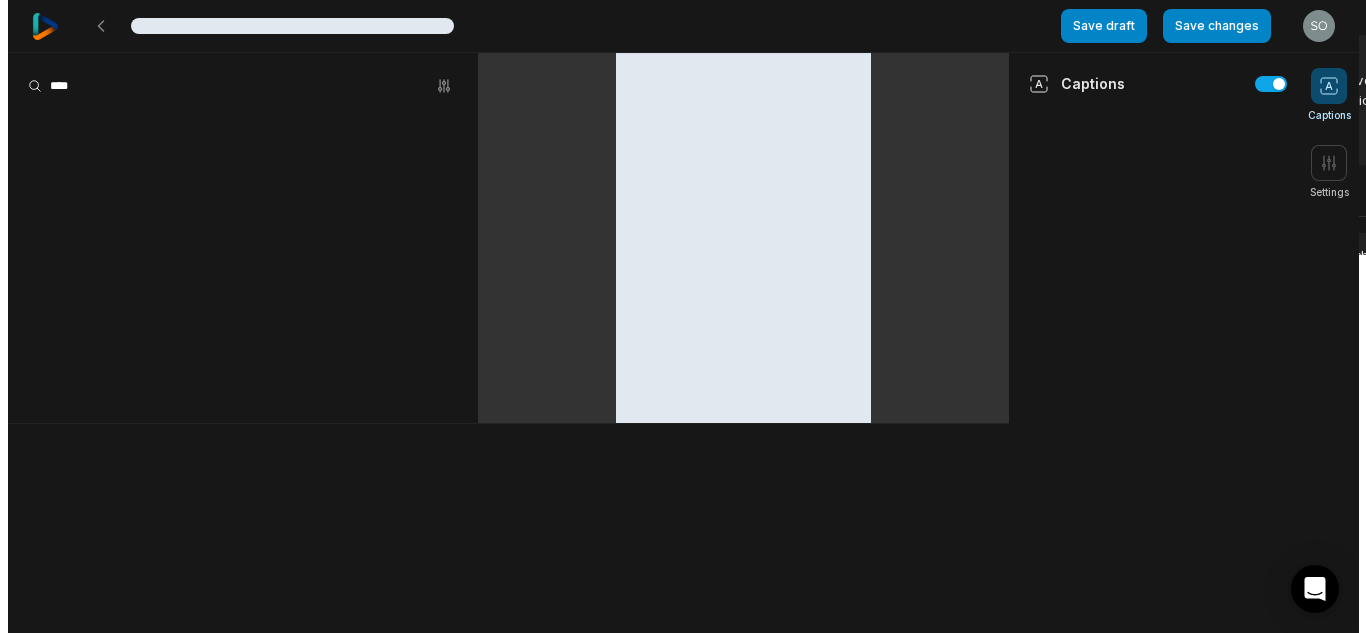 scroll, scrollTop: 0, scrollLeft: 0, axis: both 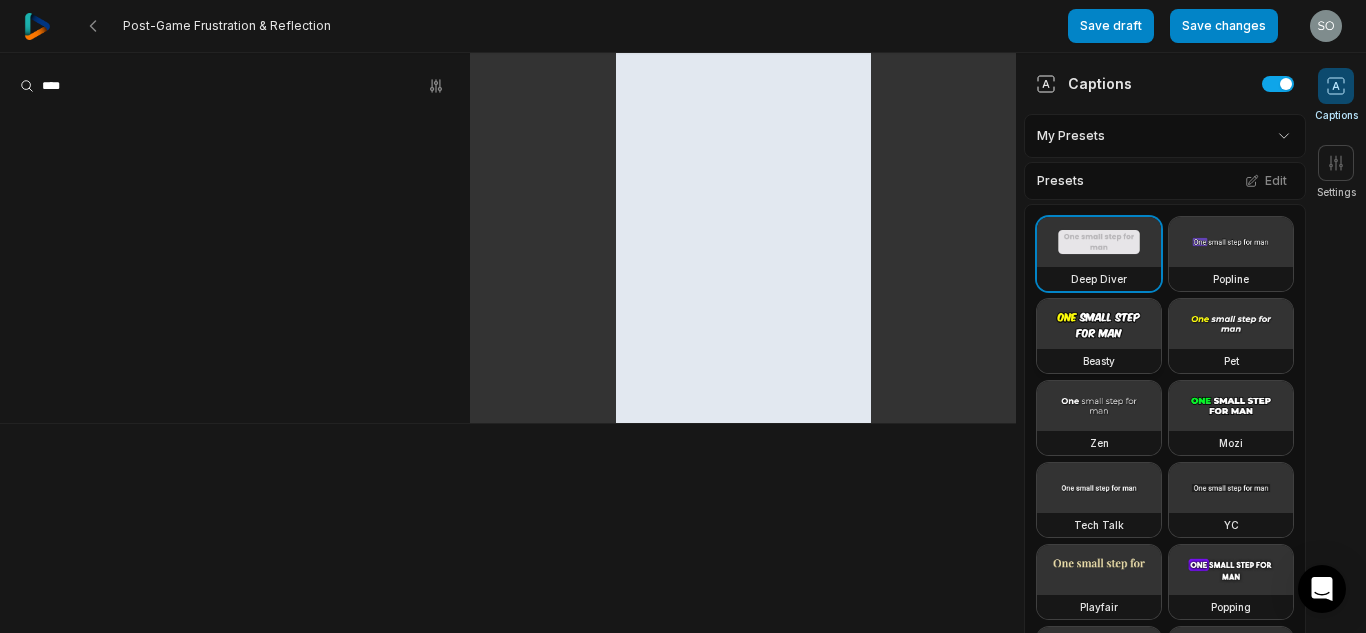 click at bounding box center [1099, 324] 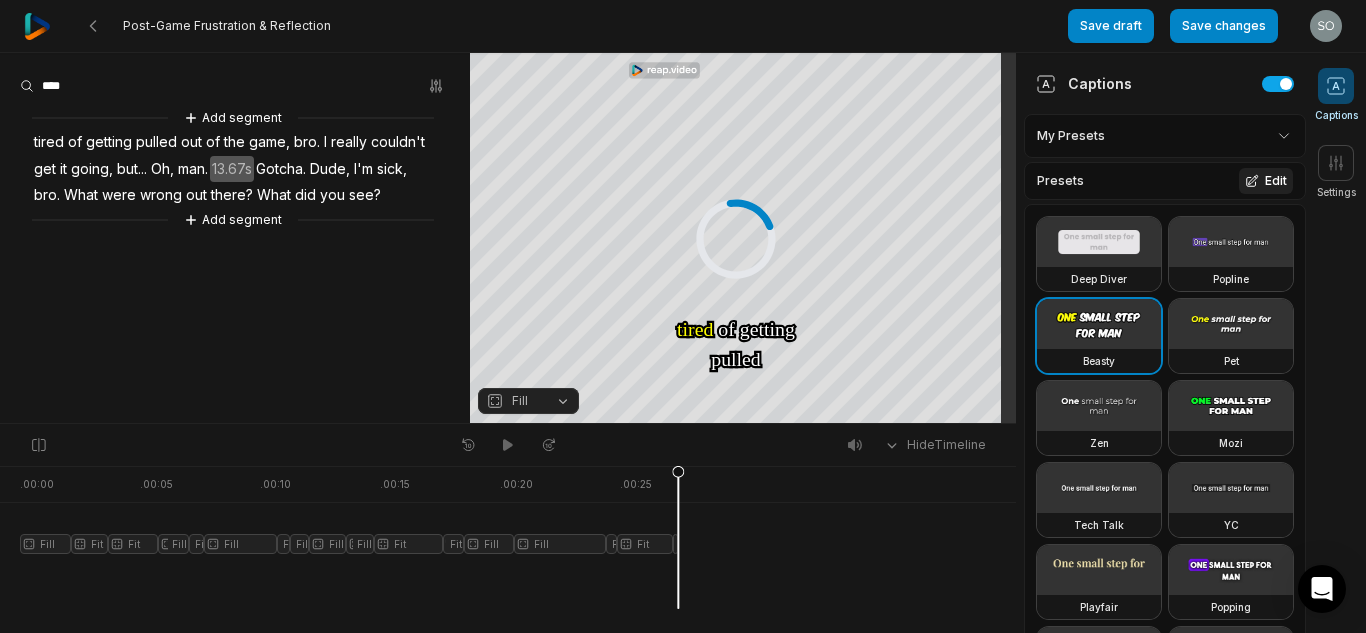 click 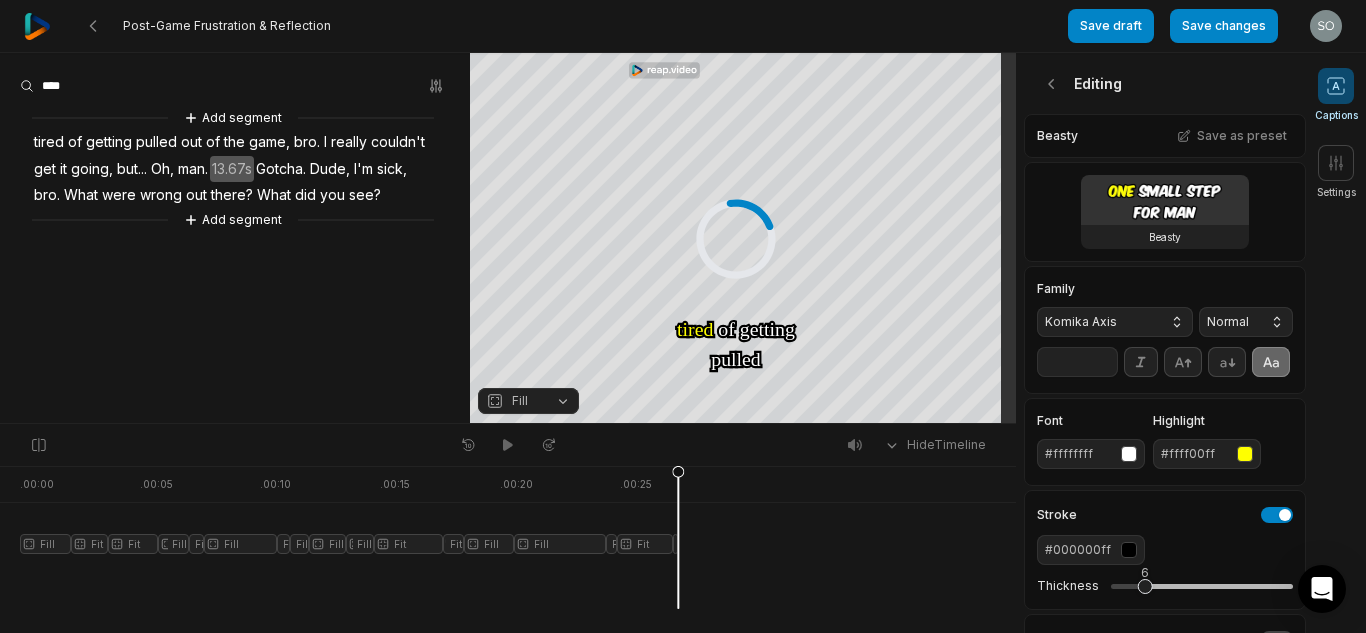 click on "Komika Axis" at bounding box center [1099, 322] 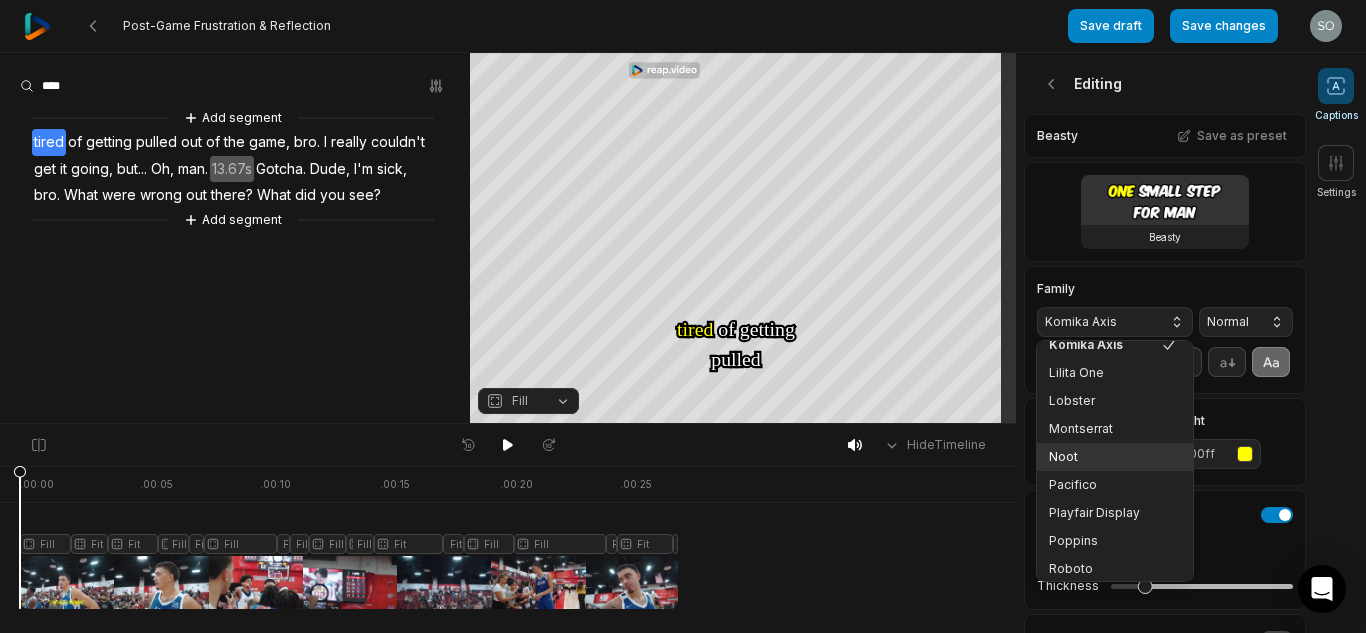 scroll, scrollTop: 239, scrollLeft: 0, axis: vertical 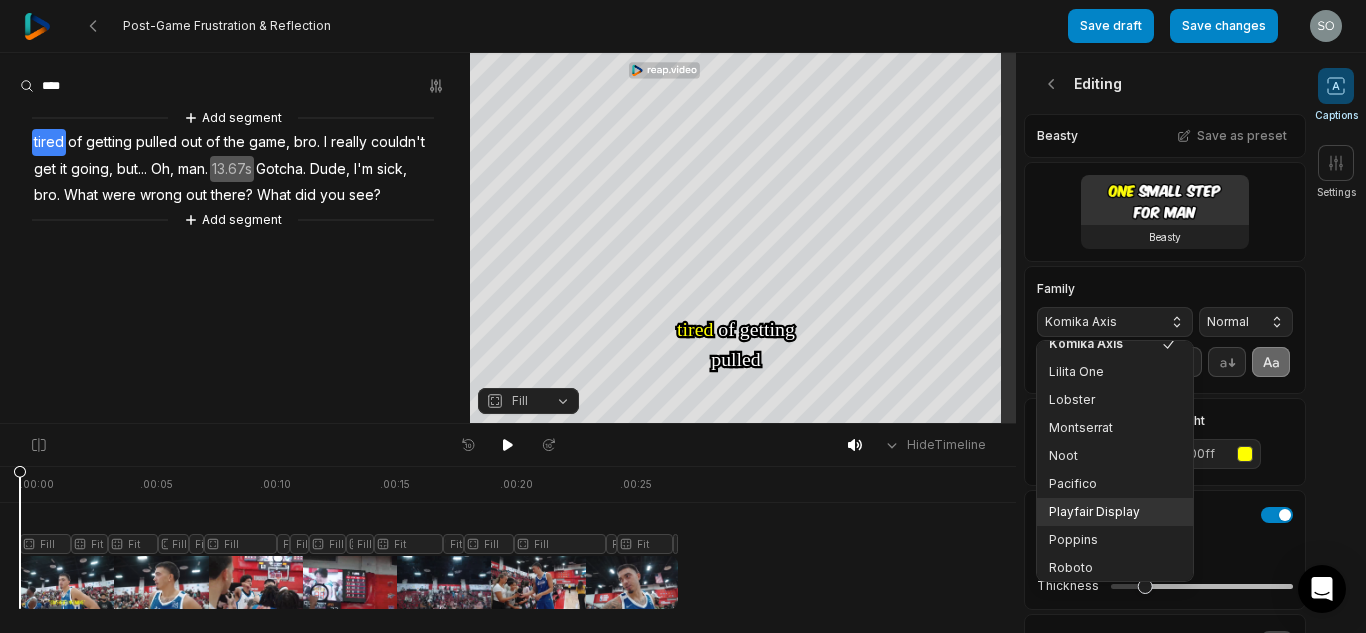 click on "Playfair Display" at bounding box center (1115, 512) 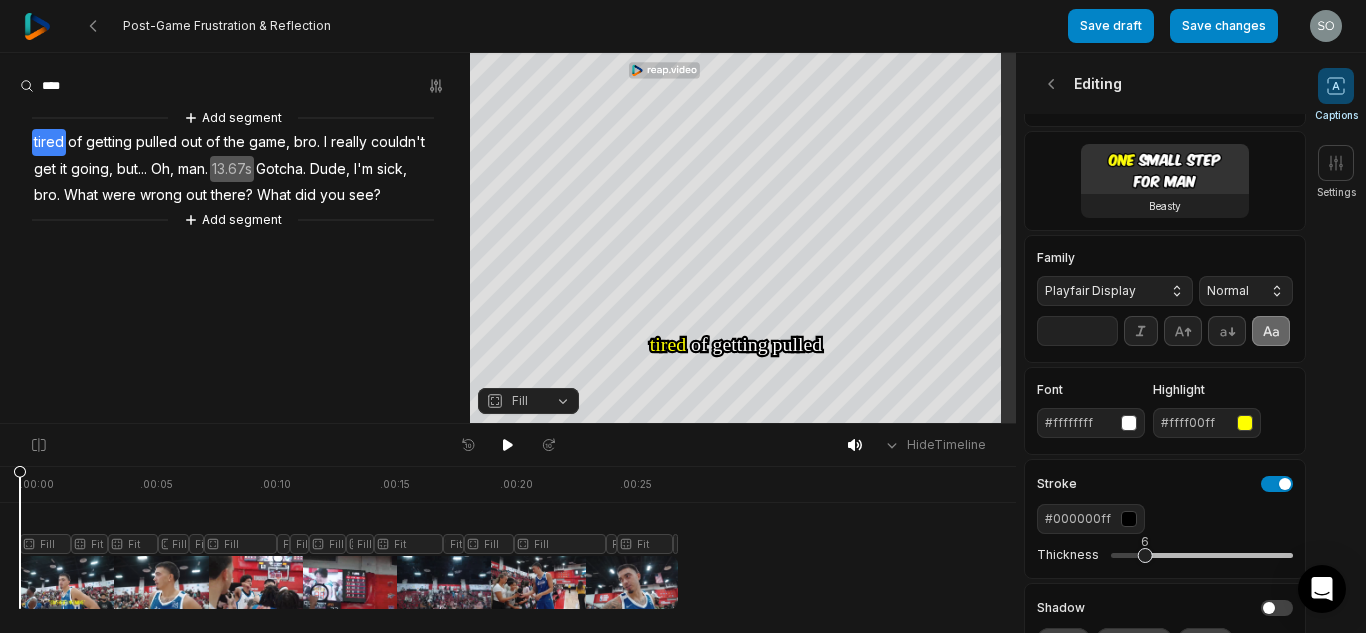 scroll, scrollTop: 32, scrollLeft: 0, axis: vertical 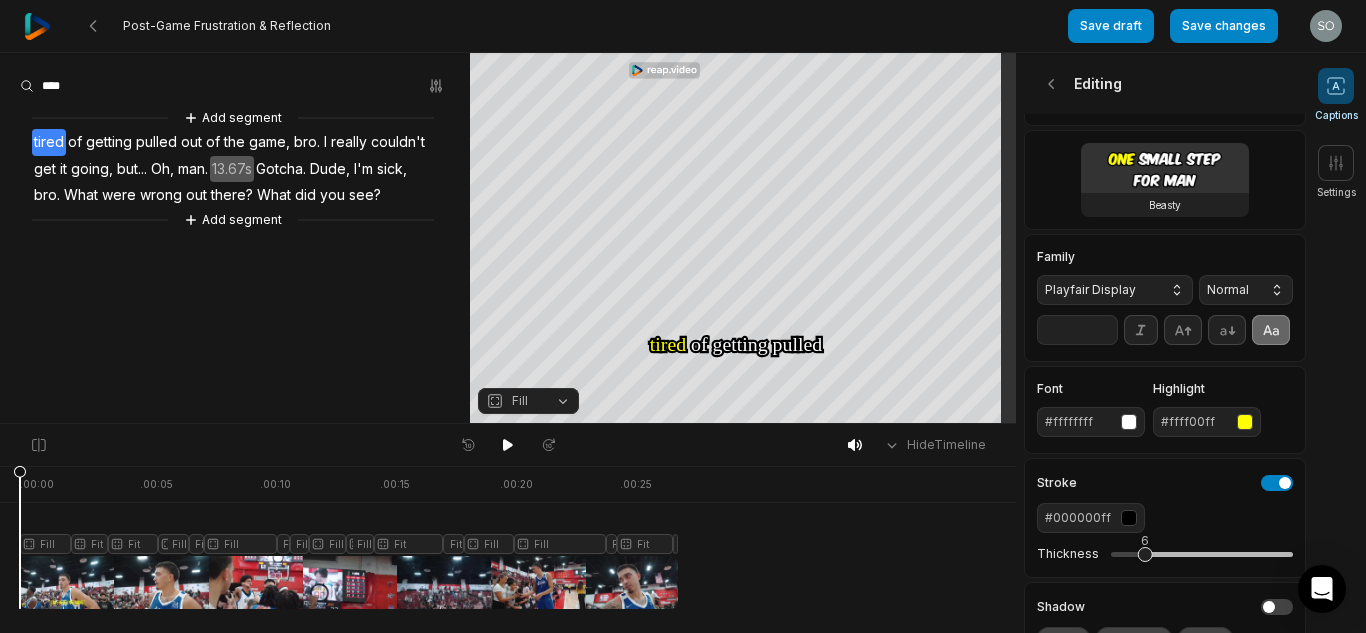click on "Playfair Display" at bounding box center (1099, 290) 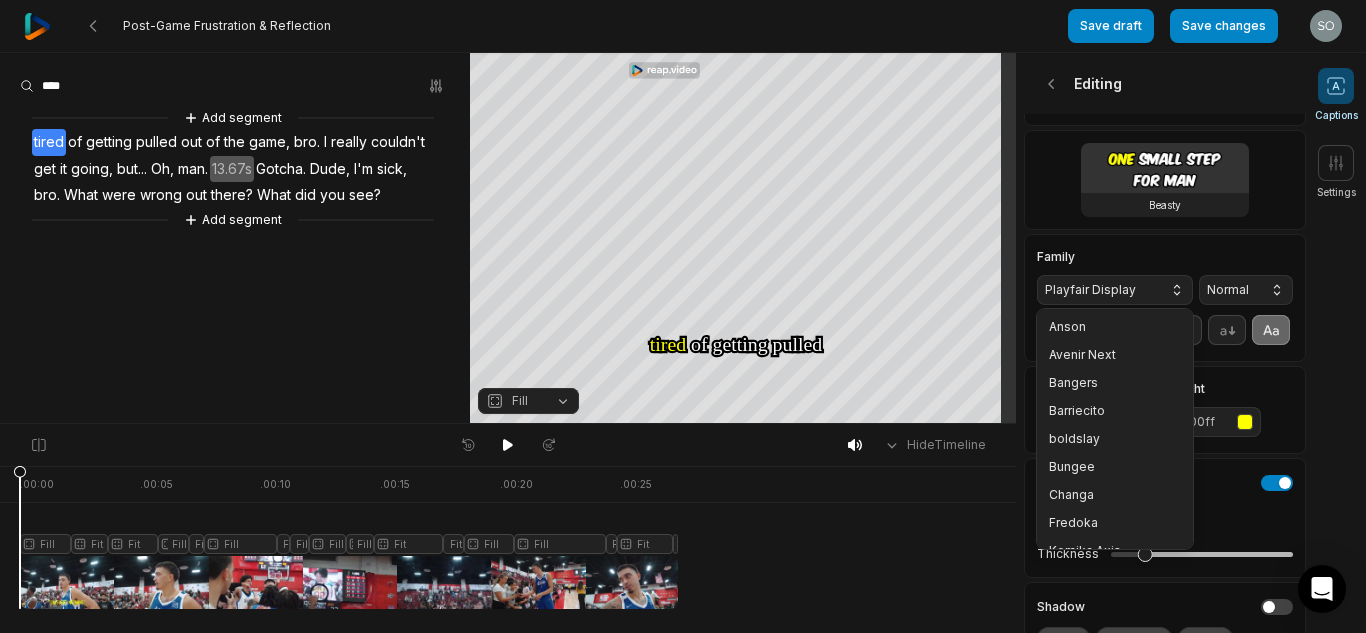 scroll, scrollTop: 184, scrollLeft: 0, axis: vertical 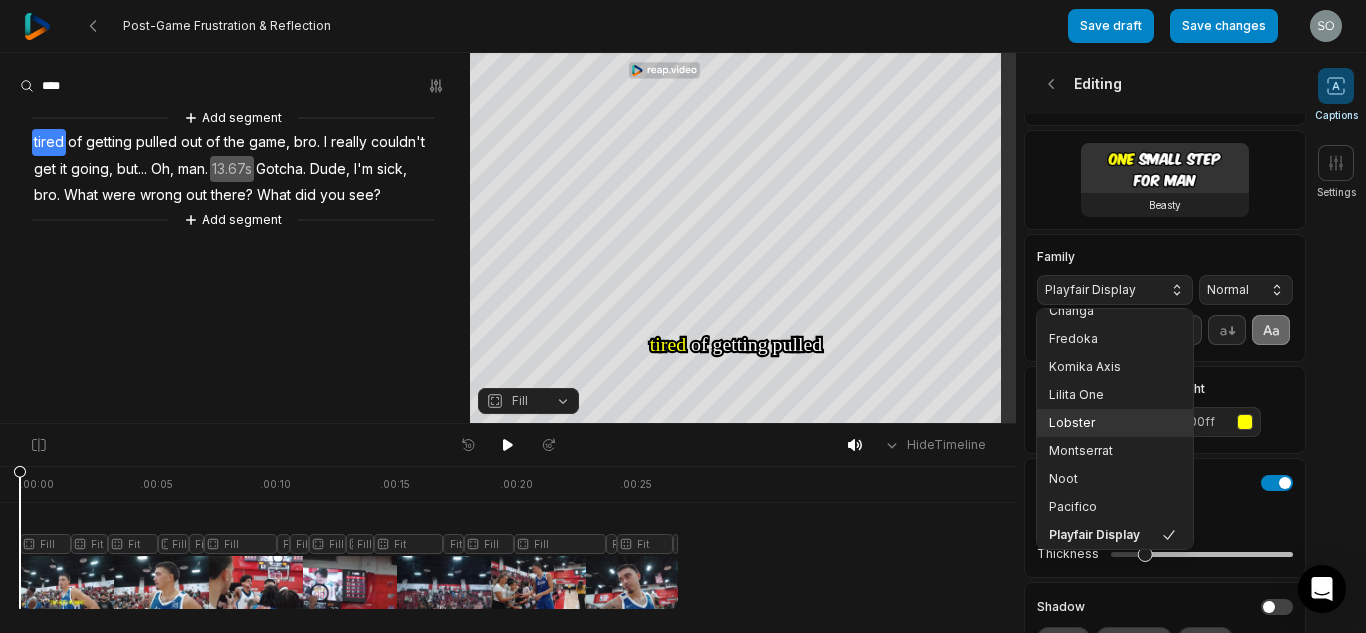 click on "Lobster" at bounding box center [1103, 423] 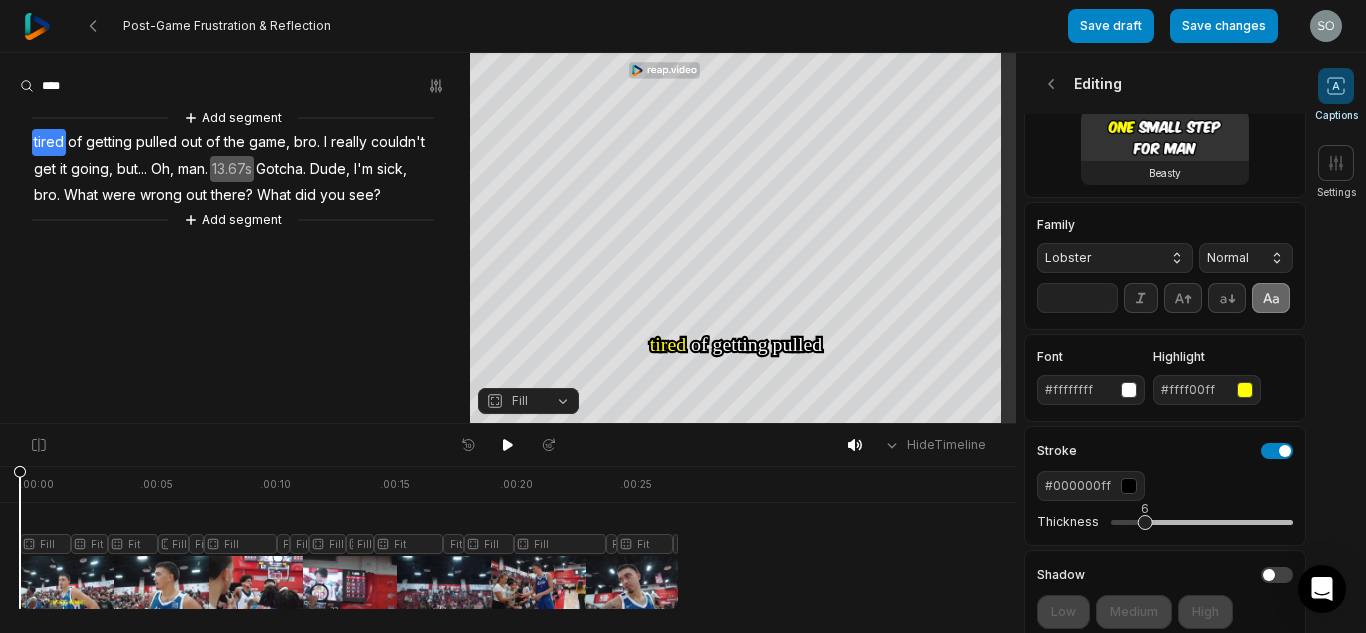 scroll, scrollTop: 66, scrollLeft: 0, axis: vertical 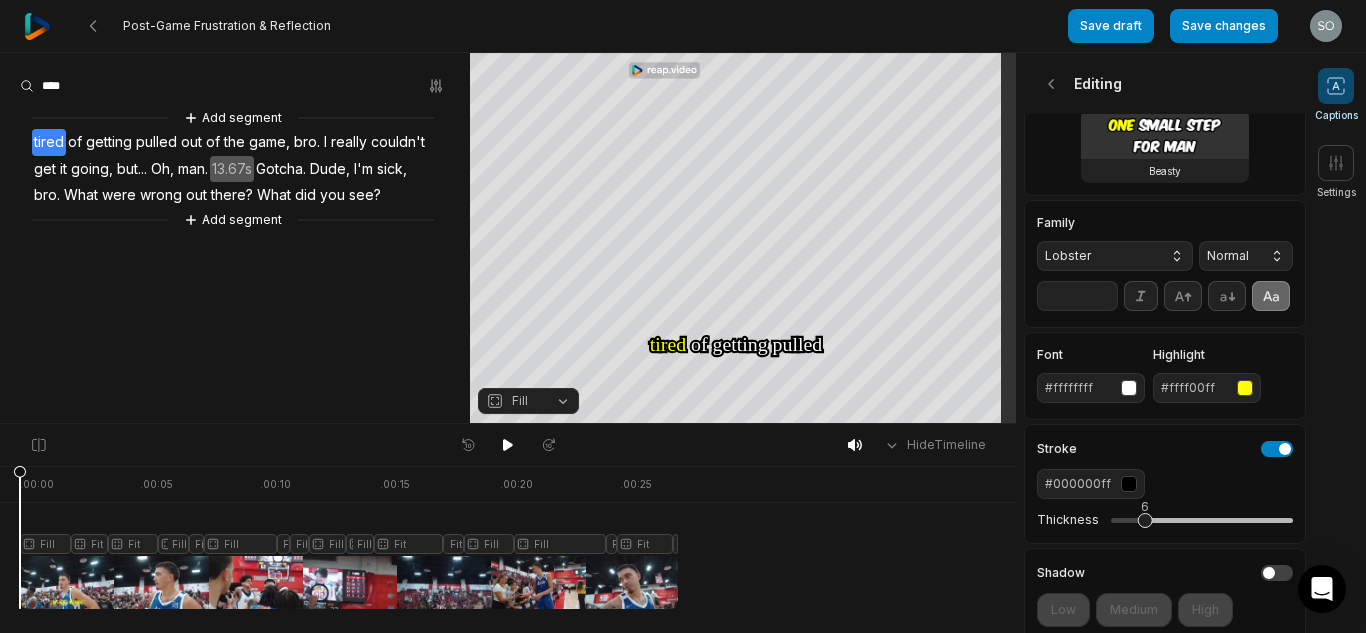 click on "Lobster" at bounding box center (1099, 256) 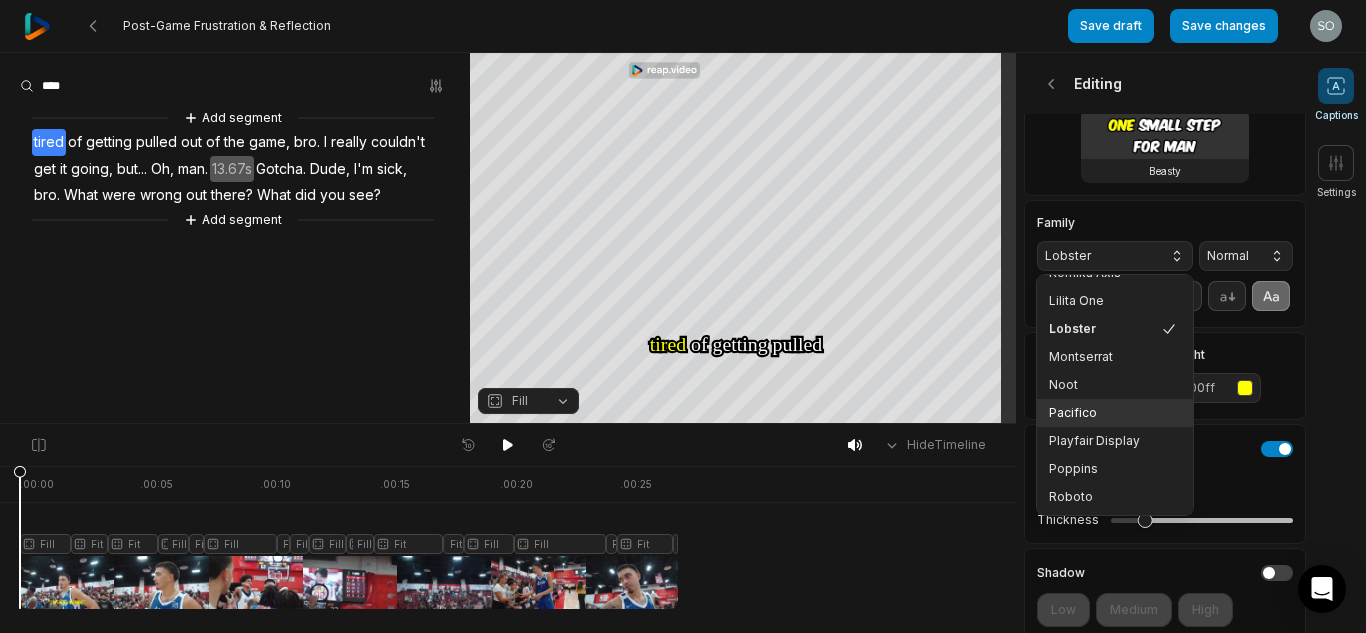 scroll, scrollTop: 244, scrollLeft: 0, axis: vertical 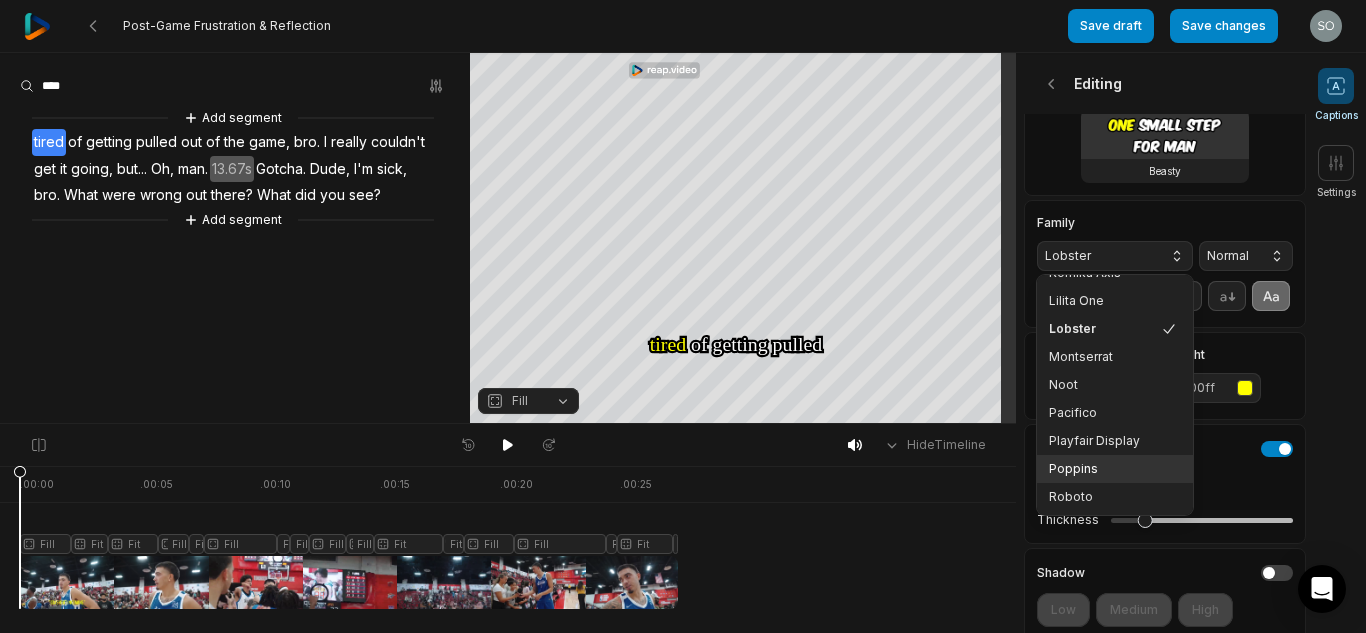 click on "Poppins" at bounding box center [1103, 469] 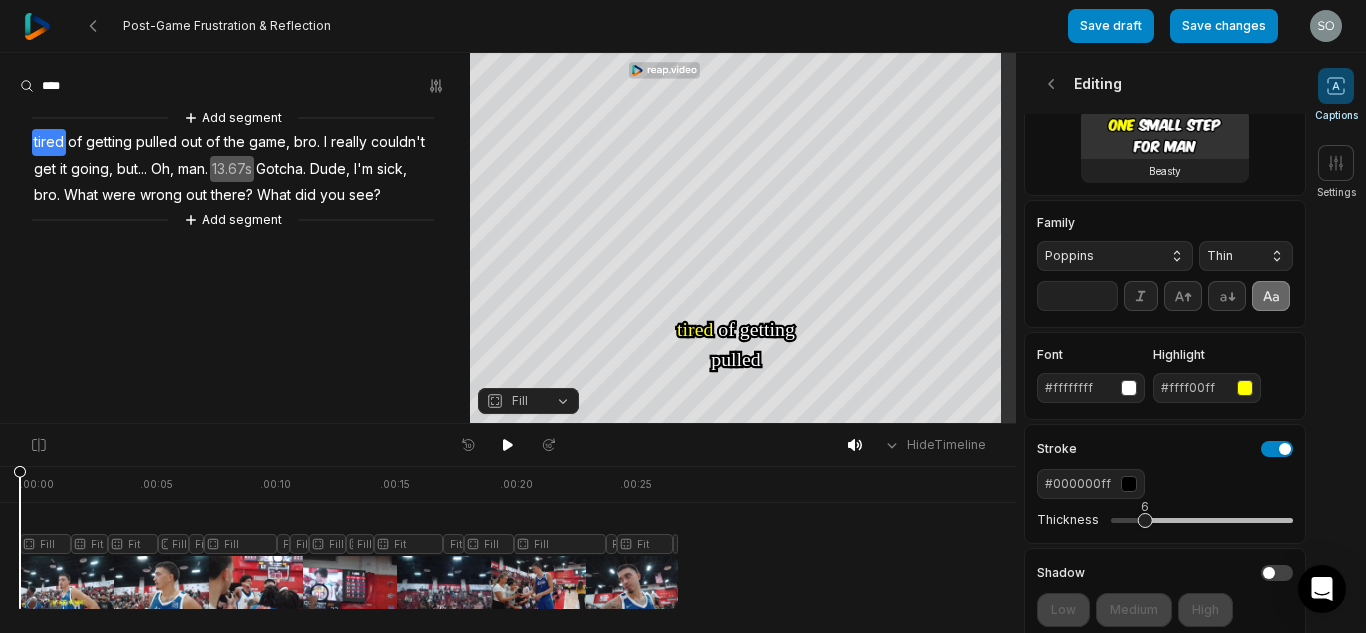 click on "Thin" at bounding box center (1246, 256) 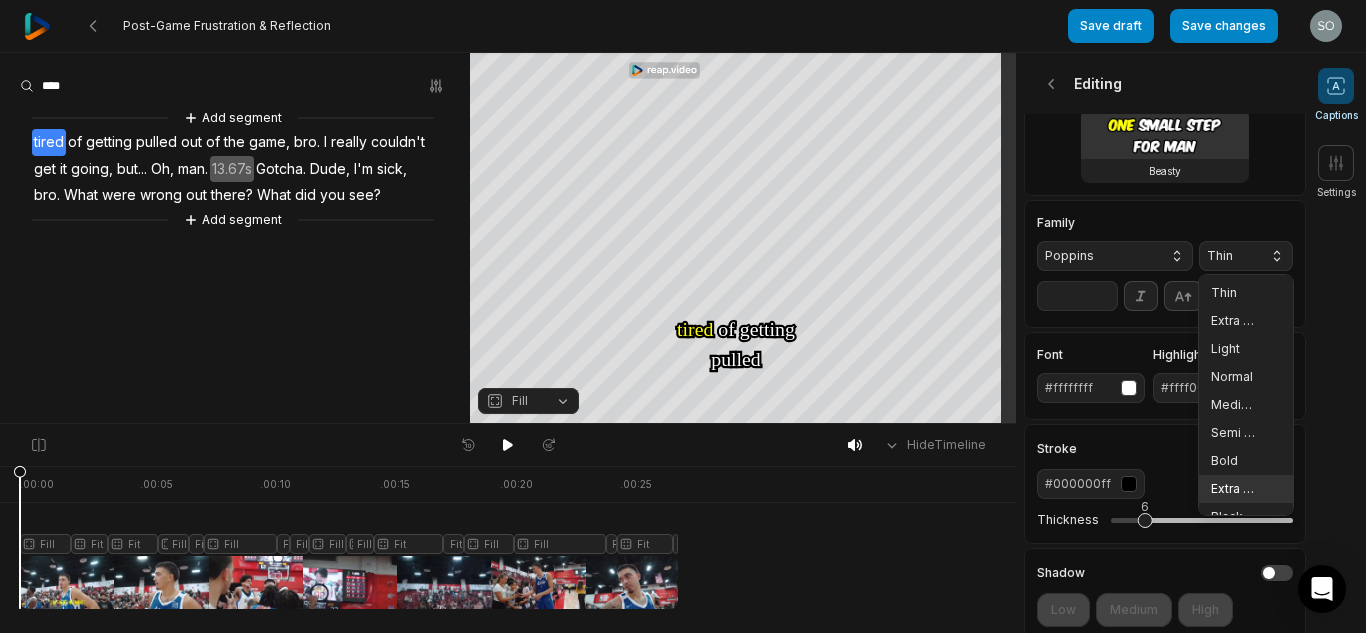 click on "Extra Bold" at bounding box center (1246, 489) 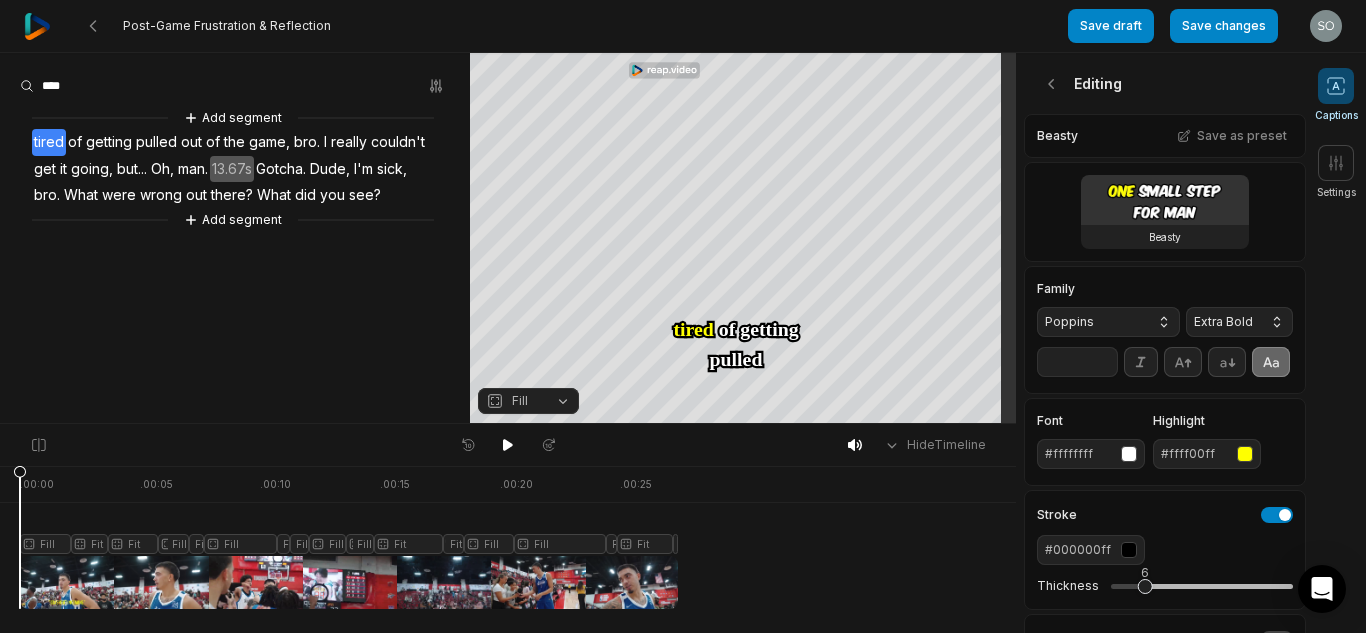 scroll, scrollTop: 0, scrollLeft: 0, axis: both 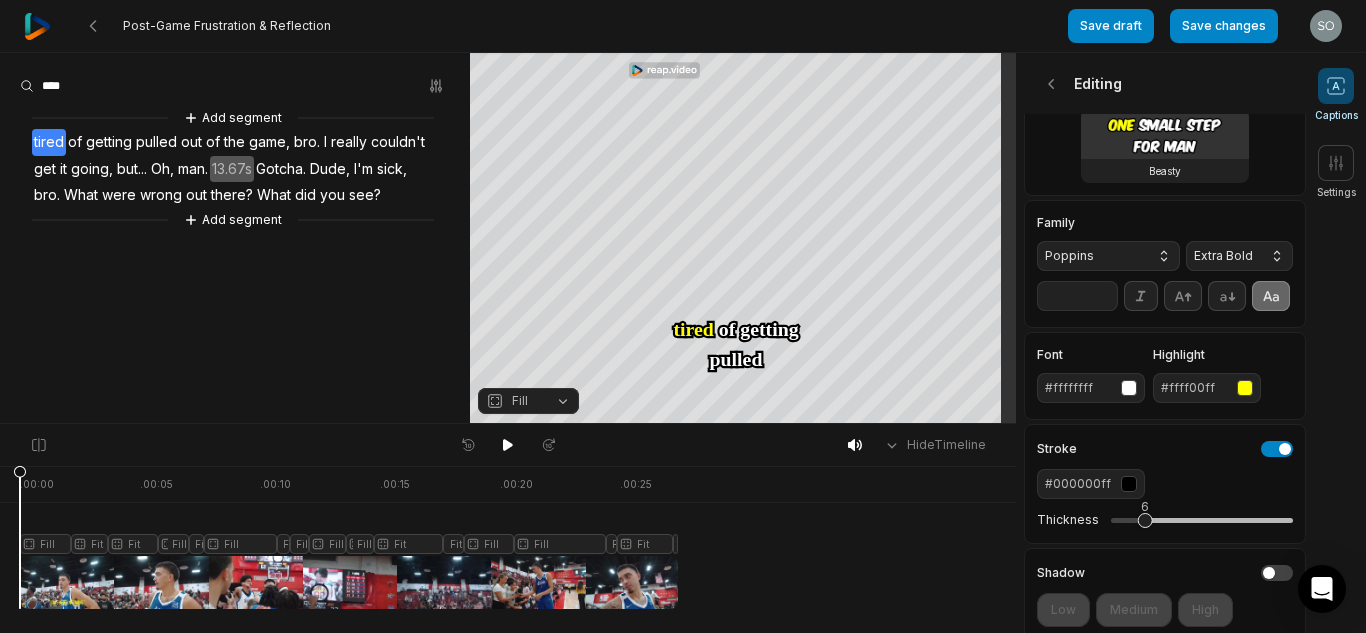 type on "*" 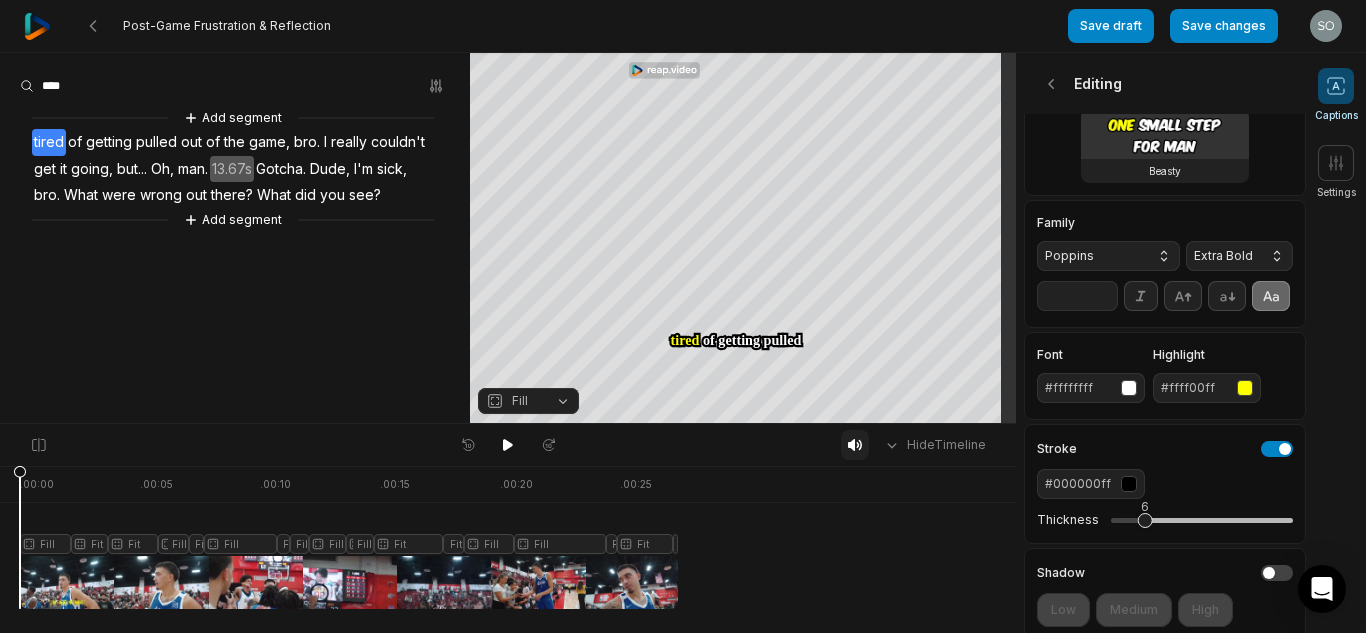type on "**" 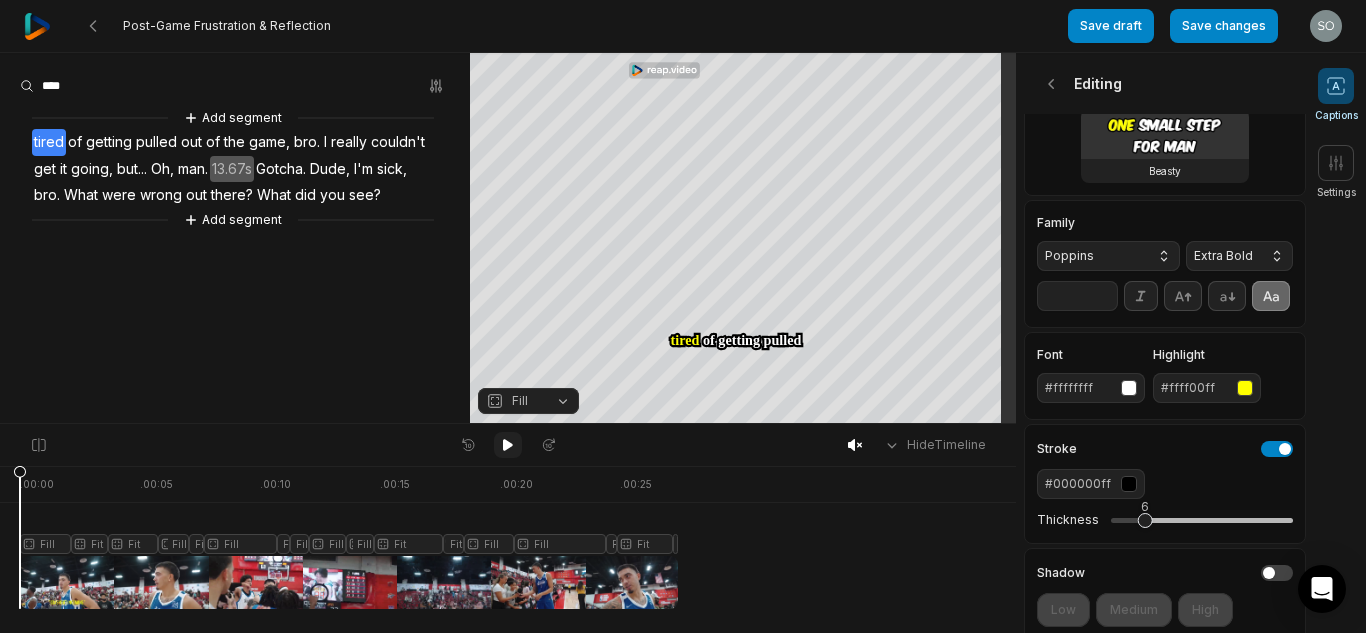 click 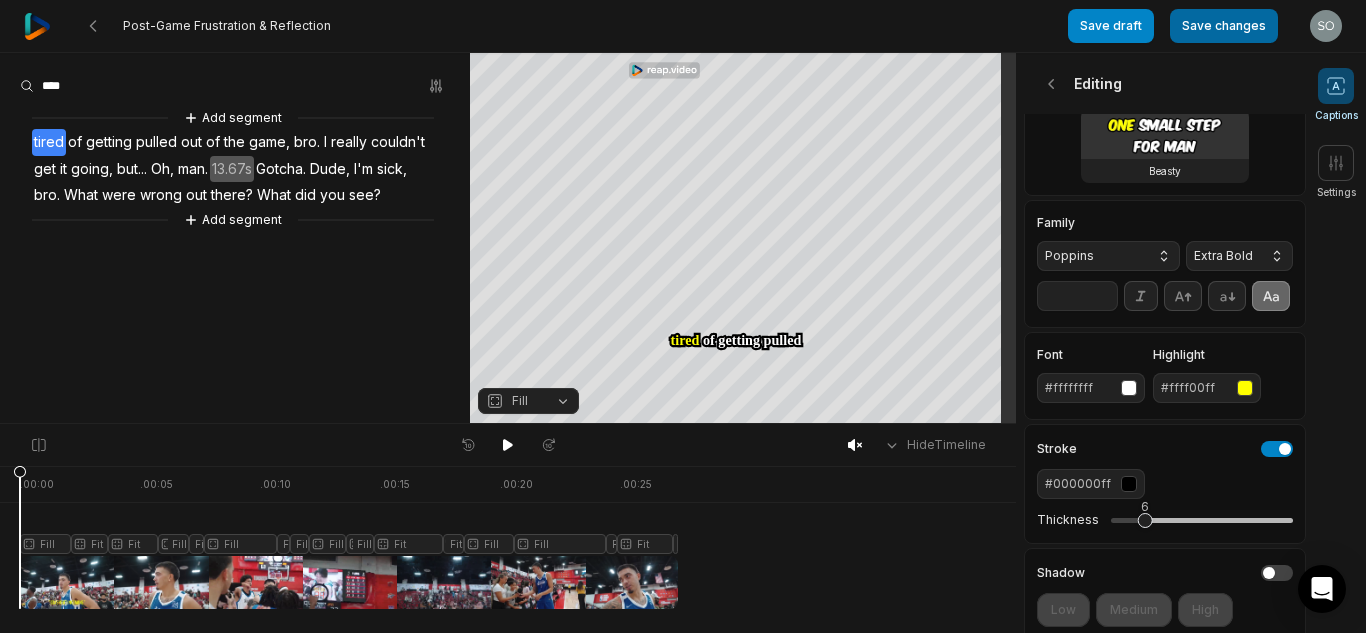 click on "Save changes" at bounding box center [1224, 26] 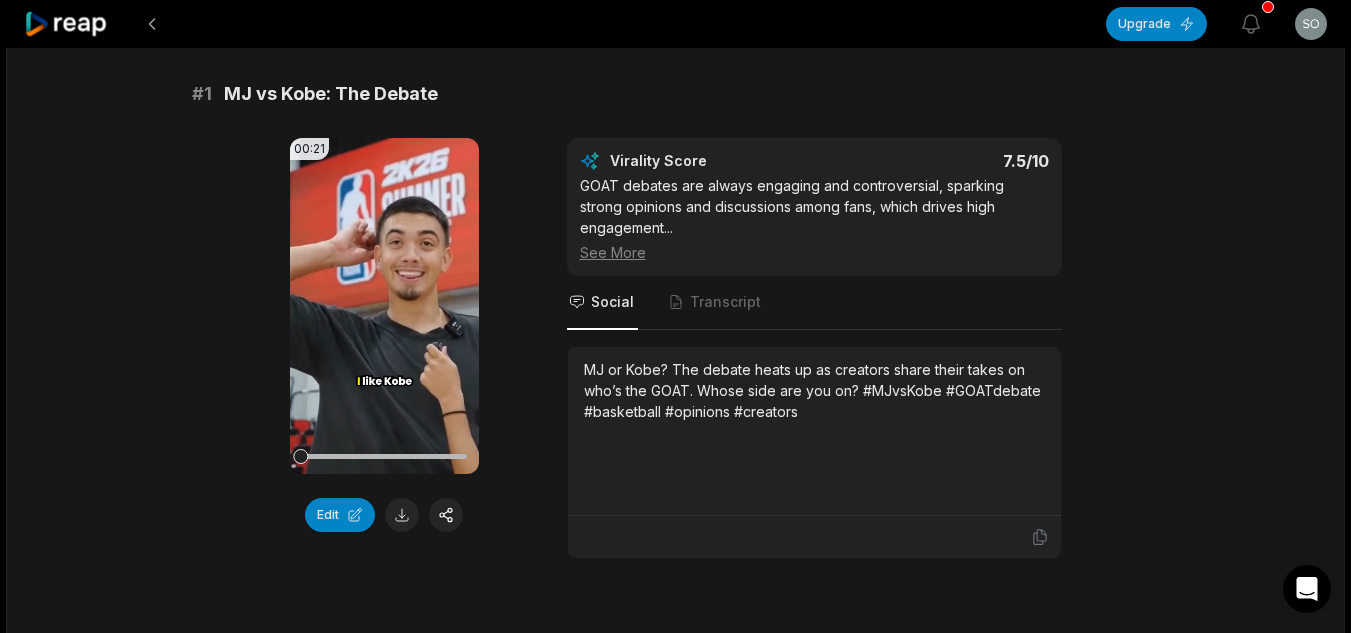 scroll, scrollTop: 232, scrollLeft: 0, axis: vertical 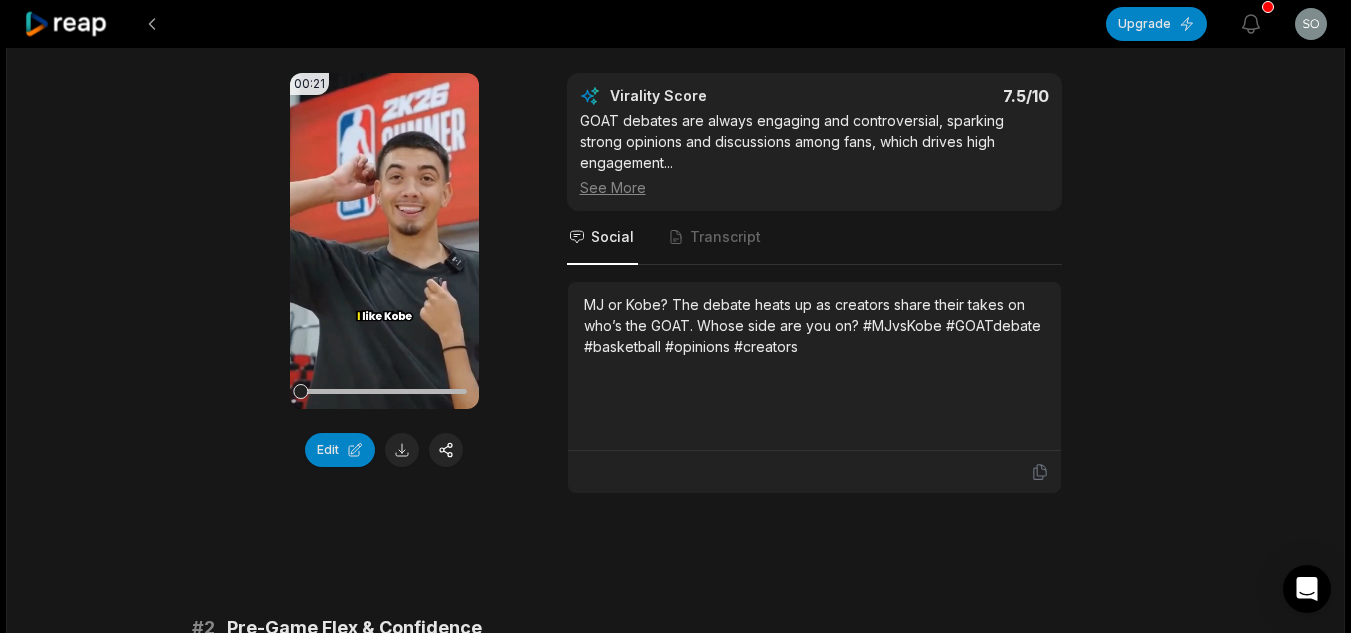 click at bounding box center [402, 450] 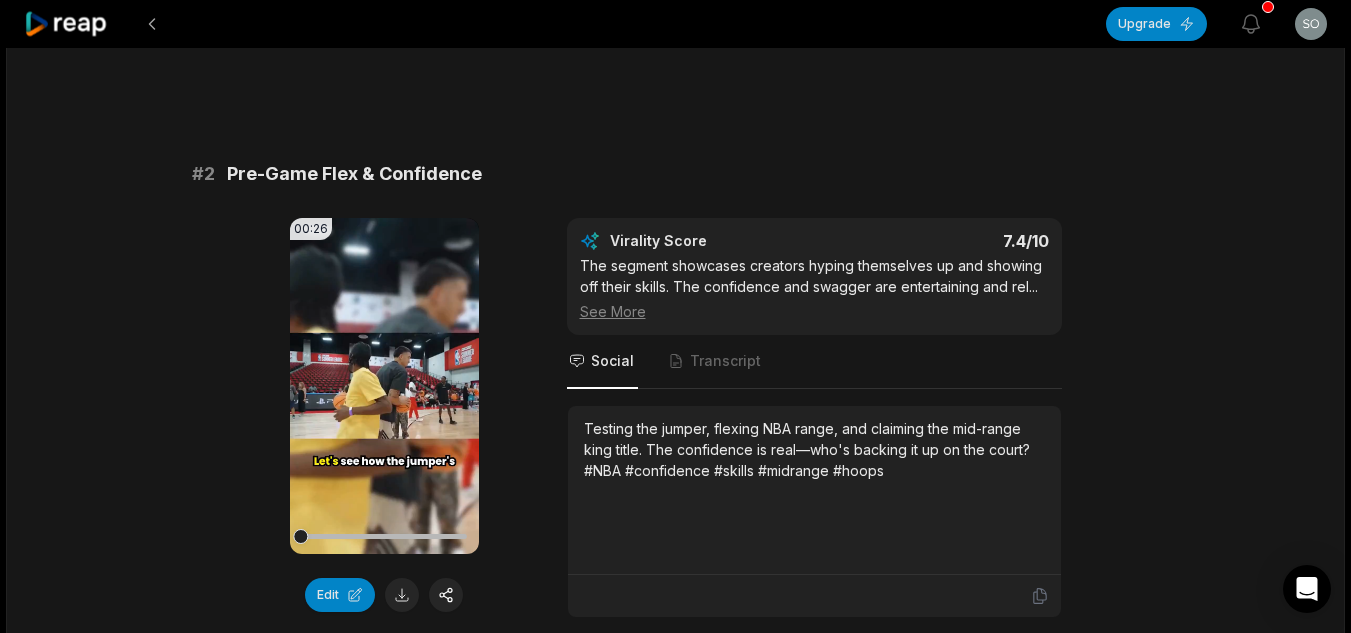 scroll, scrollTop: 694, scrollLeft: 0, axis: vertical 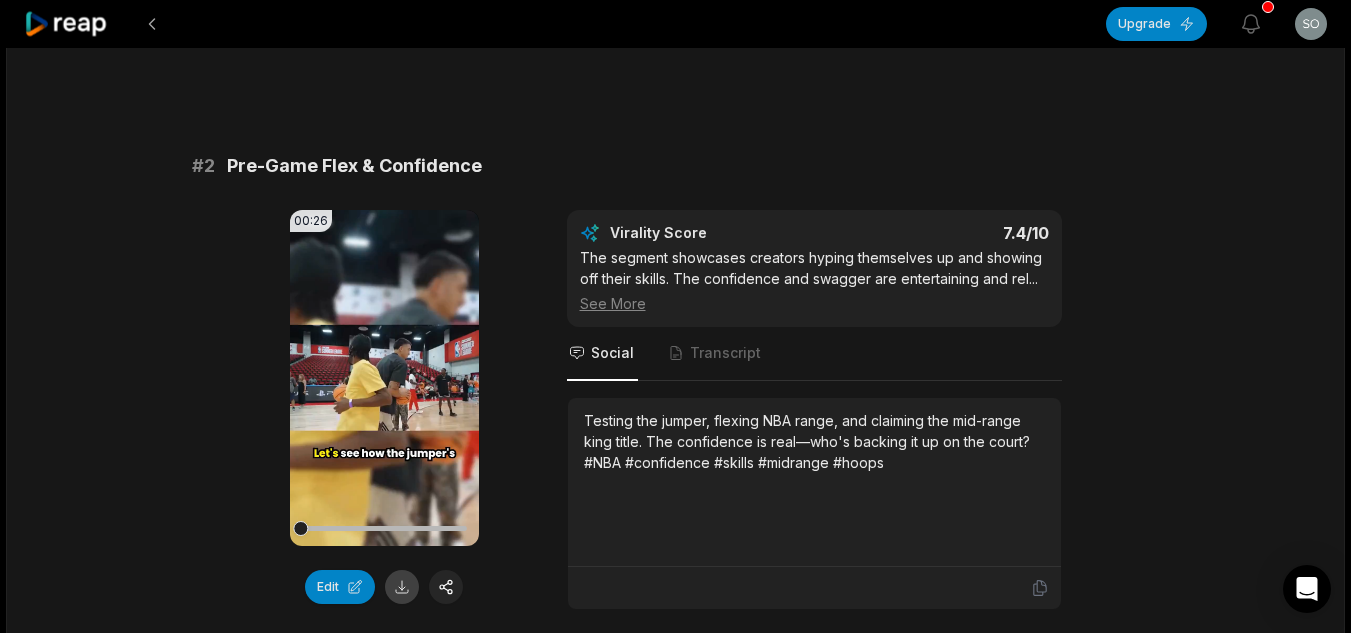 click at bounding box center [402, 587] 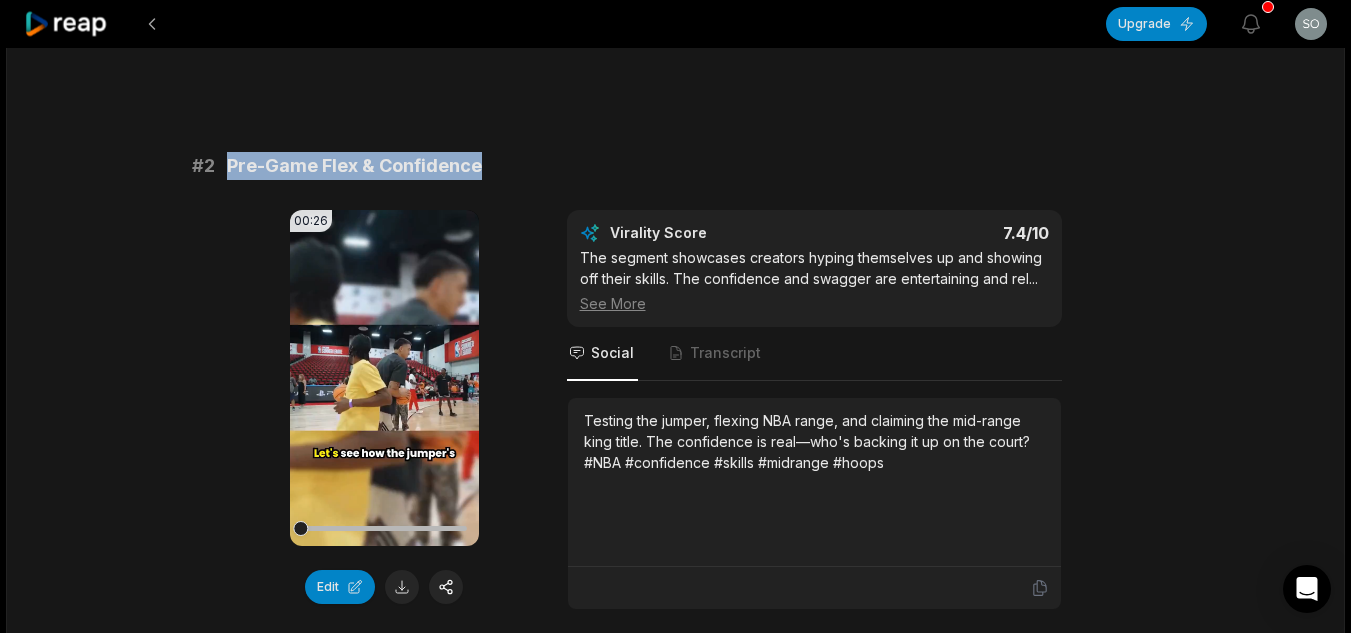drag, startPoint x: 480, startPoint y: 157, endPoint x: 225, endPoint y: 163, distance: 255.07057 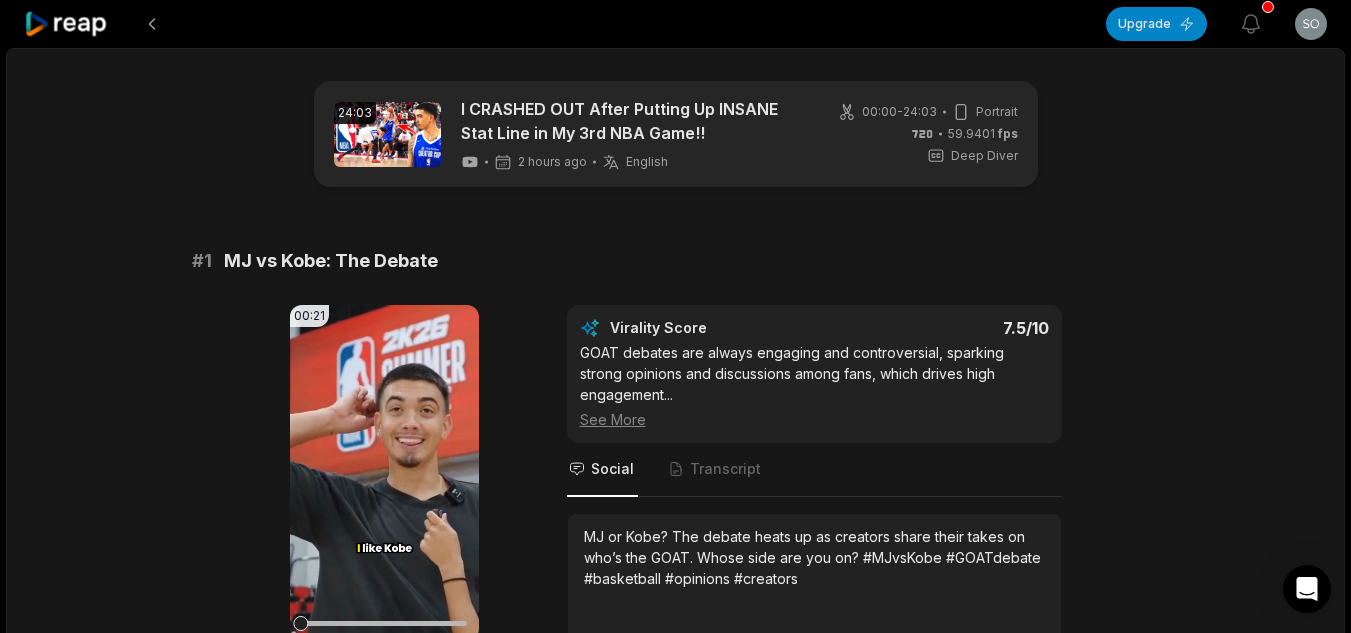 scroll, scrollTop: 694, scrollLeft: 0, axis: vertical 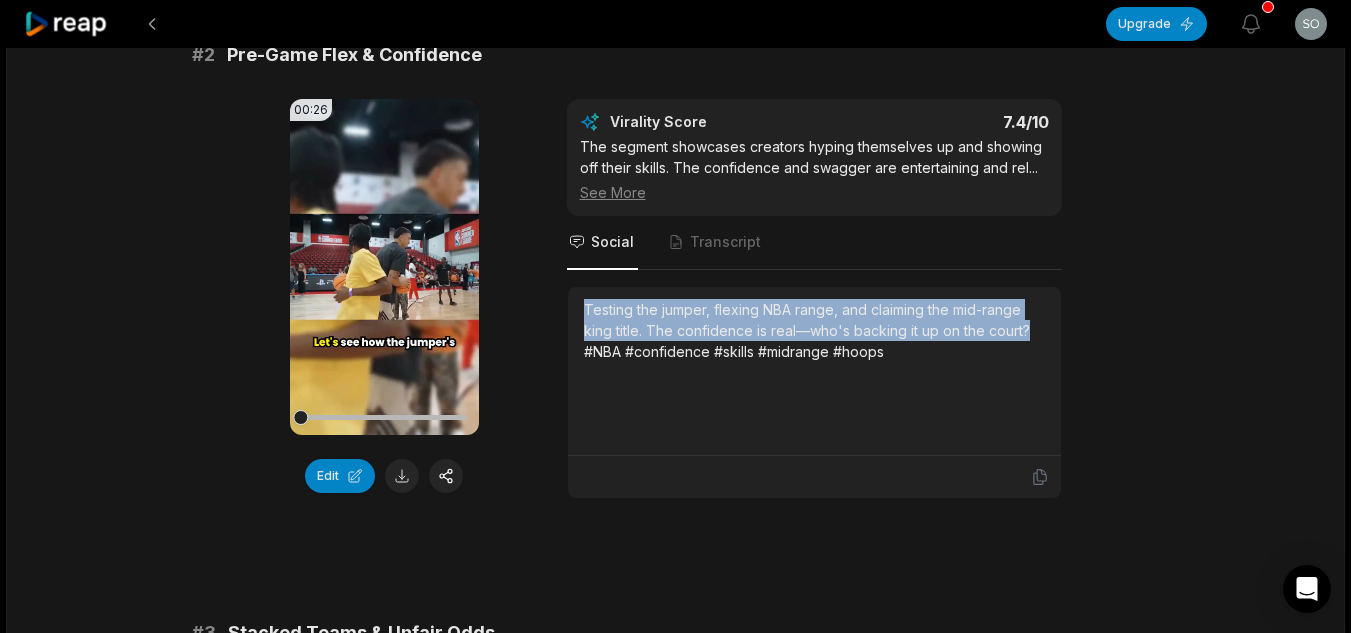 drag, startPoint x: 1030, startPoint y: 326, endPoint x: 581, endPoint y: 305, distance: 449.4908 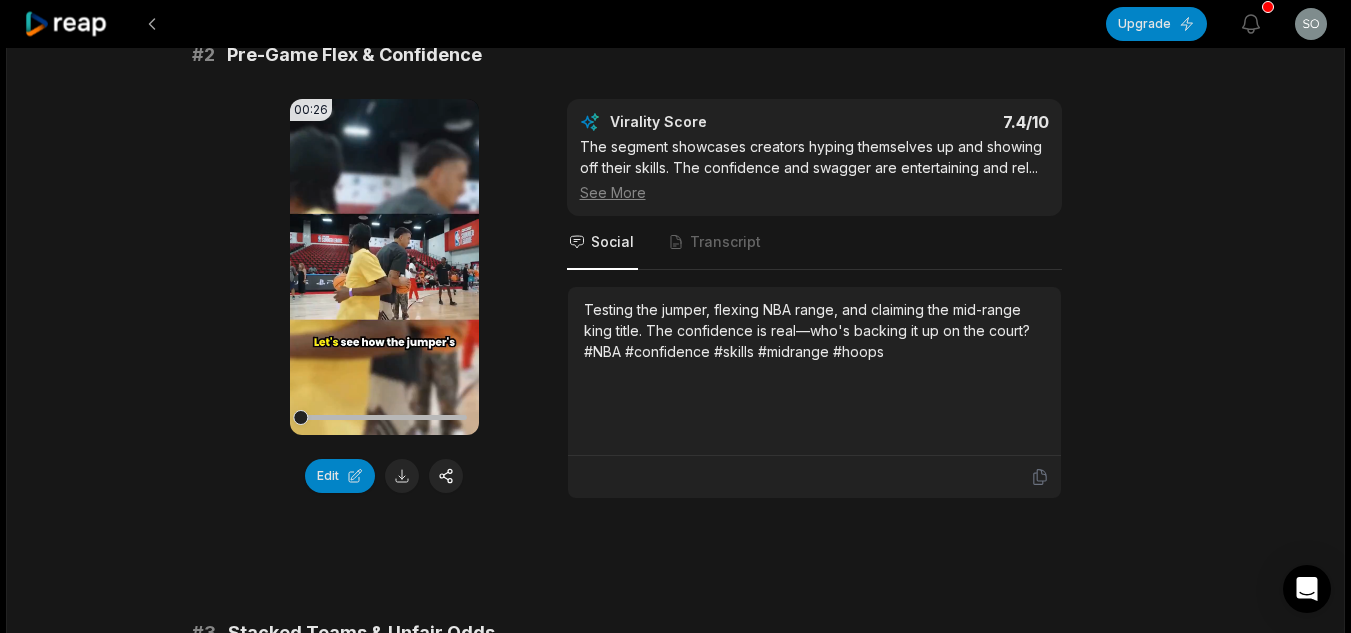 drag, startPoint x: 579, startPoint y: 373, endPoint x: 579, endPoint y: 348, distance: 25 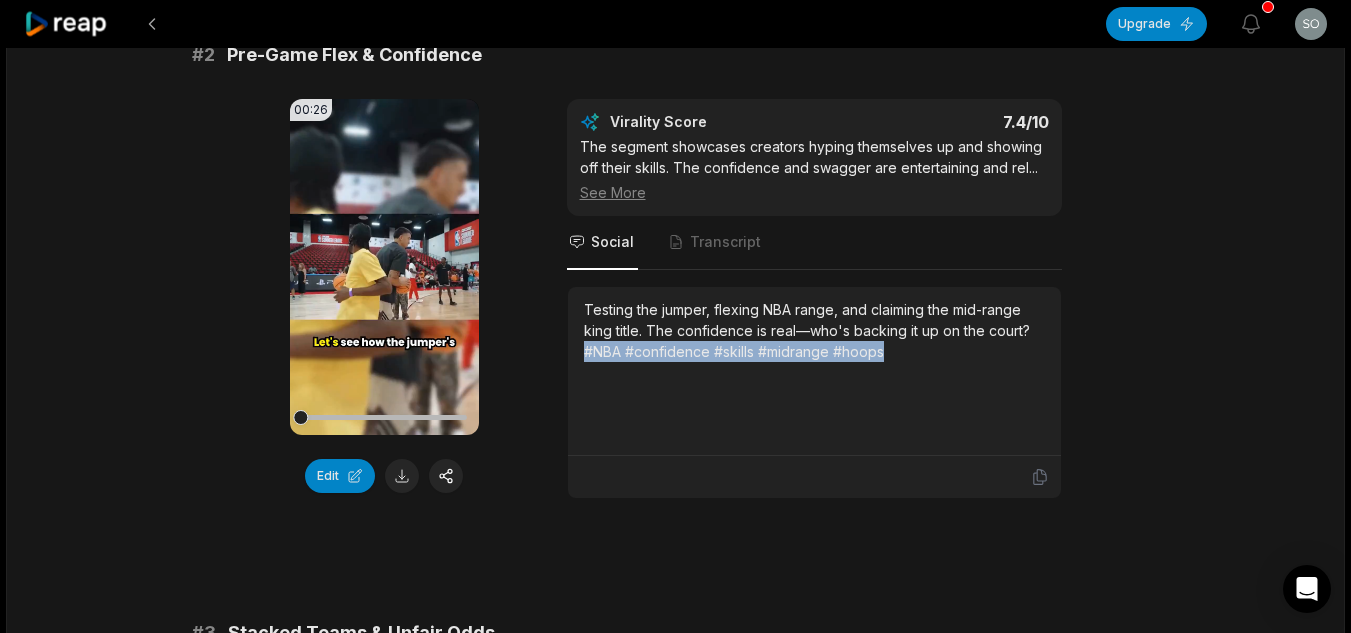 drag, startPoint x: 579, startPoint y: 348, endPoint x: 894, endPoint y: 356, distance: 315.10156 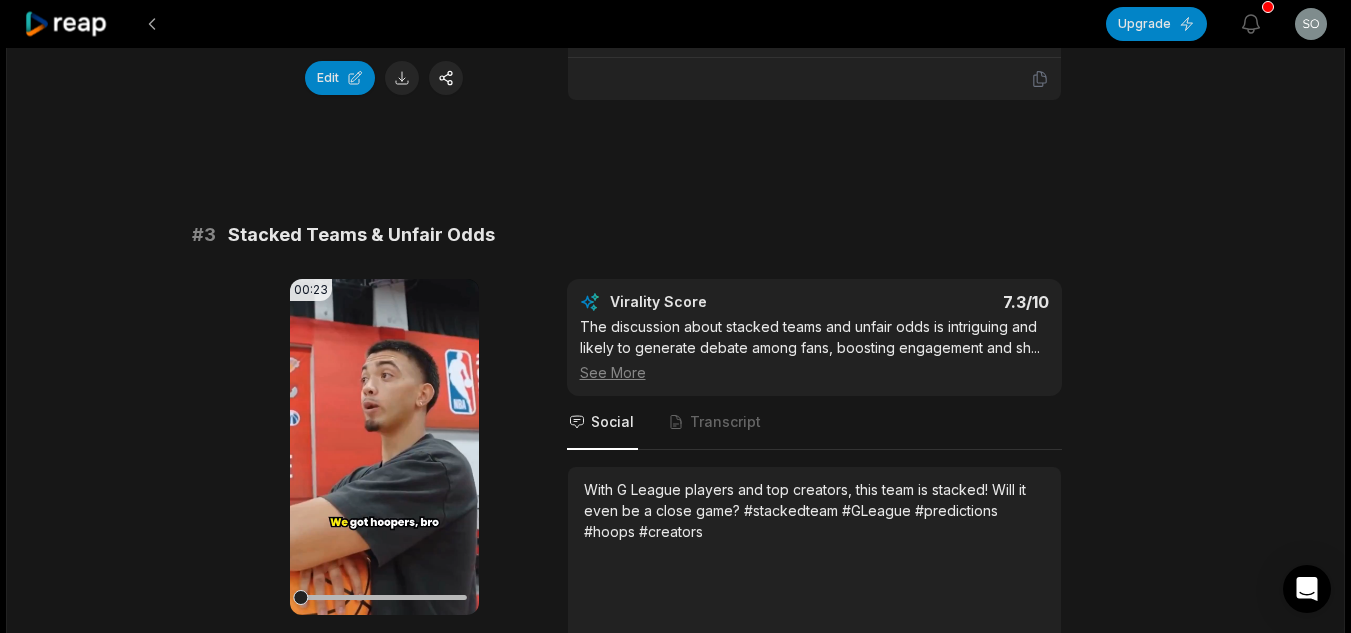 scroll, scrollTop: 1253, scrollLeft: 0, axis: vertical 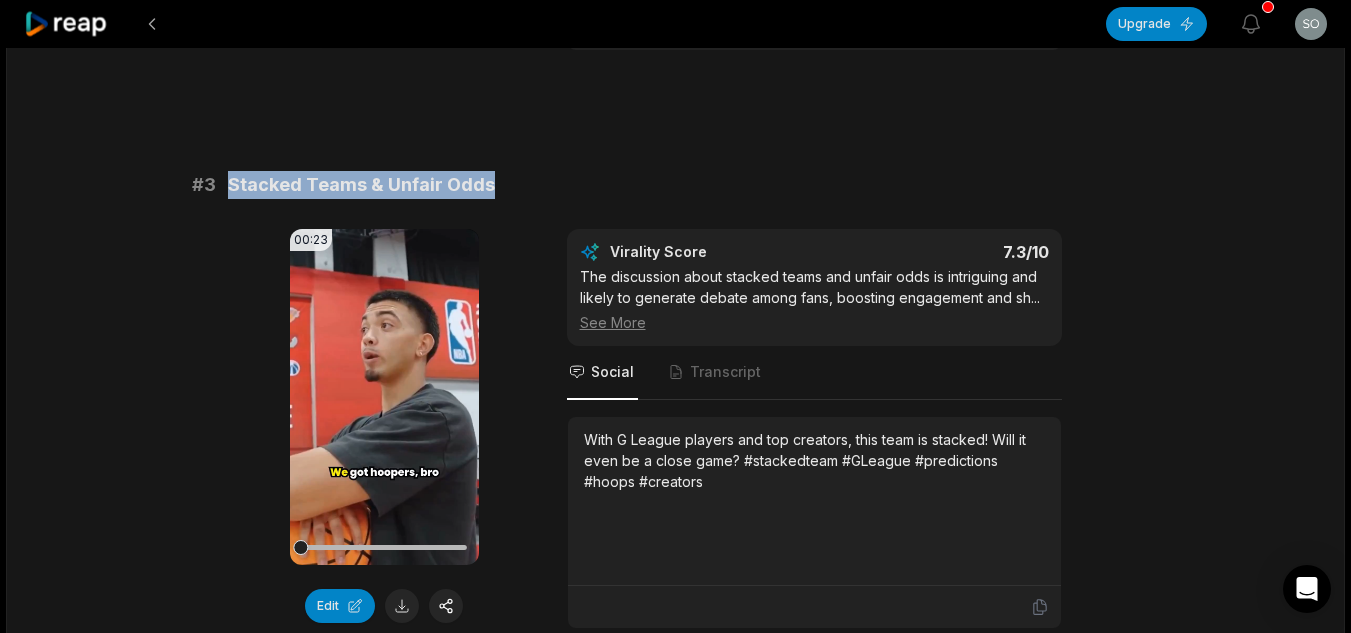drag, startPoint x: 487, startPoint y: 183, endPoint x: 230, endPoint y: 172, distance: 257.2353 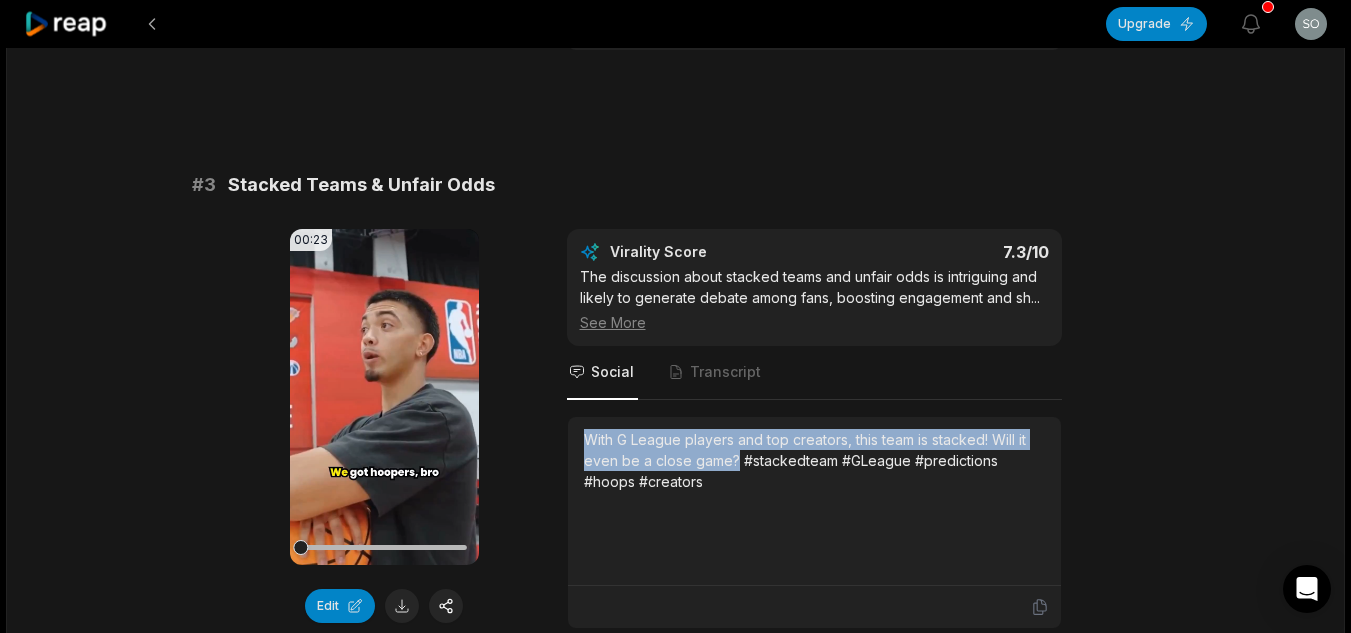 drag, startPoint x: 733, startPoint y: 456, endPoint x: 582, endPoint y: 427, distance: 153.75955 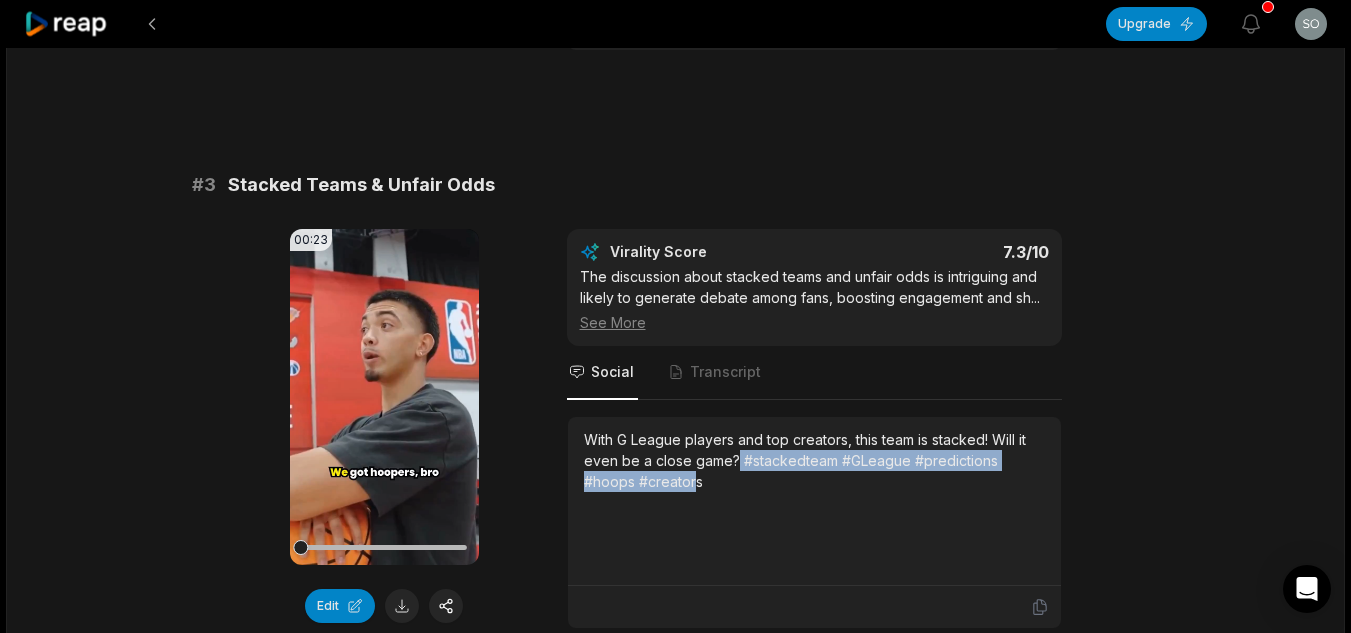 drag, startPoint x: 694, startPoint y: 529, endPoint x: 732, endPoint y: 458, distance: 80.529495 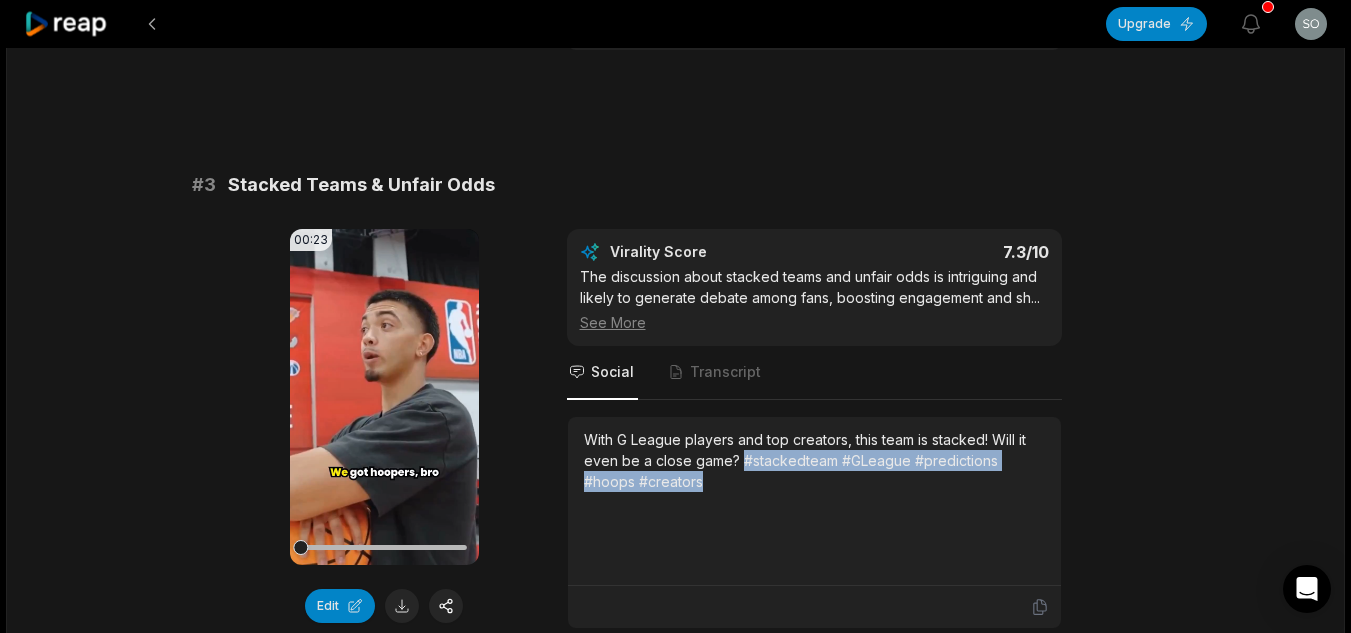 drag, startPoint x: 732, startPoint y: 515, endPoint x: 740, endPoint y: 459, distance: 56.568542 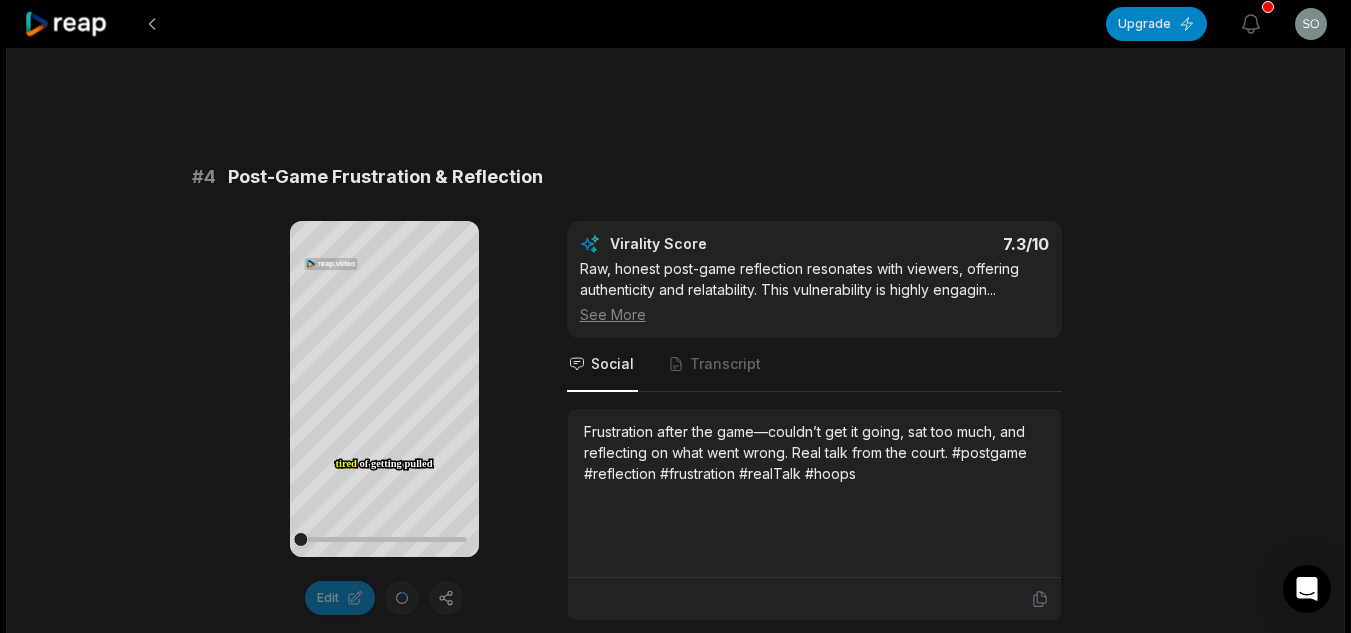 scroll, scrollTop: 1786, scrollLeft: 0, axis: vertical 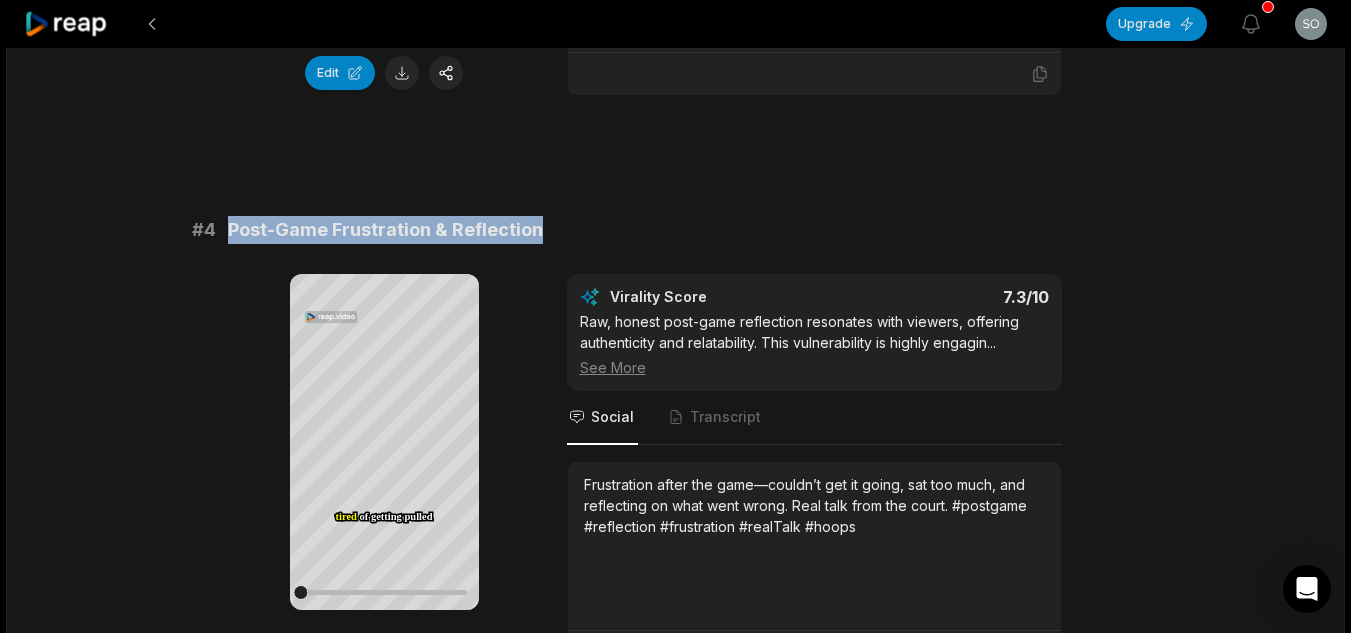drag, startPoint x: 539, startPoint y: 223, endPoint x: 227, endPoint y: 218, distance: 312.04007 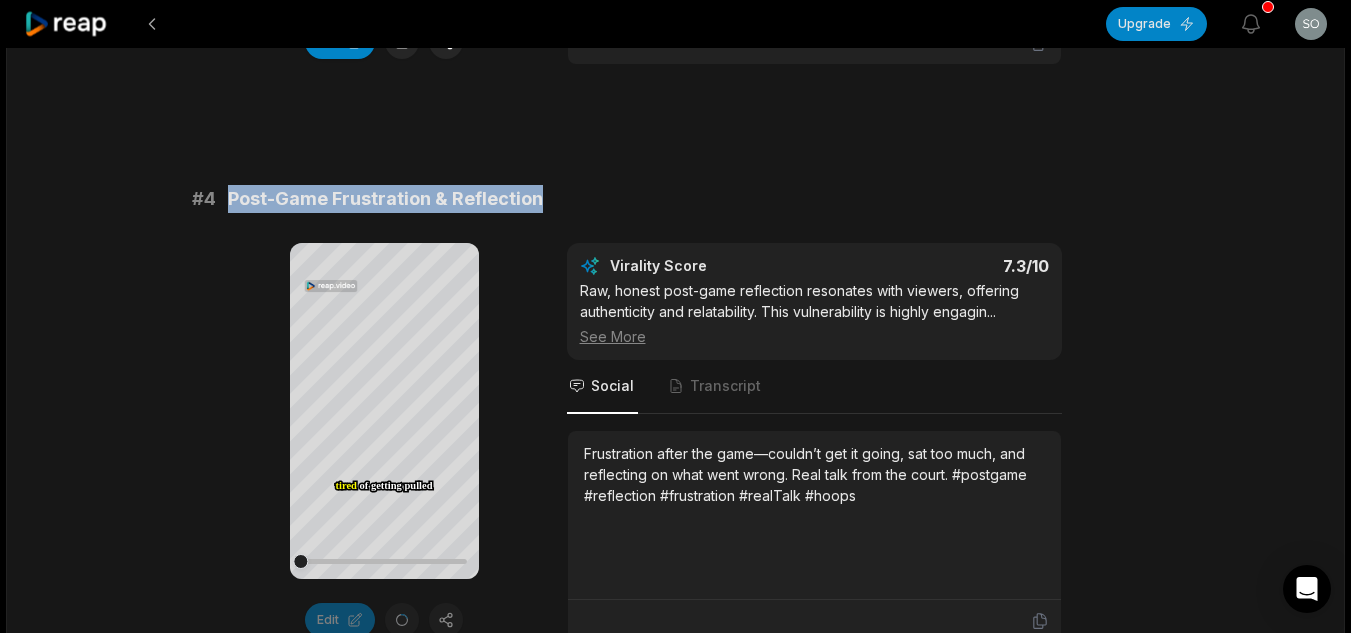 scroll, scrollTop: 1818, scrollLeft: 0, axis: vertical 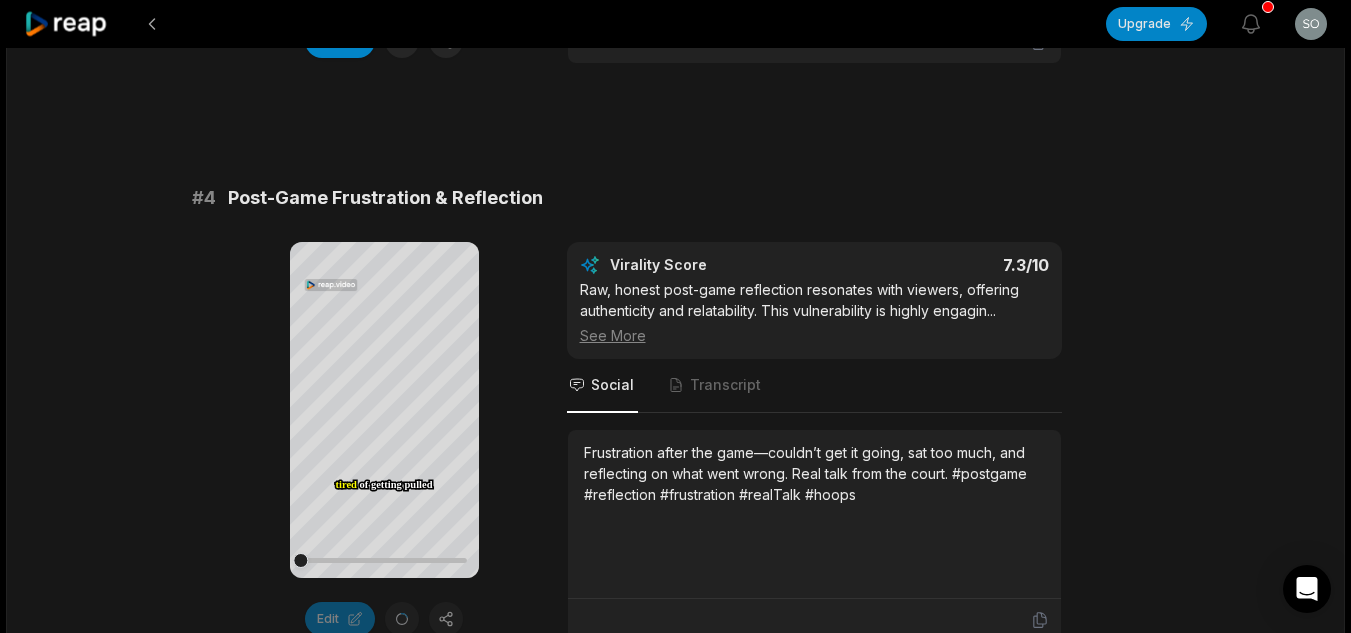 click on "Frustration after the game—couldn’t get it going, sat too much, and reflecting on what went wrong. Real talk from the court. #postgame #reflection #frustration #realTalk #hoops" at bounding box center [814, 473] 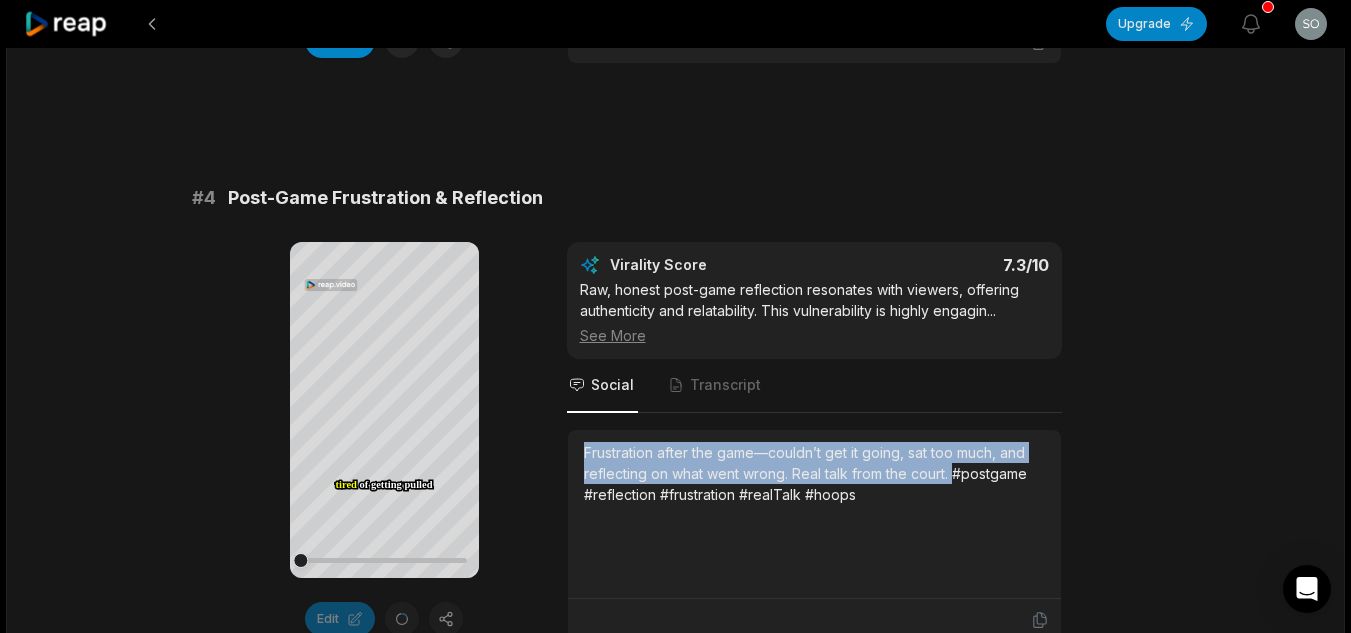 drag, startPoint x: 950, startPoint y: 472, endPoint x: 599, endPoint y: 450, distance: 351.68878 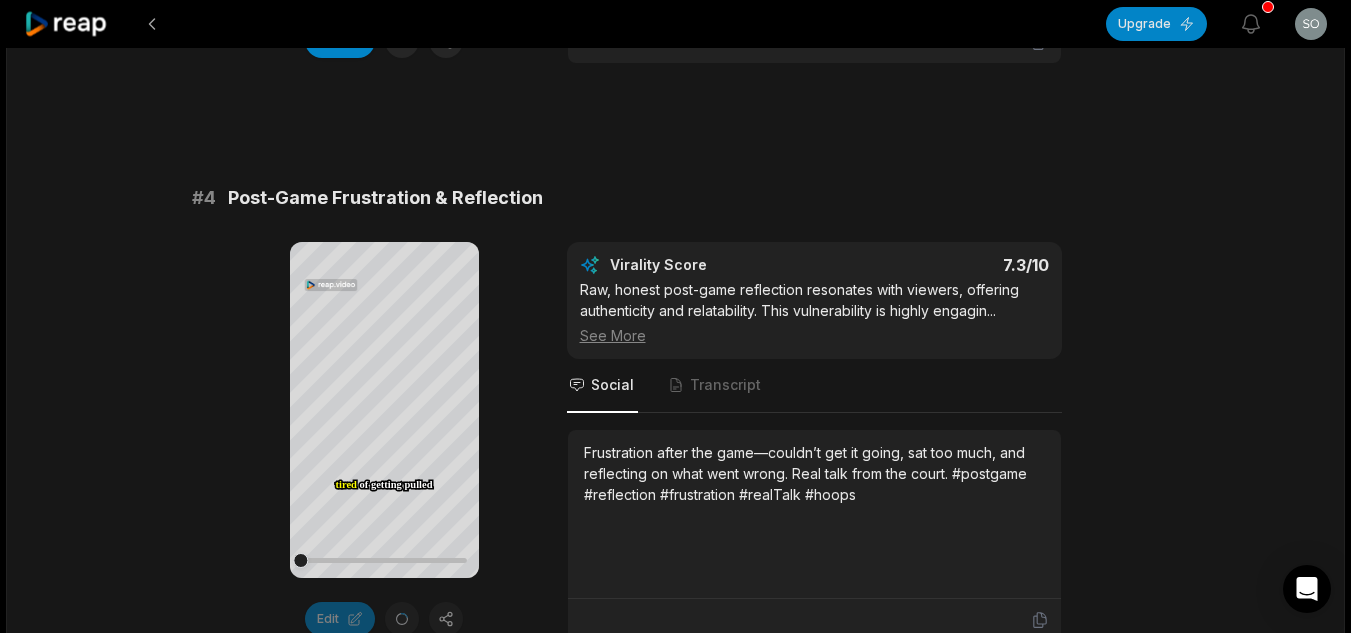 click on "Frustration after the game—couldn’t get it going, sat too much, and reflecting on what went wrong. Real talk from the court. #postgame #reflection #frustration #realTalk #hoops" at bounding box center [814, 473] 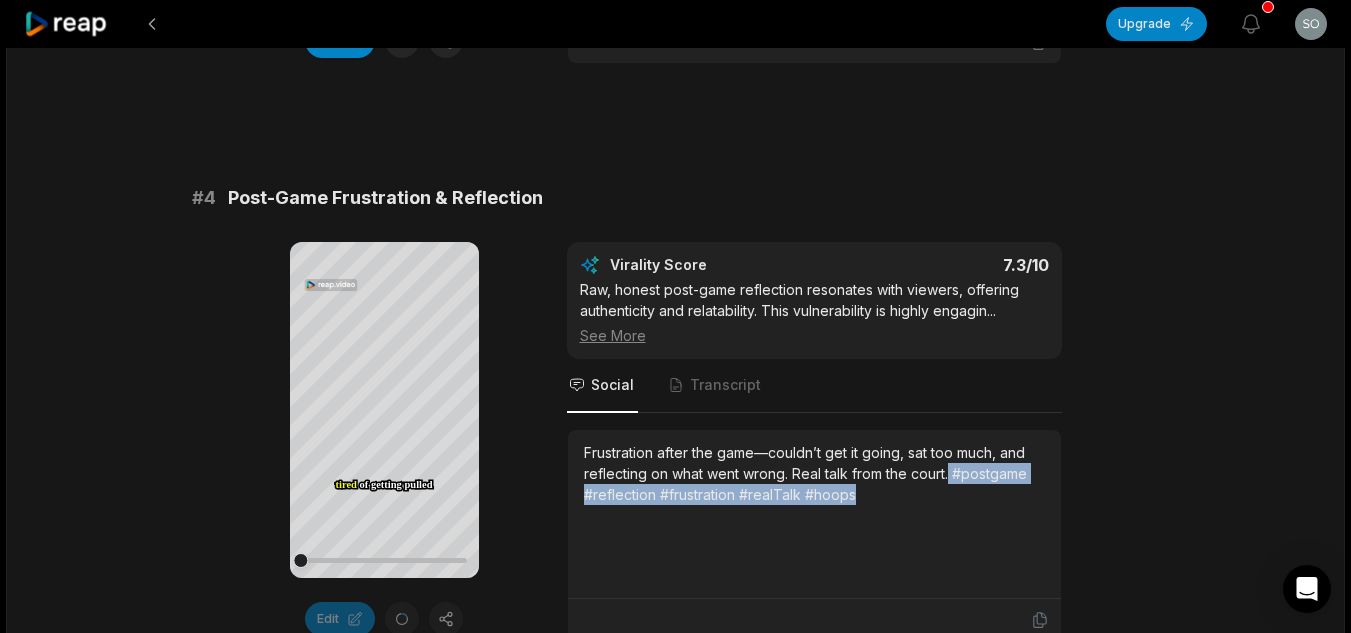 drag, startPoint x: 952, startPoint y: 470, endPoint x: 973, endPoint y: 502, distance: 38.27532 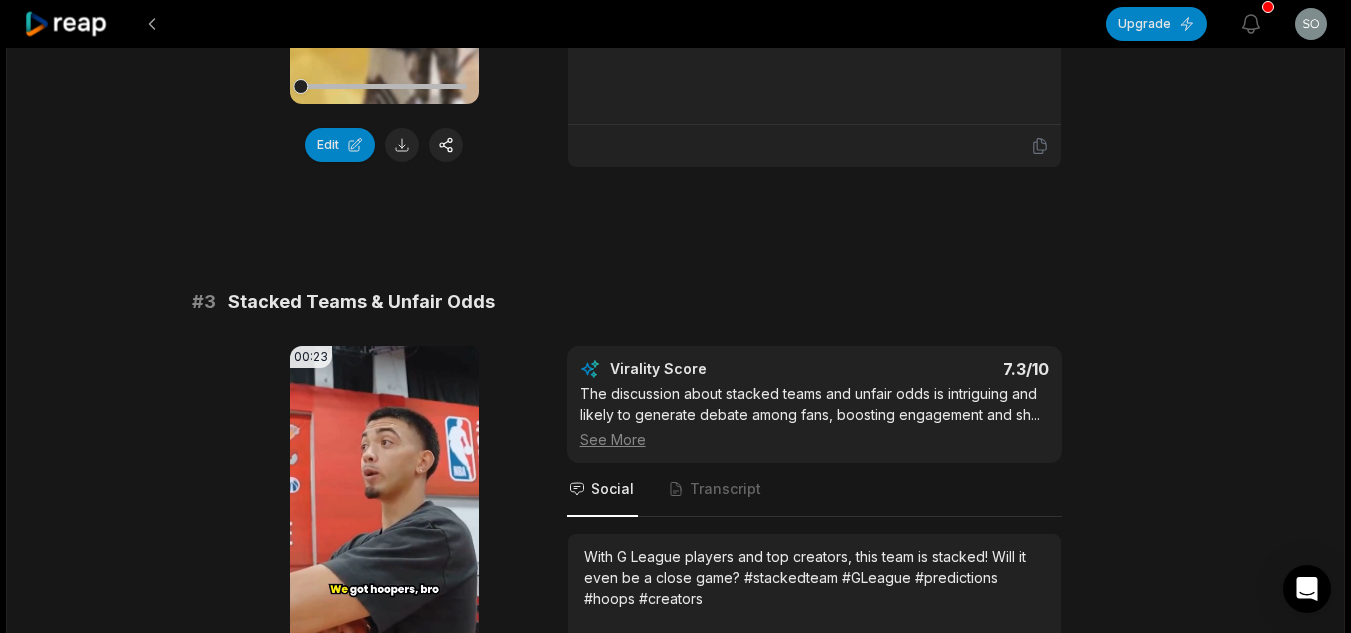 scroll, scrollTop: 1418, scrollLeft: 0, axis: vertical 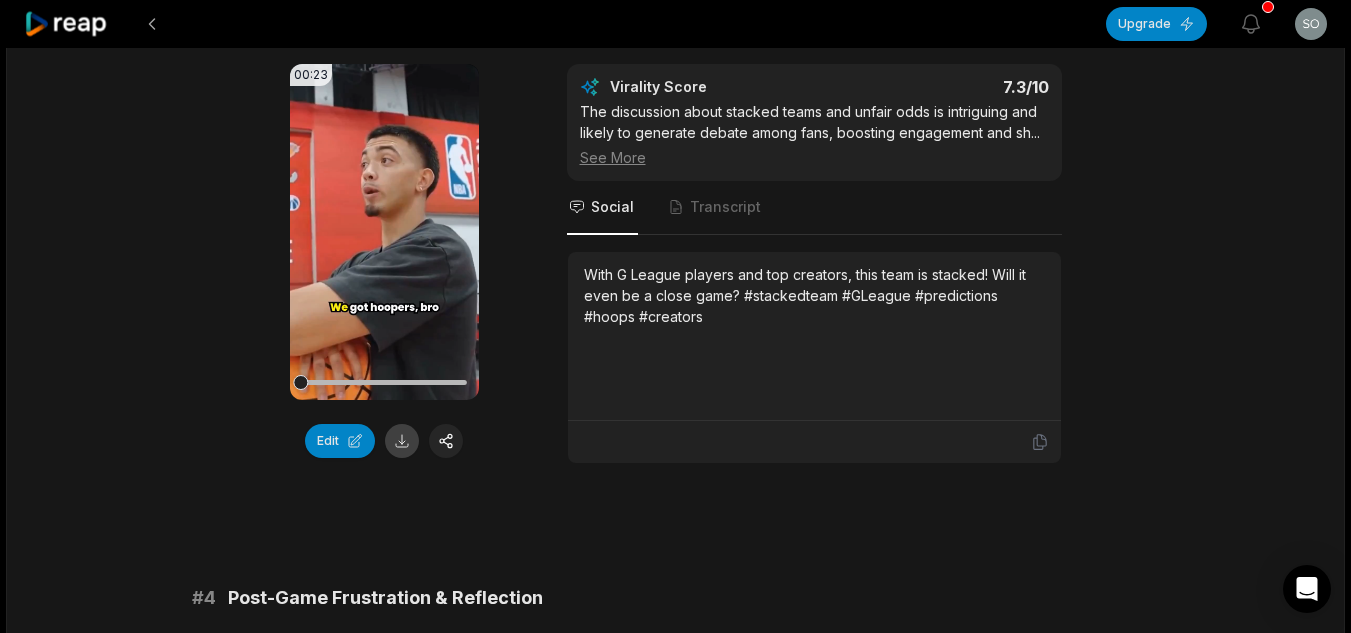 click at bounding box center [402, 441] 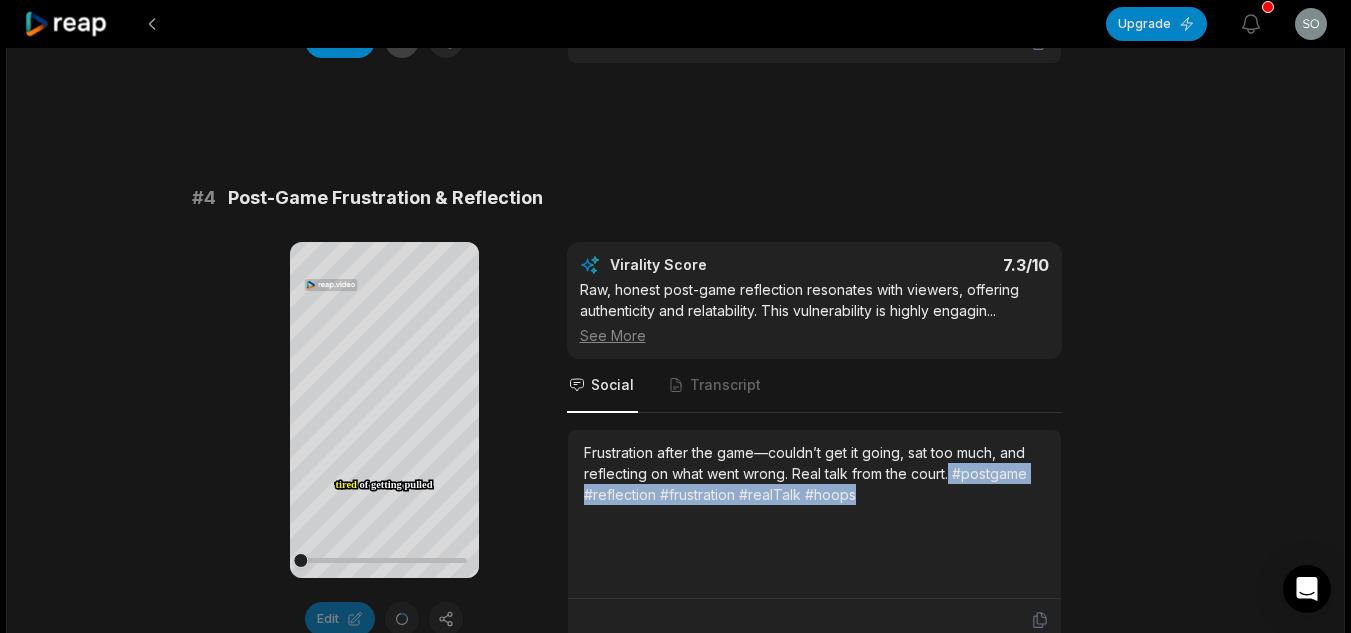 scroll, scrollTop: 1918, scrollLeft: 0, axis: vertical 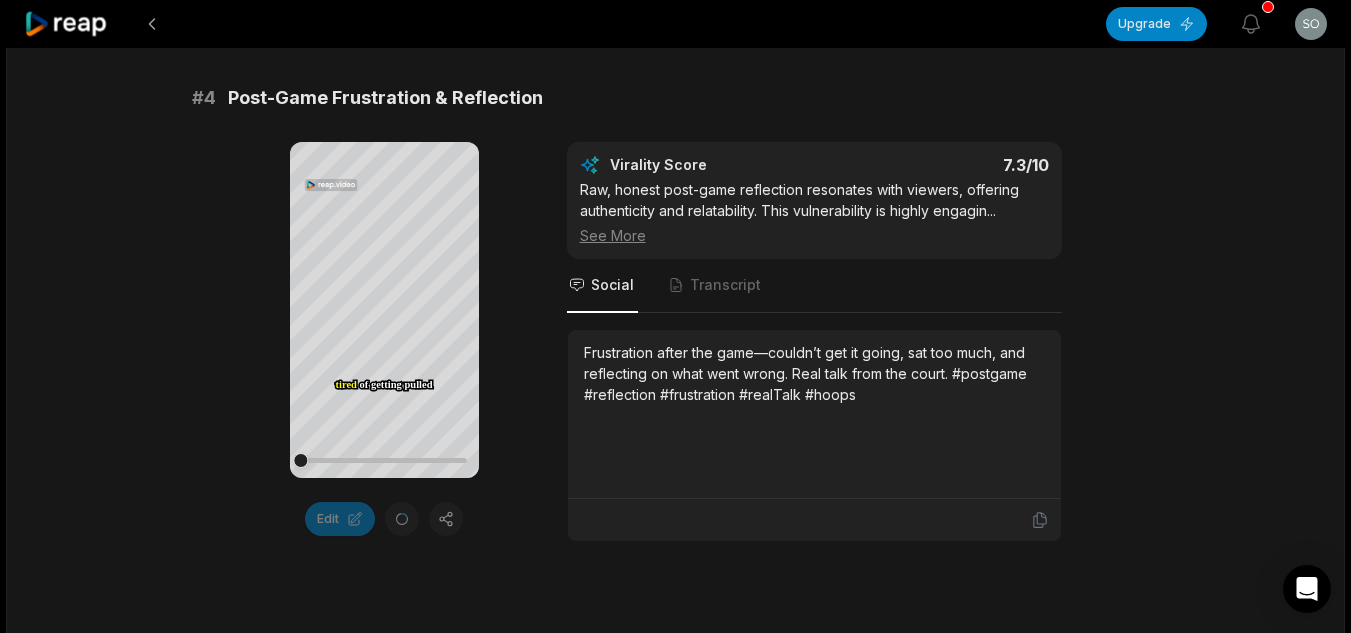 click on "24:03 I CRASHED OUT After Putting Up INSANE Stat Line in My 3rd NBA Game!! 2 hours ago English en 00:00  -  24:03 Portrait 59.9401   fps Deep Diver # 1 MJ vs Kobe: The Debate 00:21 Your browser does not support mp4 format. Edit Virality Score 7.5 /10 GOAT debates are always engaging and controversial, sparking strong opinions and discussions among fans, which drives high engagement ...   See More Social Transcript MJ or Kobe? The debate heats up as creators share their takes on who’s the GOAT. Whose side are you on? #MJvsKobe #GOATdebate #basketball #opinions #creators # 2 Pre-Game Flex & Confidence 00:26 Your browser does not support mp4 format. Edit Virality Score 7.4 /10 The segment showcases creators hyping themselves up and showing off their skills. The confidence and swagger are entertaining and rel ...   See More Social Transcript # 3 Stacked Teams & Unfair Odds 00:23 Your browser does not support mp4 format. Edit Virality Score 7.3 /10 ...   See More Social Transcript # 4 tired tired &nbsp; of of" at bounding box center [675, 1166] 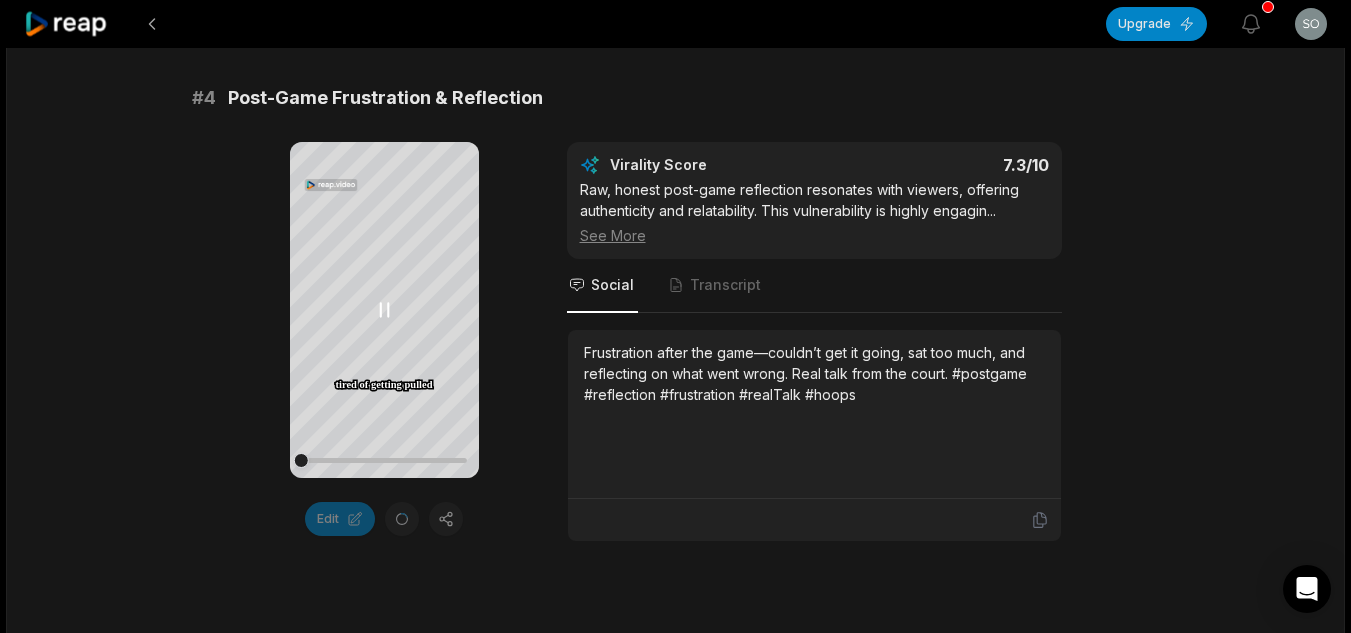 click 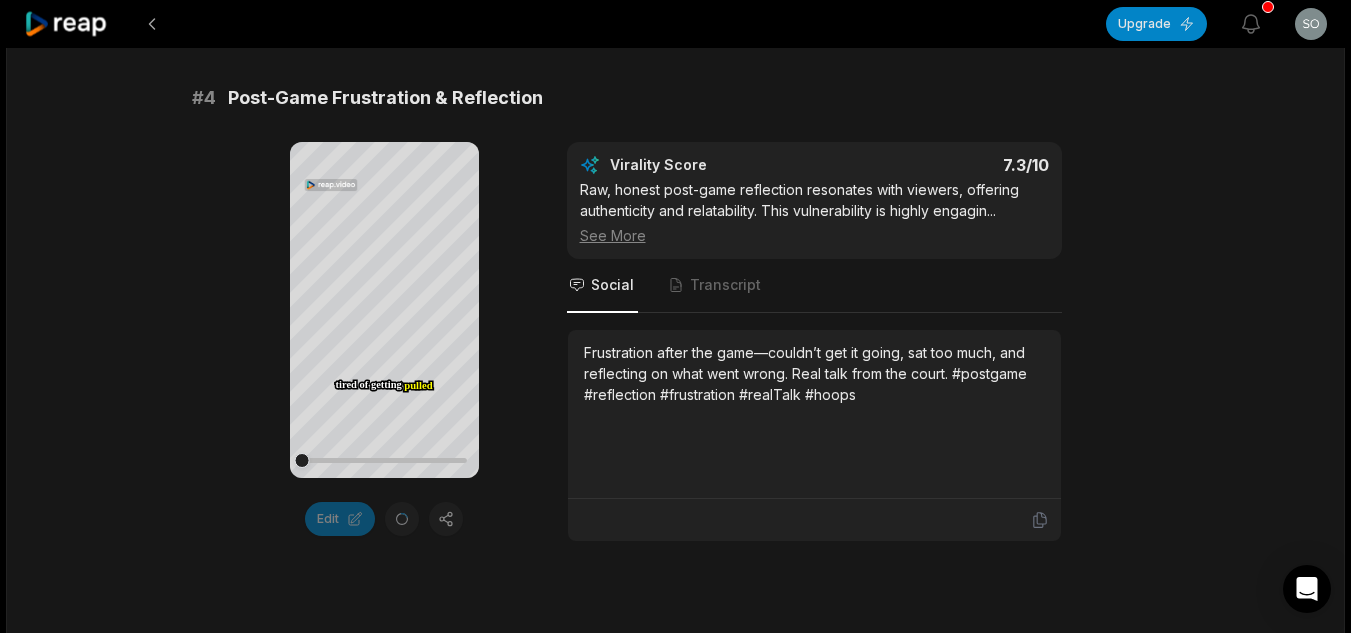 click on "Edit" at bounding box center [384, 519] 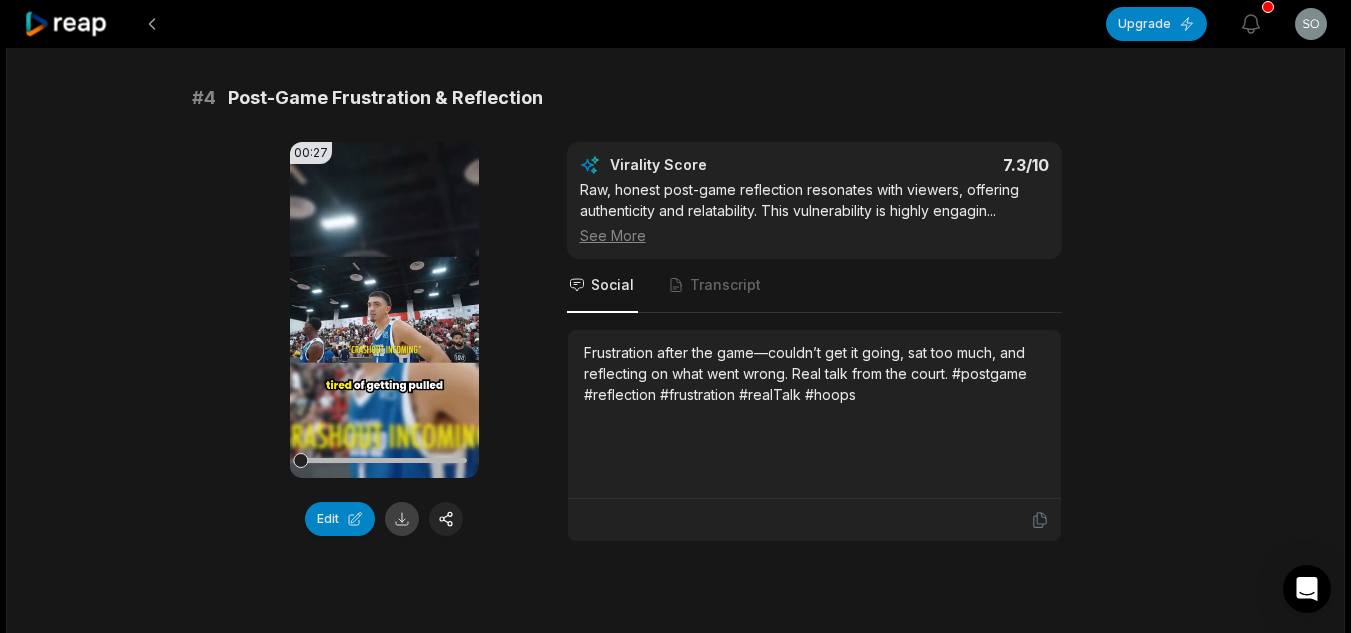click at bounding box center (402, 519) 